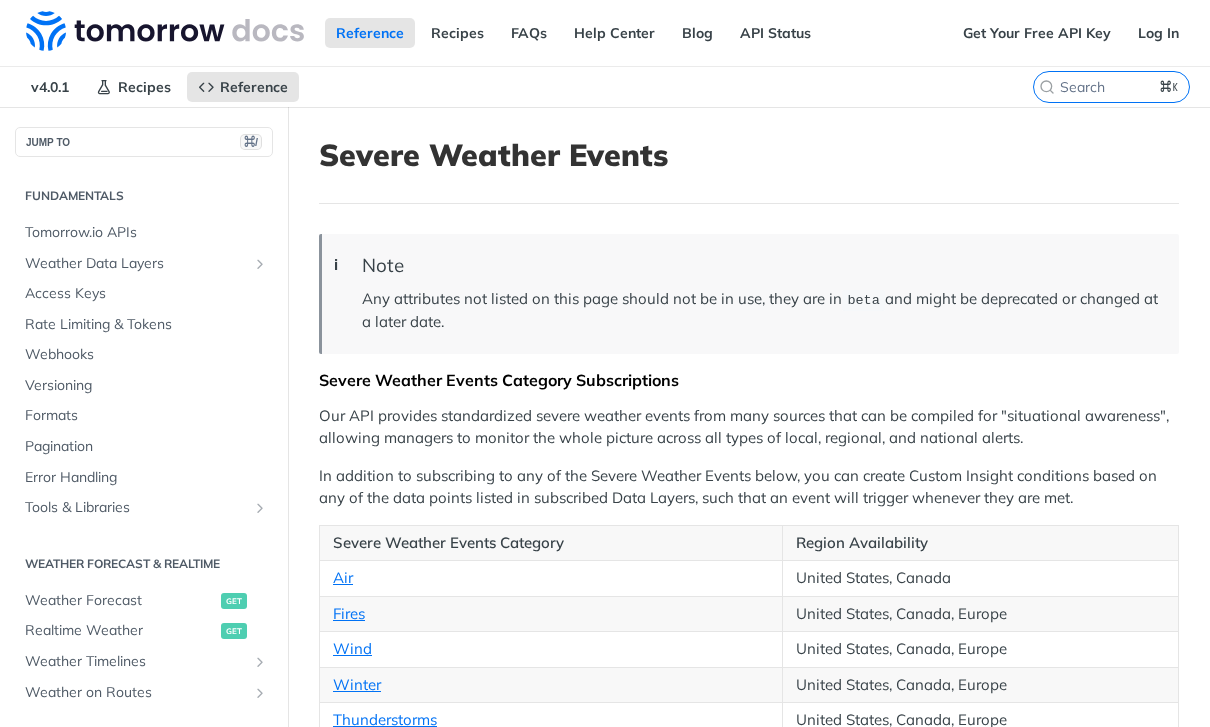 scroll, scrollTop: 353, scrollLeft: 0, axis: vertical 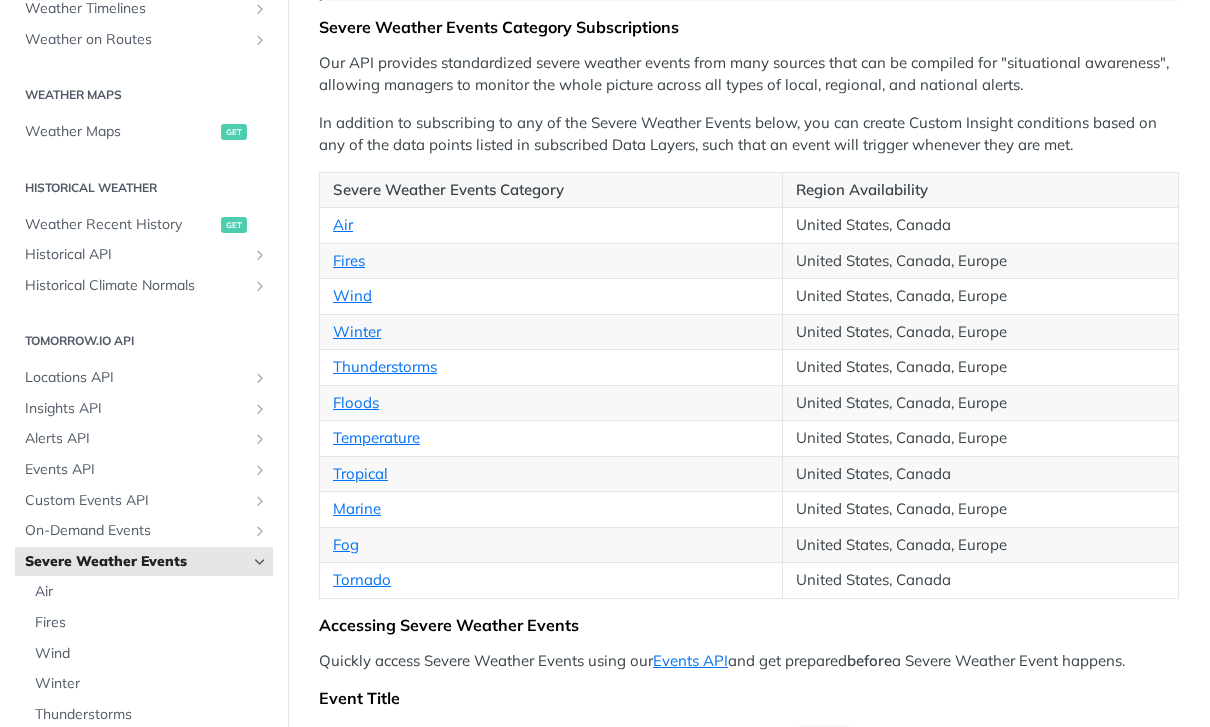 click on "Quickly access Severe Weather Events using our  Events API  and get prepared  before  a Severe Weather Event happens." at bounding box center [749, 661] 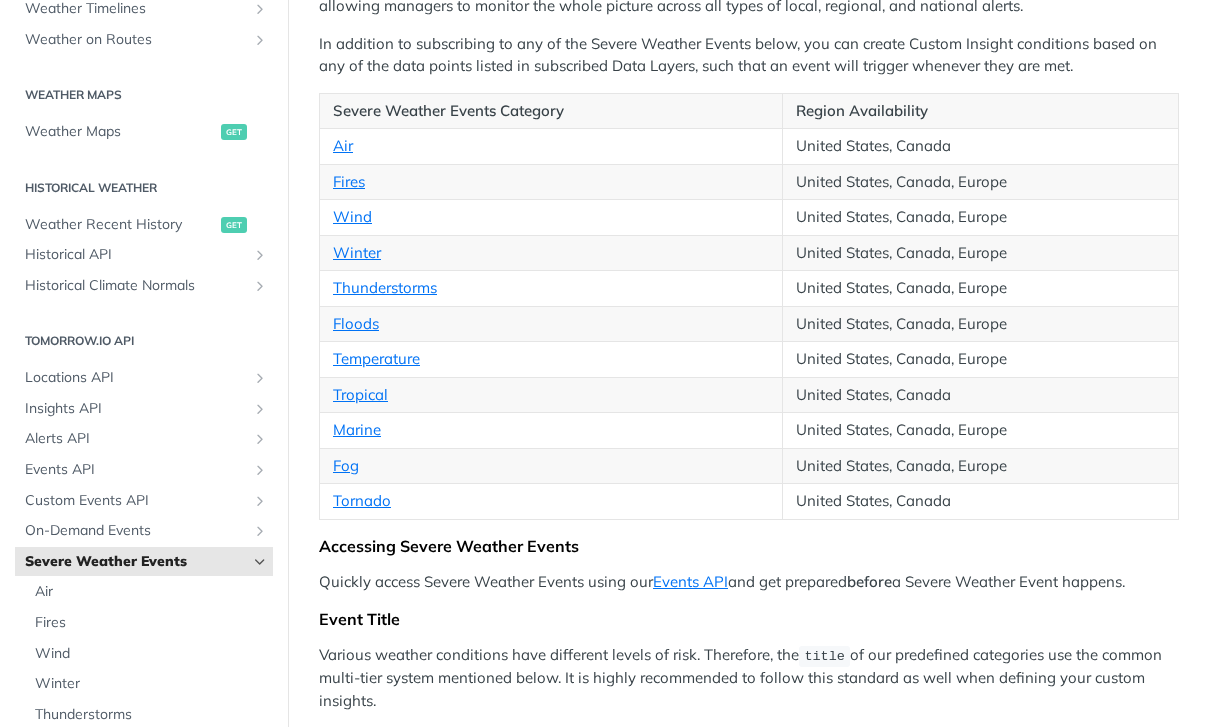 scroll, scrollTop: 451, scrollLeft: 0, axis: vertical 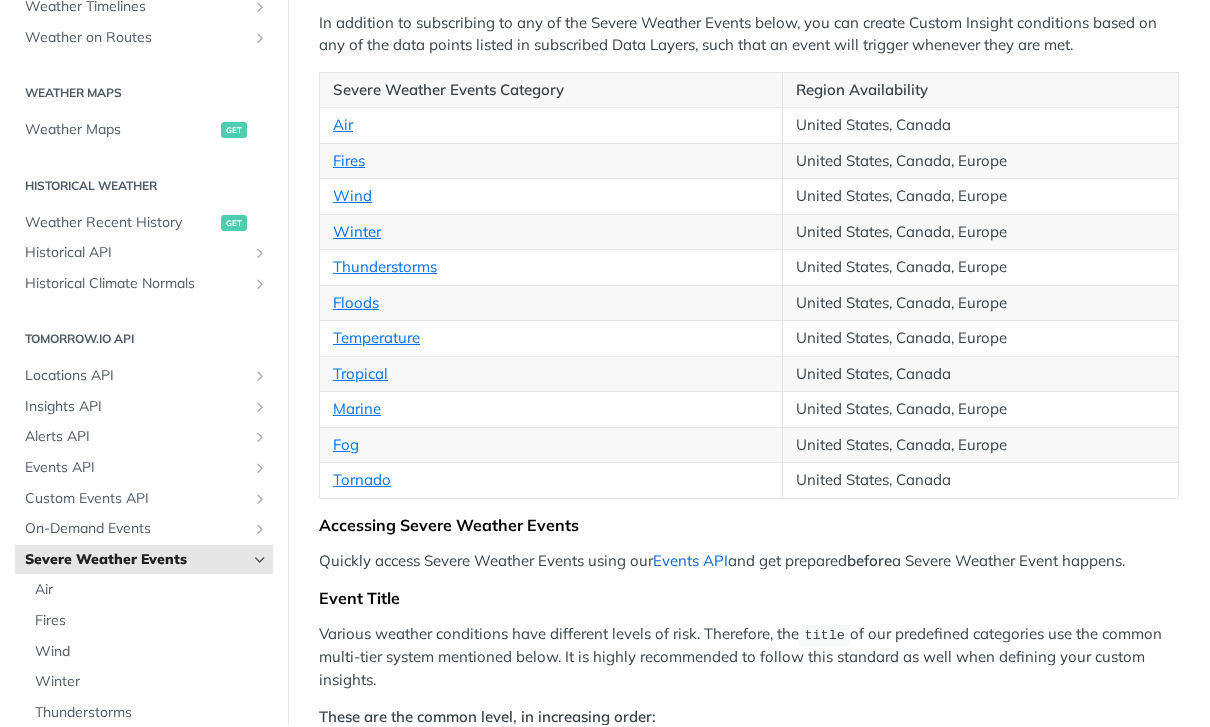 click on "Events API" at bounding box center [690, 562] 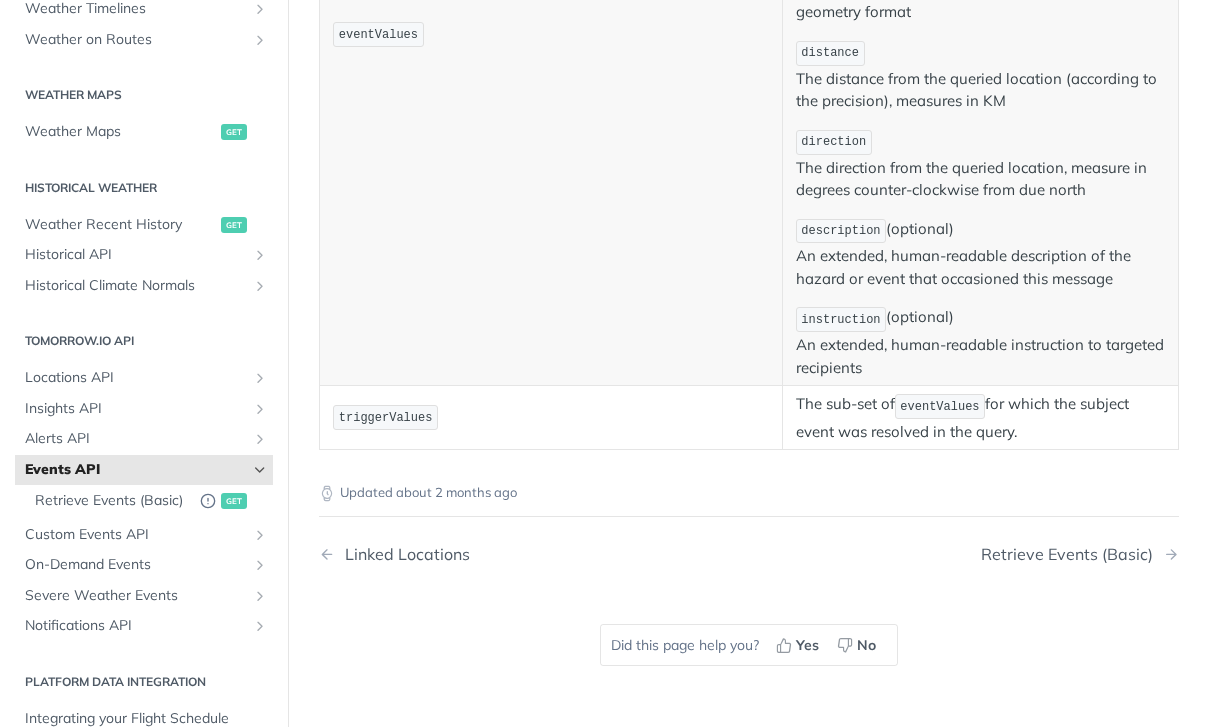 scroll, scrollTop: 1174, scrollLeft: 0, axis: vertical 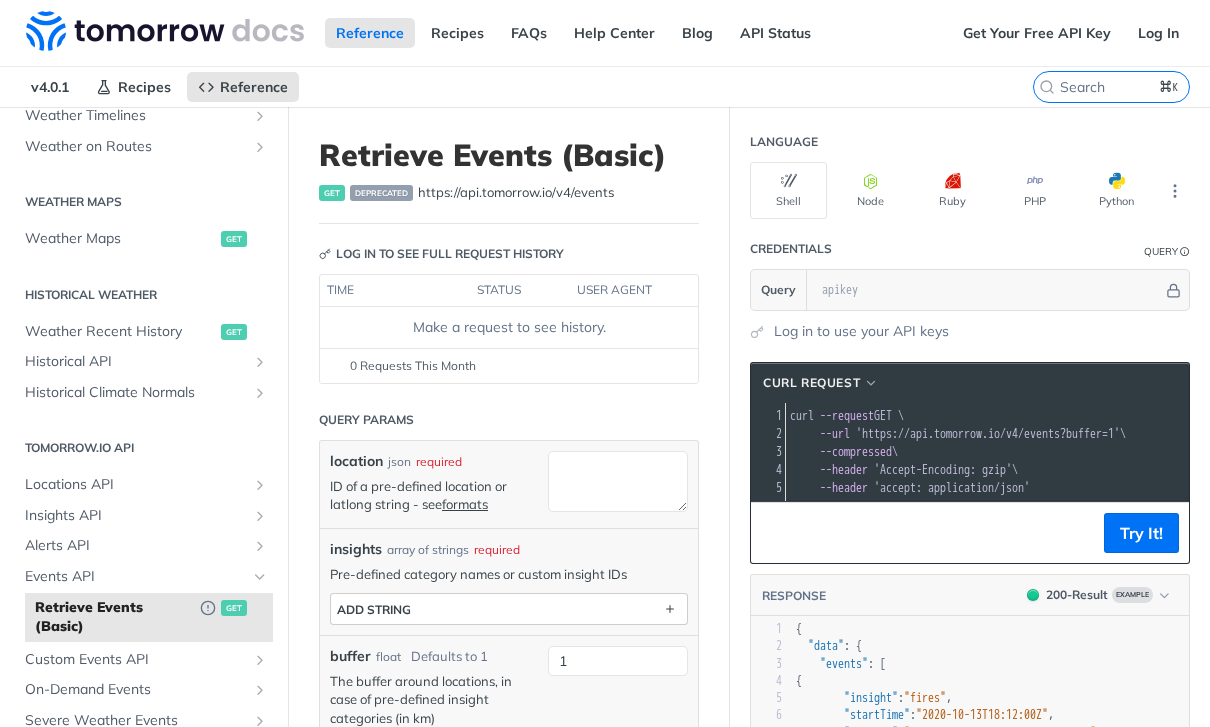 click on "ADD    string" at bounding box center [509, 609] 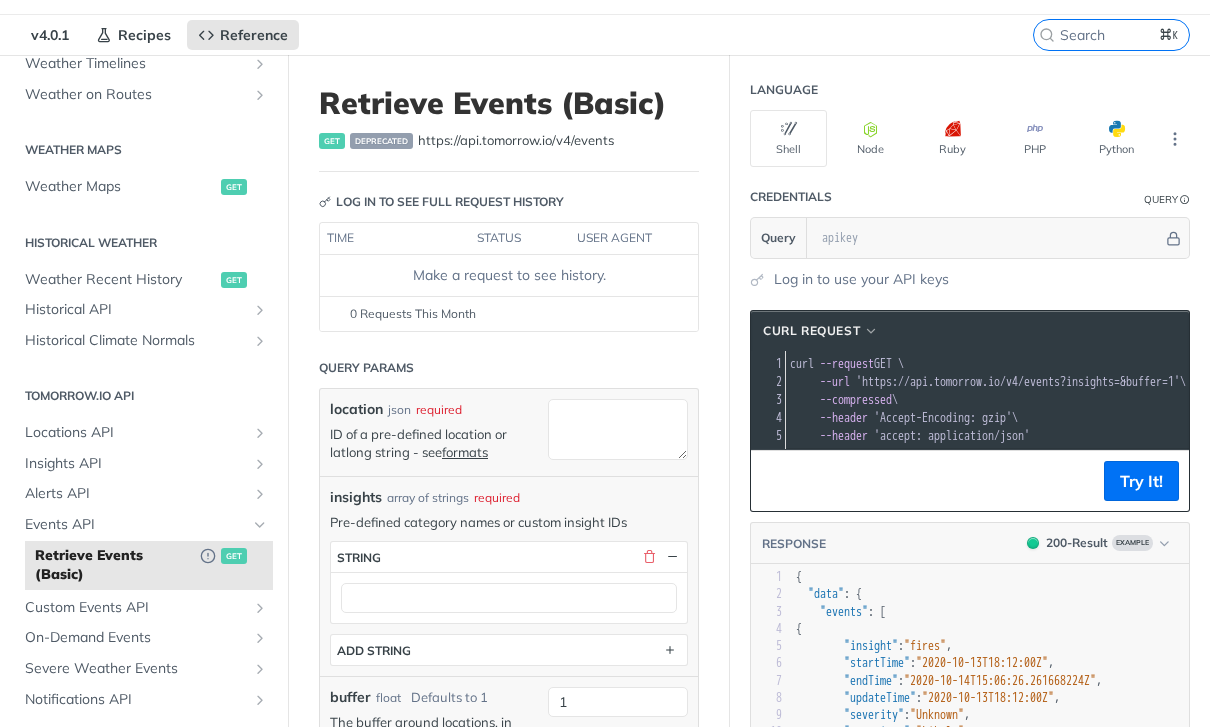 scroll, scrollTop: 13, scrollLeft: 0, axis: vertical 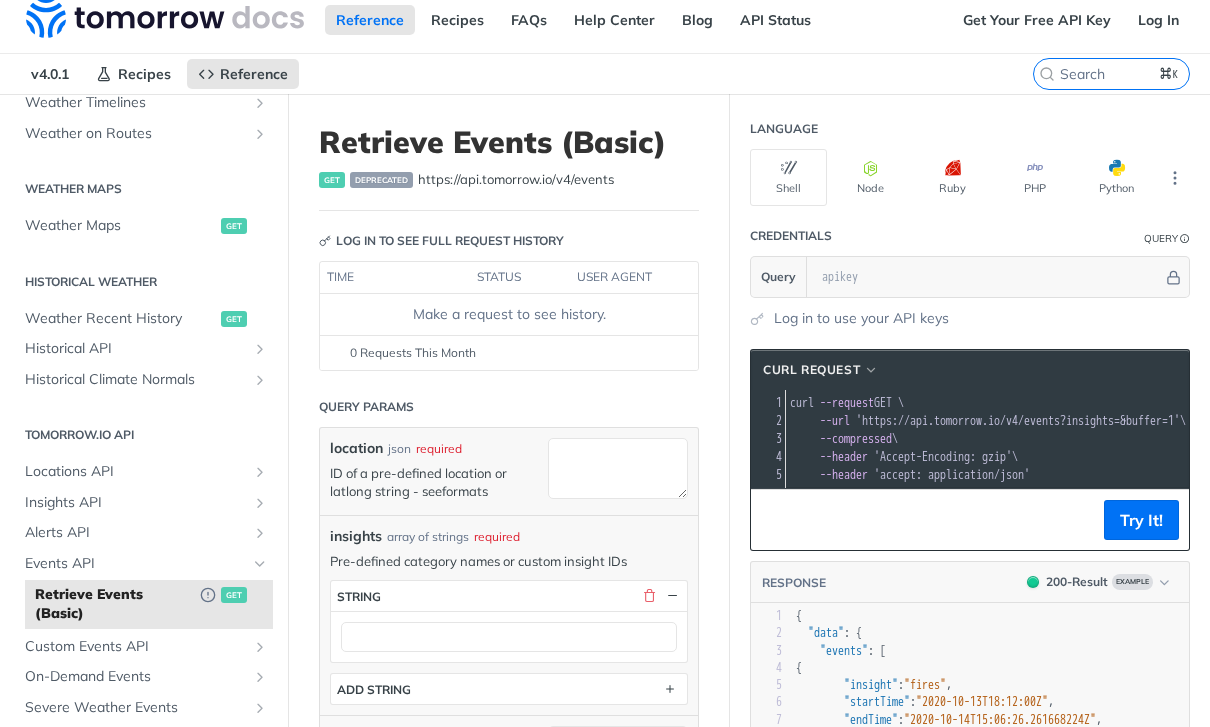 click on "formats" at bounding box center [465, 491] 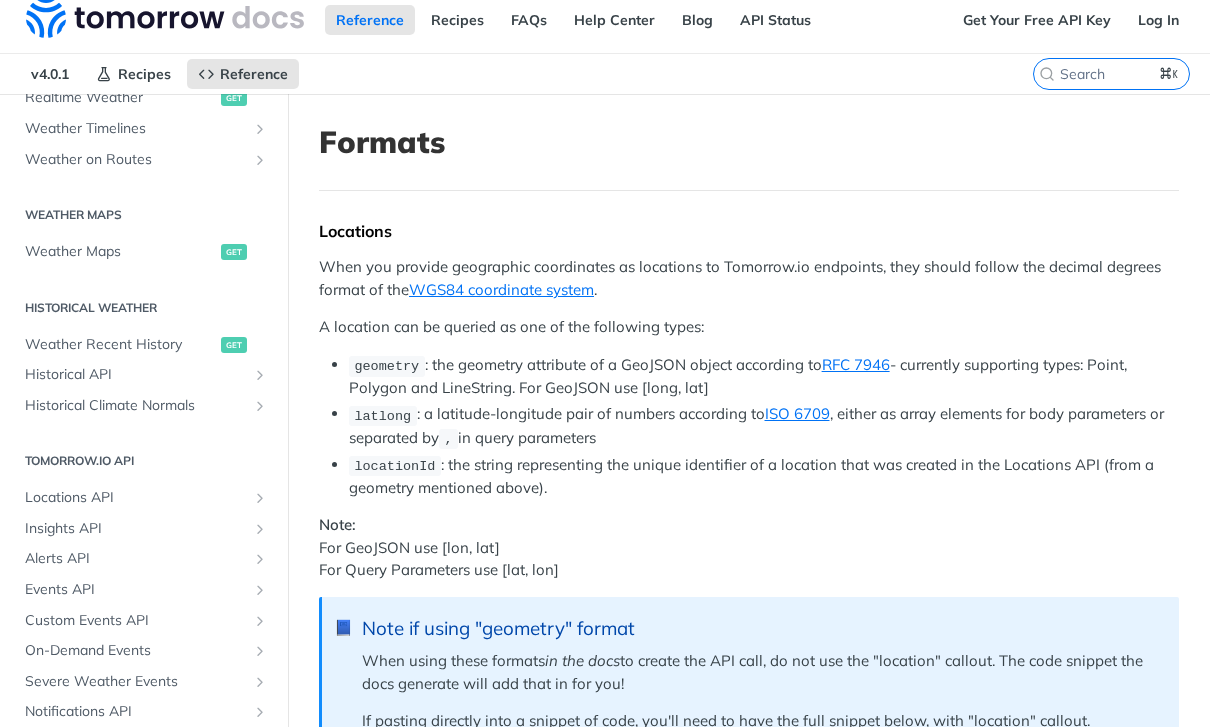 scroll, scrollTop: 231, scrollLeft: 0, axis: vertical 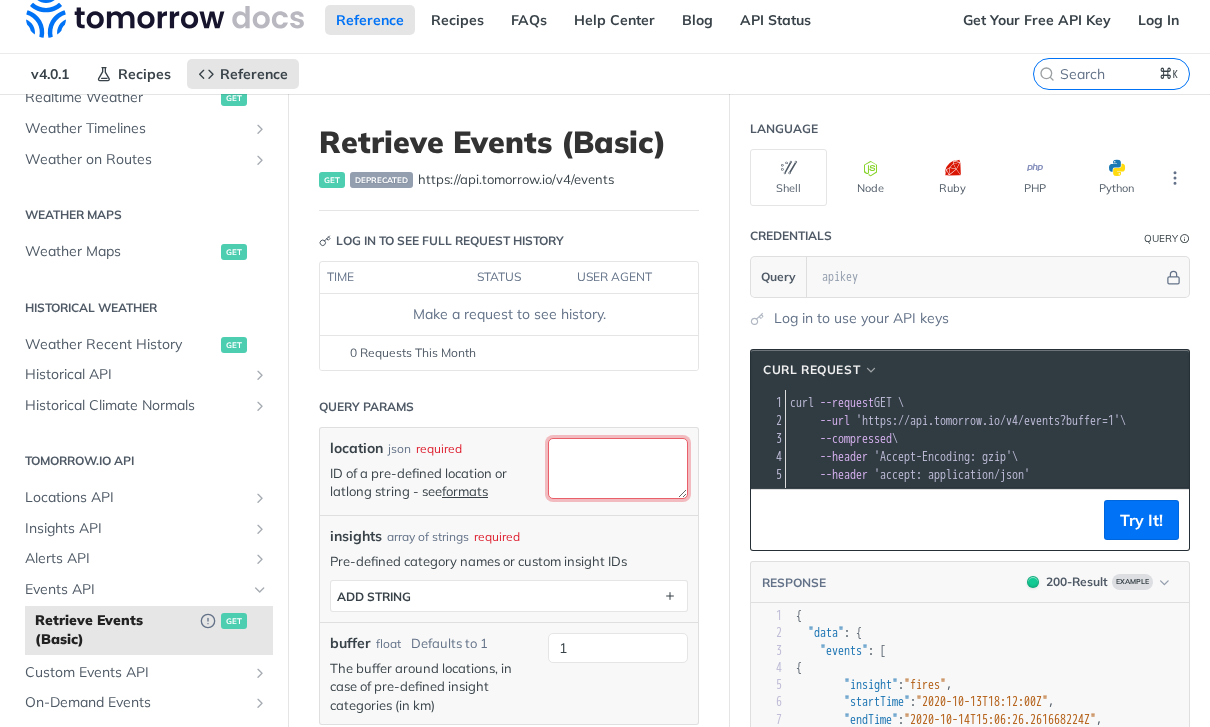 click on "location" at bounding box center (618, 468) 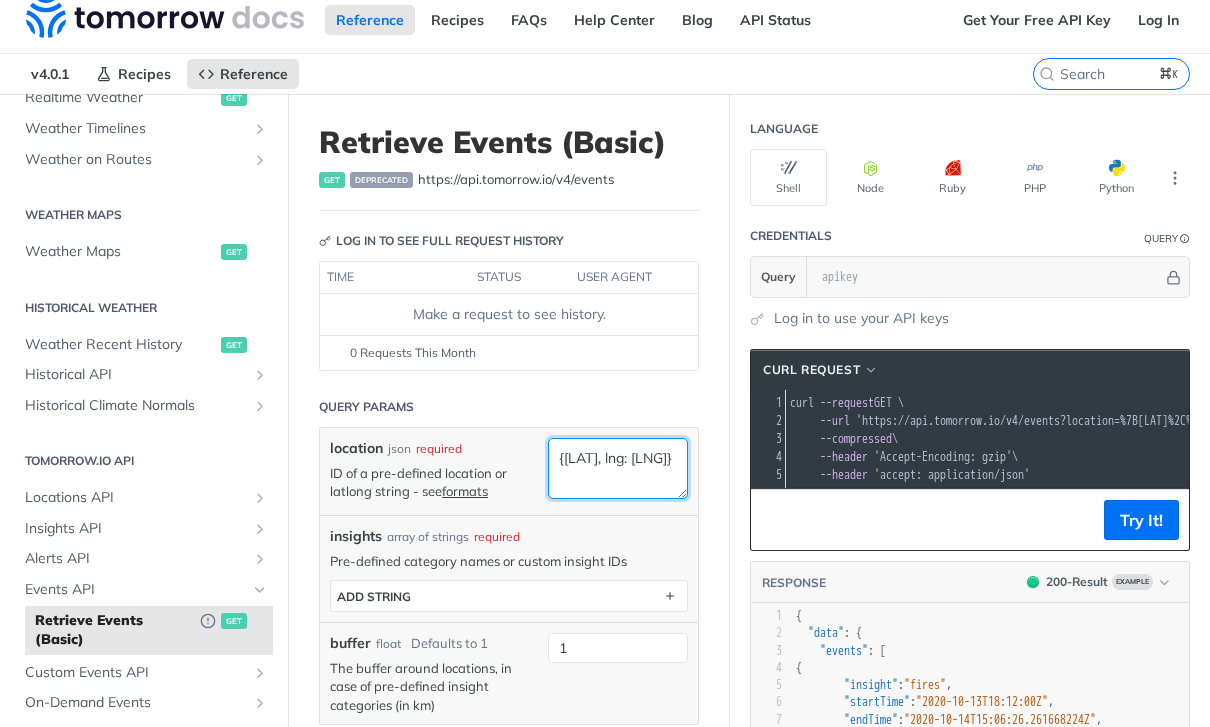 scroll, scrollTop: 0, scrollLeft: 0, axis: both 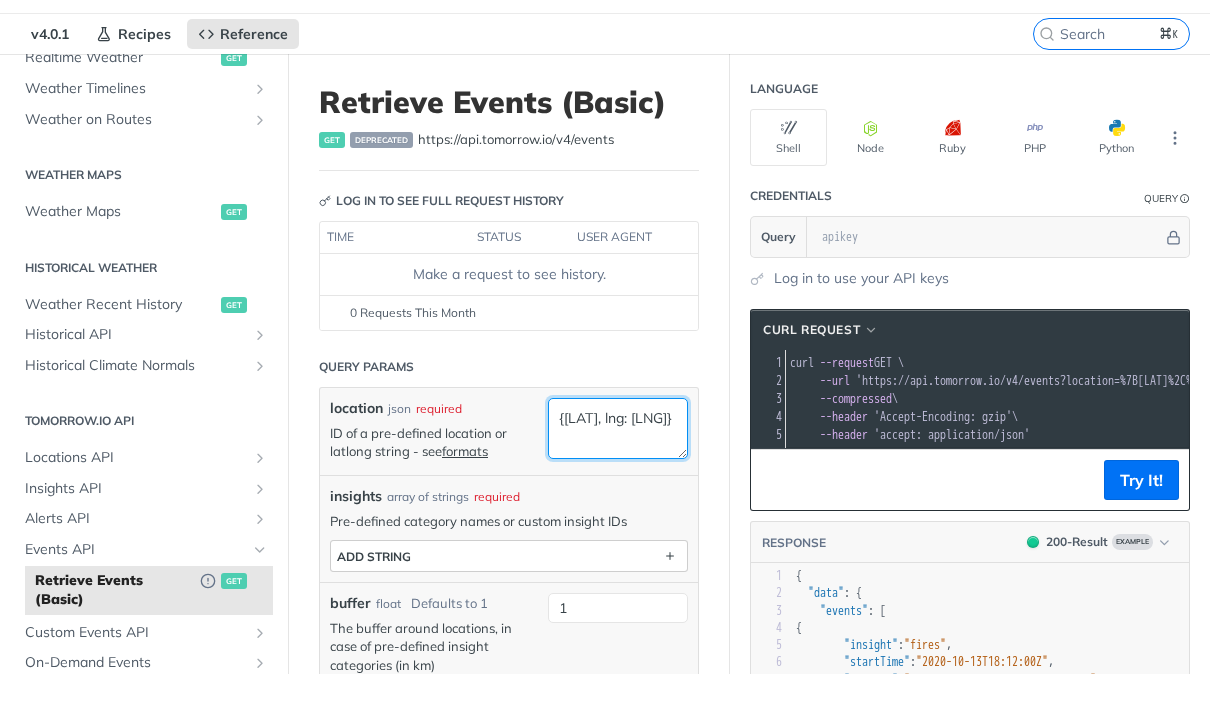 type on "{42.443909, lng: -73.631226}" 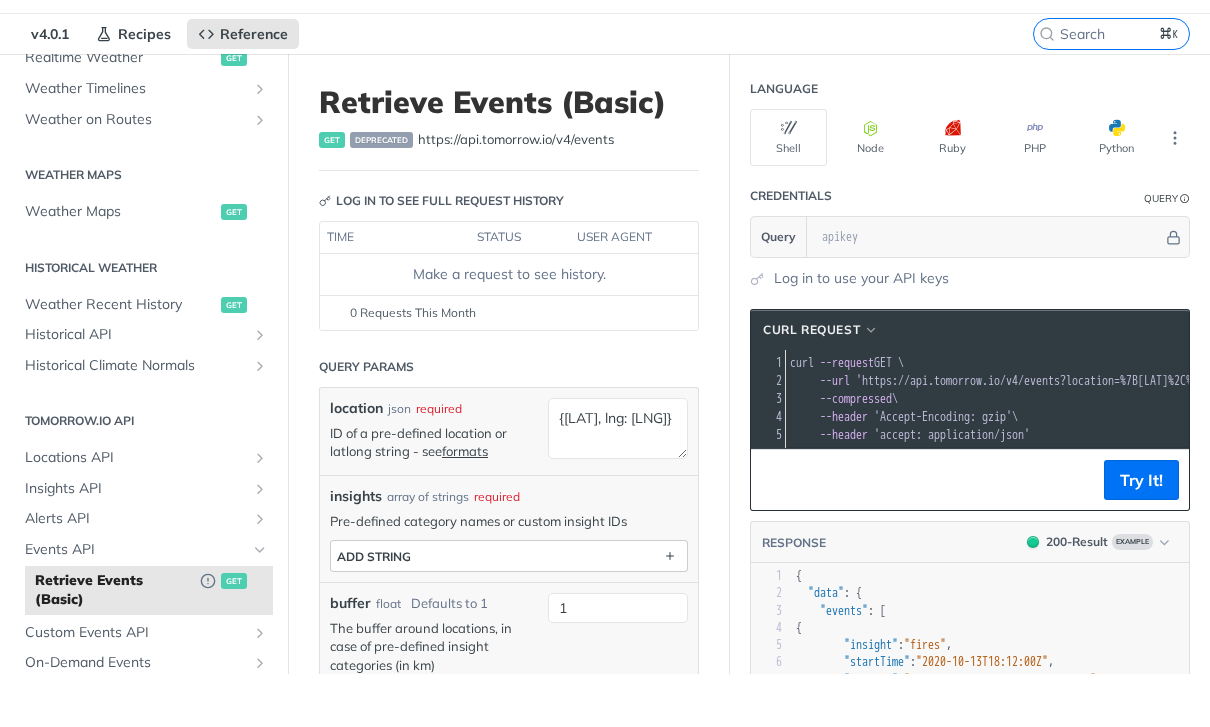 click on "ADD    string" at bounding box center [509, 609] 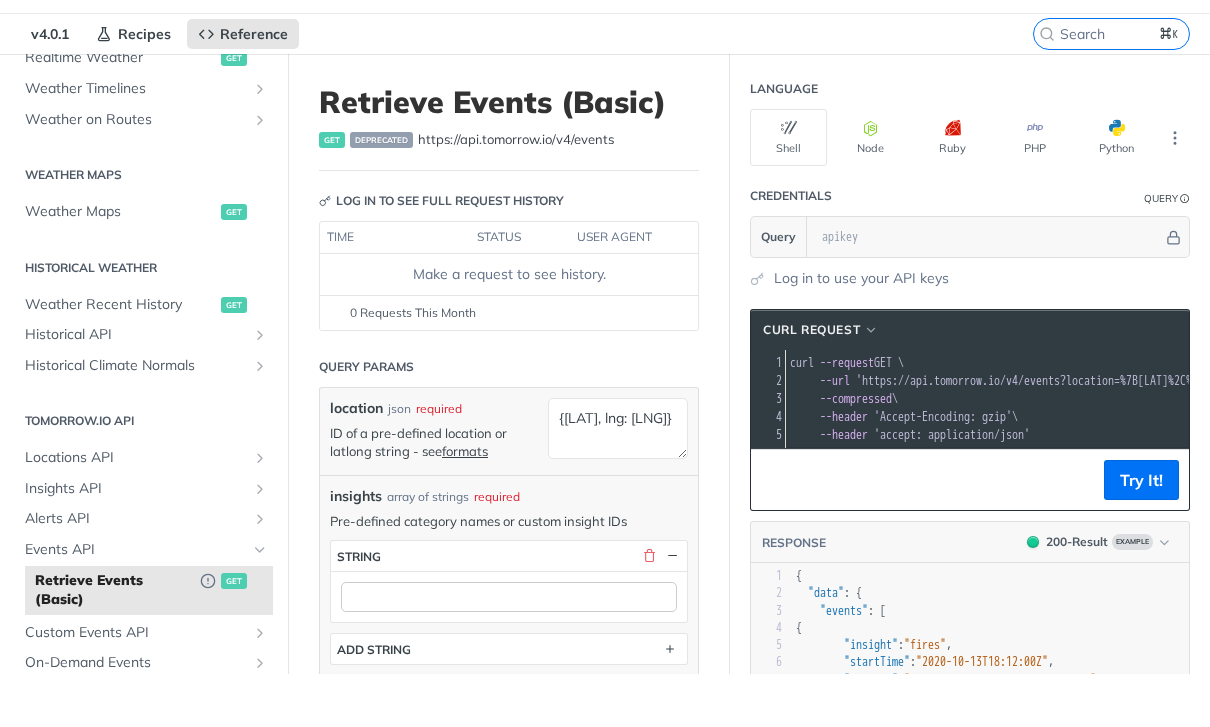 scroll, scrollTop: 53, scrollLeft: 0, axis: vertical 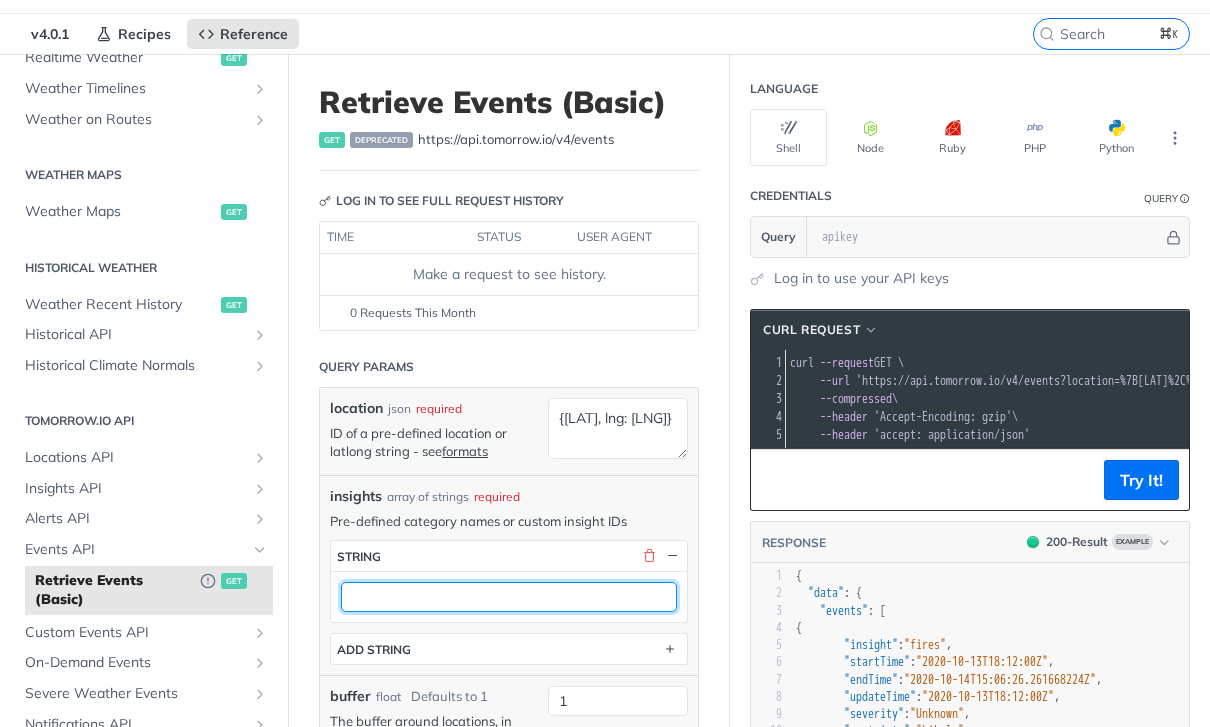 click at bounding box center [509, 597] 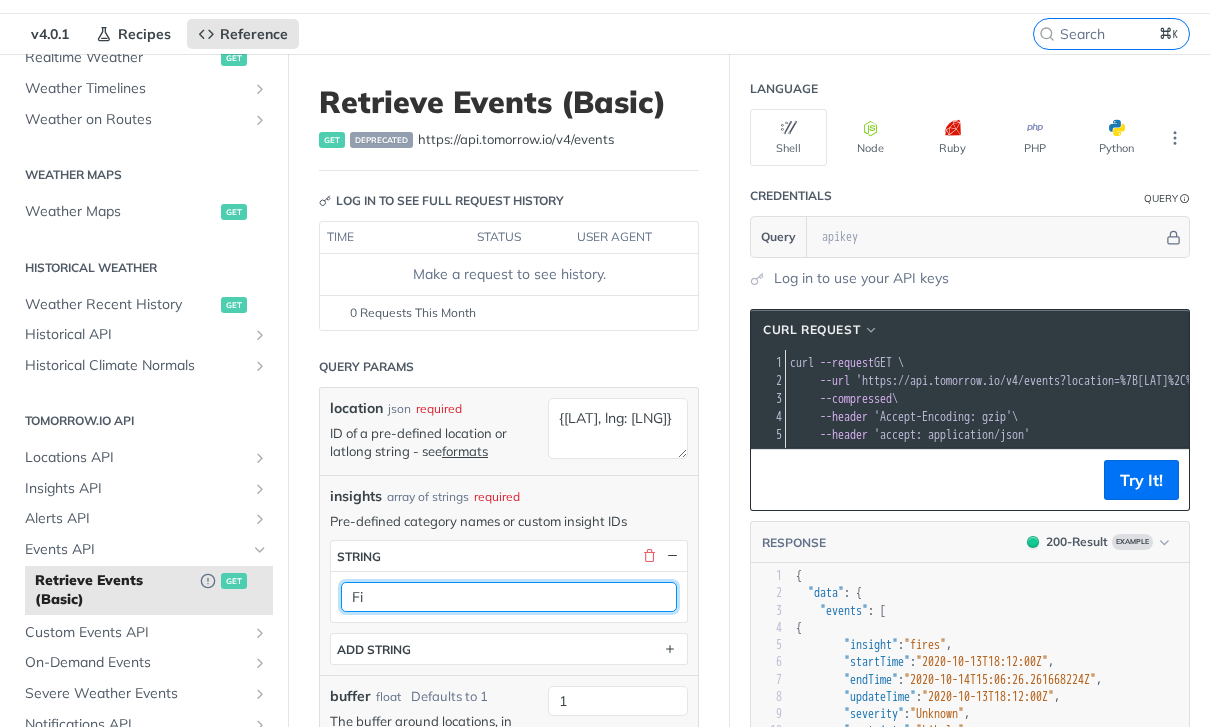 type on "F" 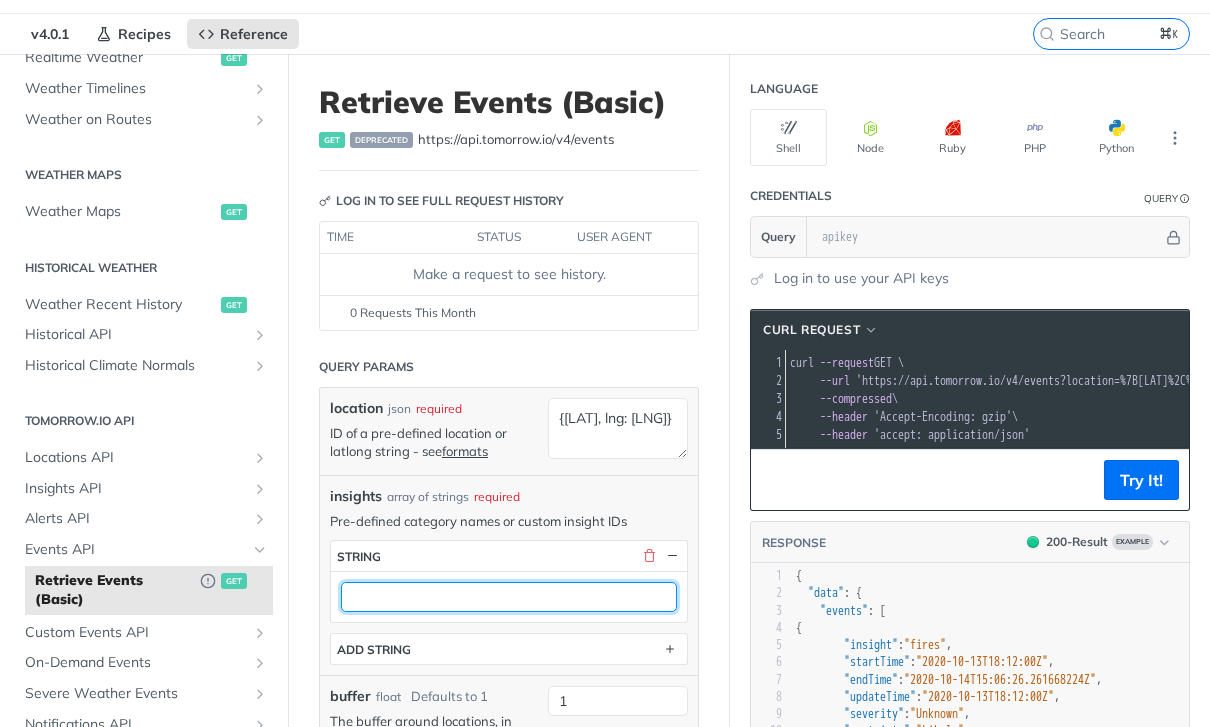 type on "F" 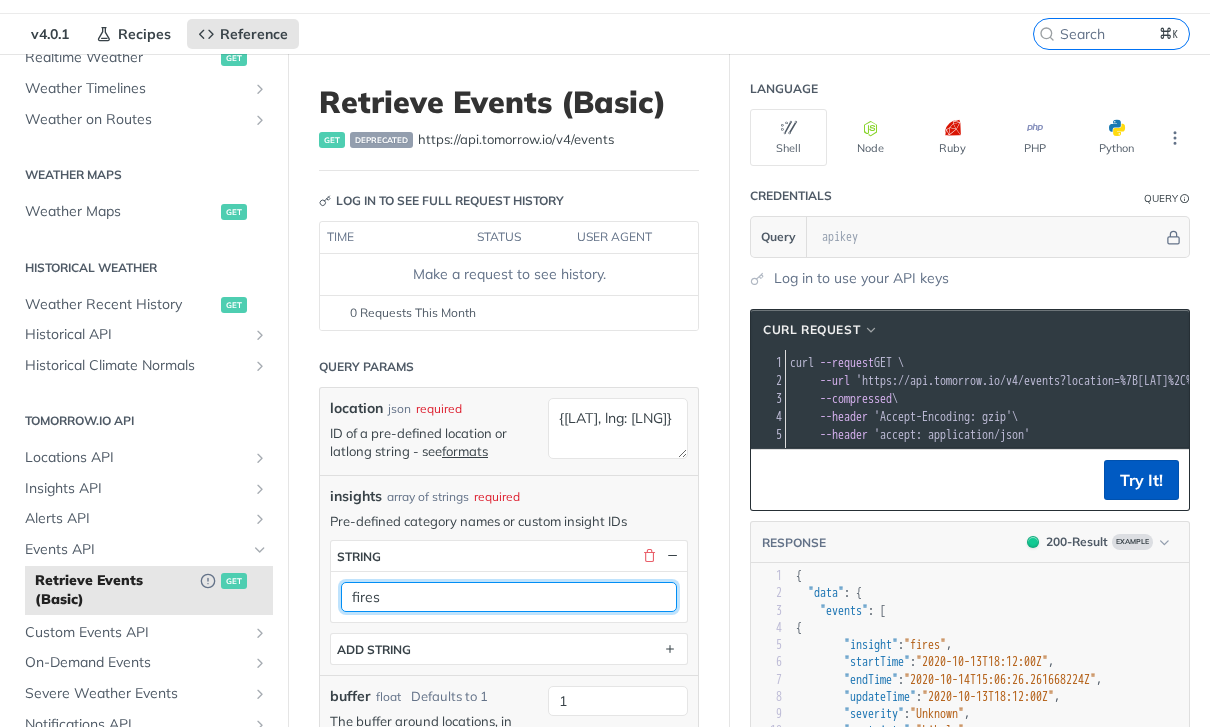 type on "fires" 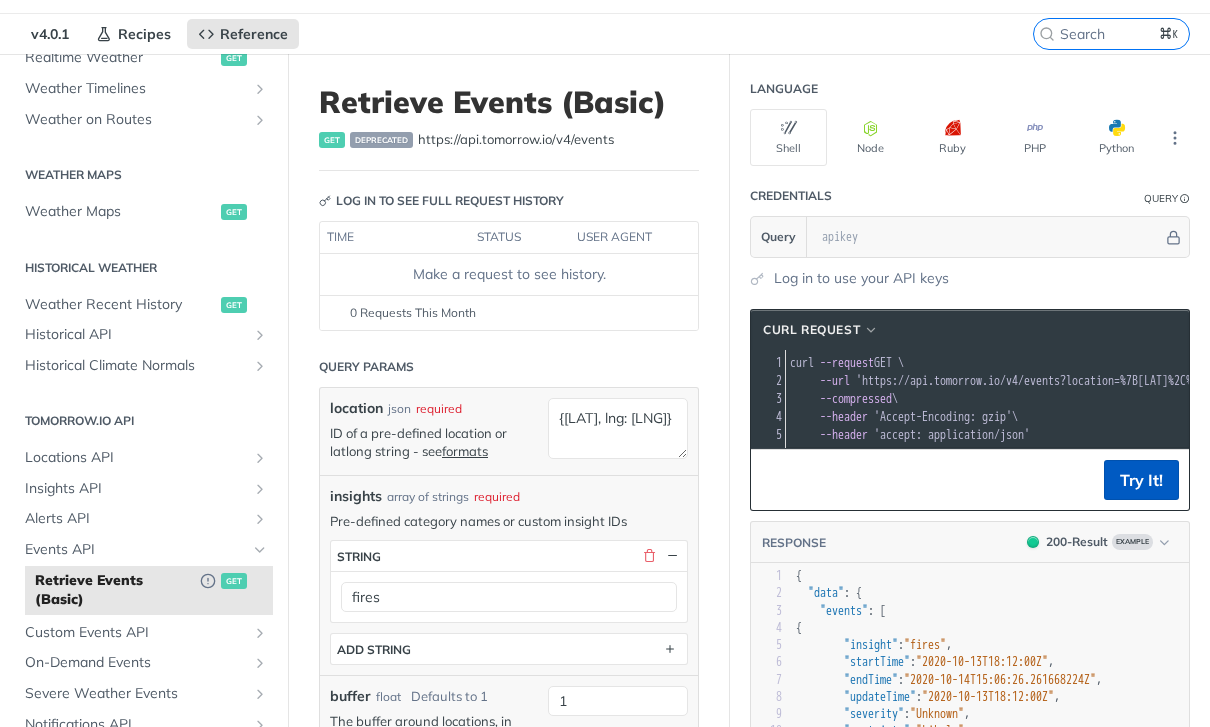click on "Try It!" at bounding box center [1141, 480] 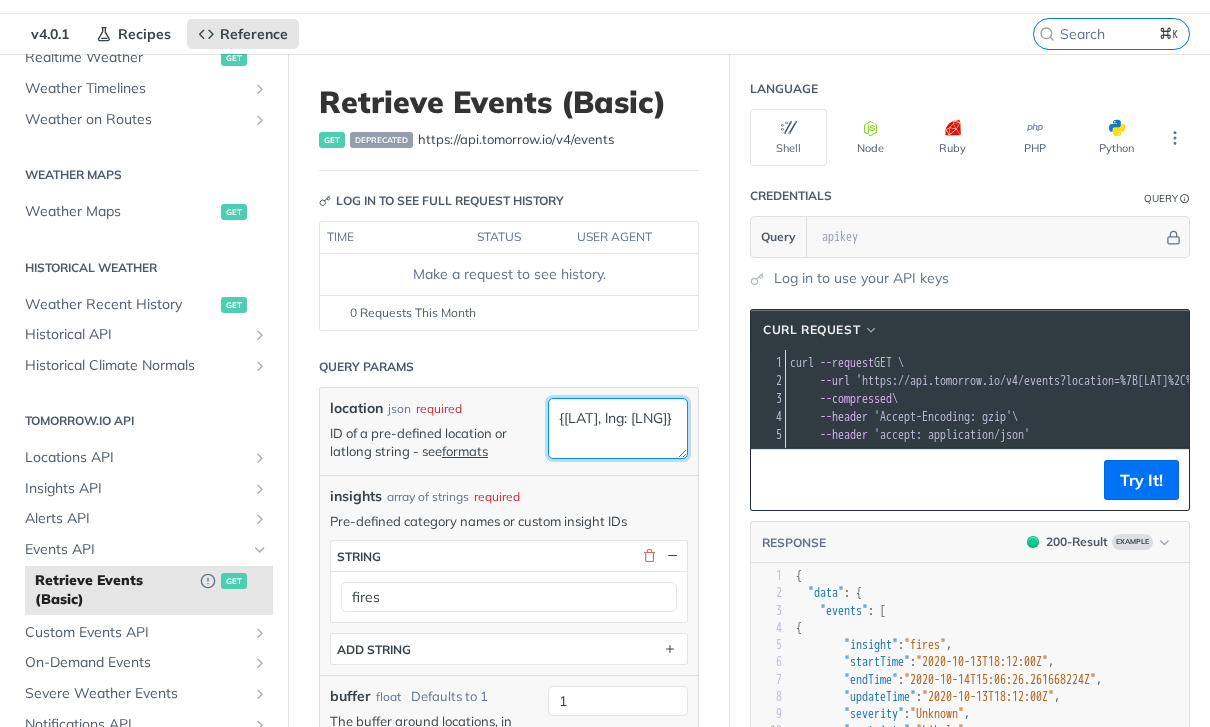 click on "{42.443909, lng: -73.631226}" at bounding box center [618, 428] 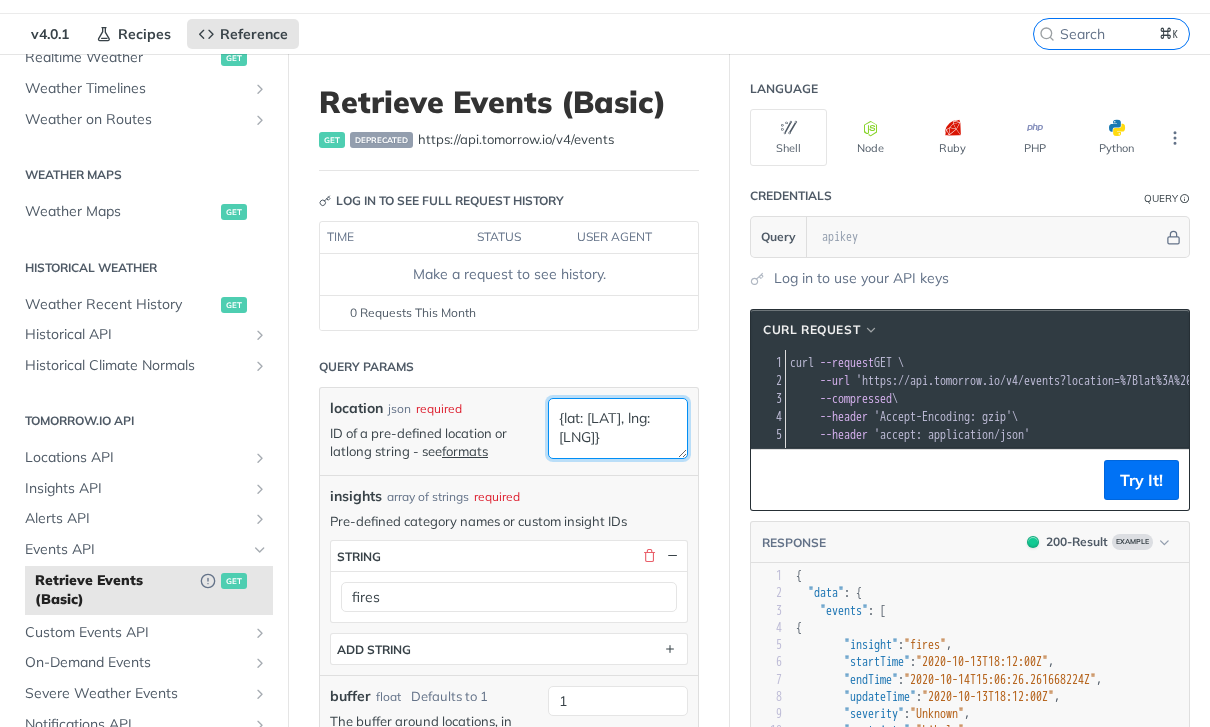 scroll, scrollTop: 0, scrollLeft: 0, axis: both 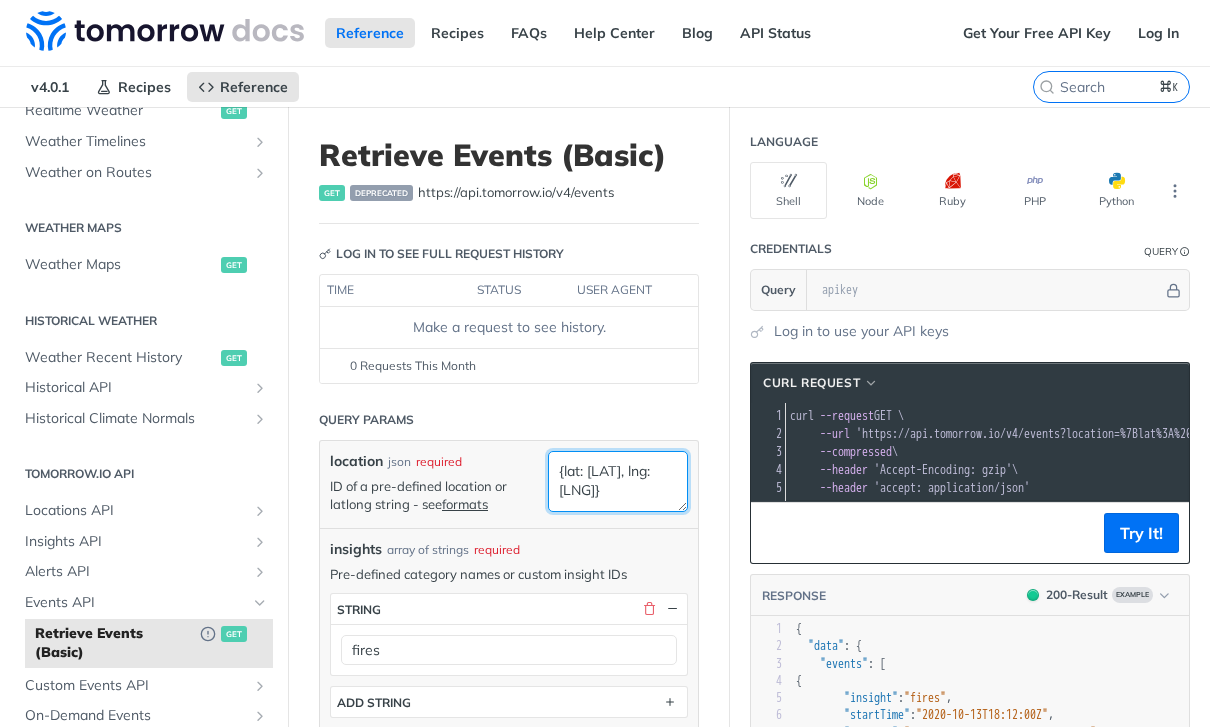 click on "{lat: 42.443909, lng: -73.631226}" at bounding box center (618, 481) 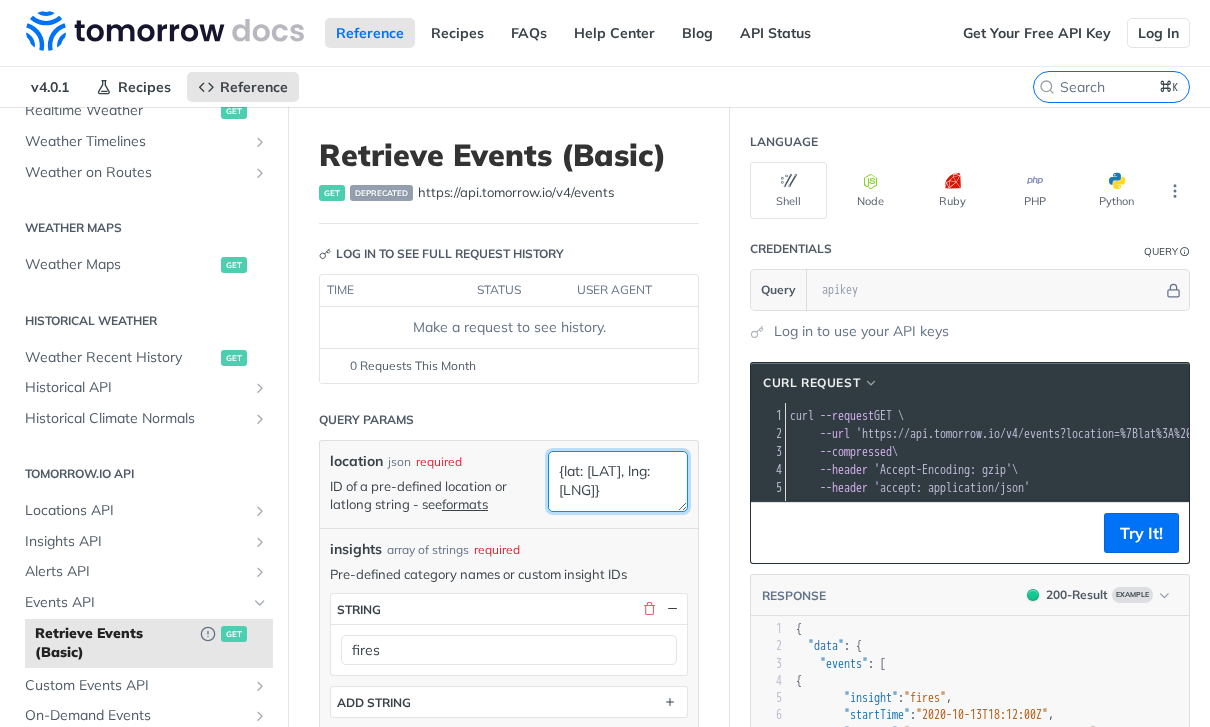 type on "{lat: 42.443909, lng: -73.631226}" 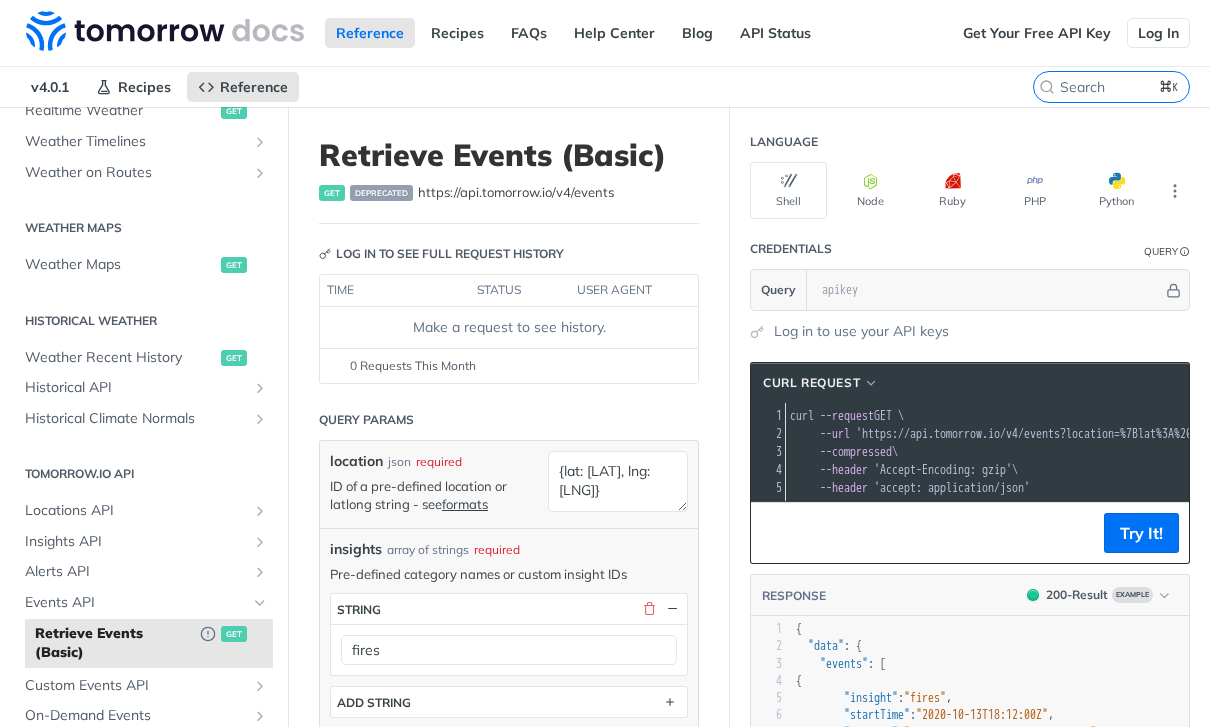 click on "Log In" at bounding box center [1158, 33] 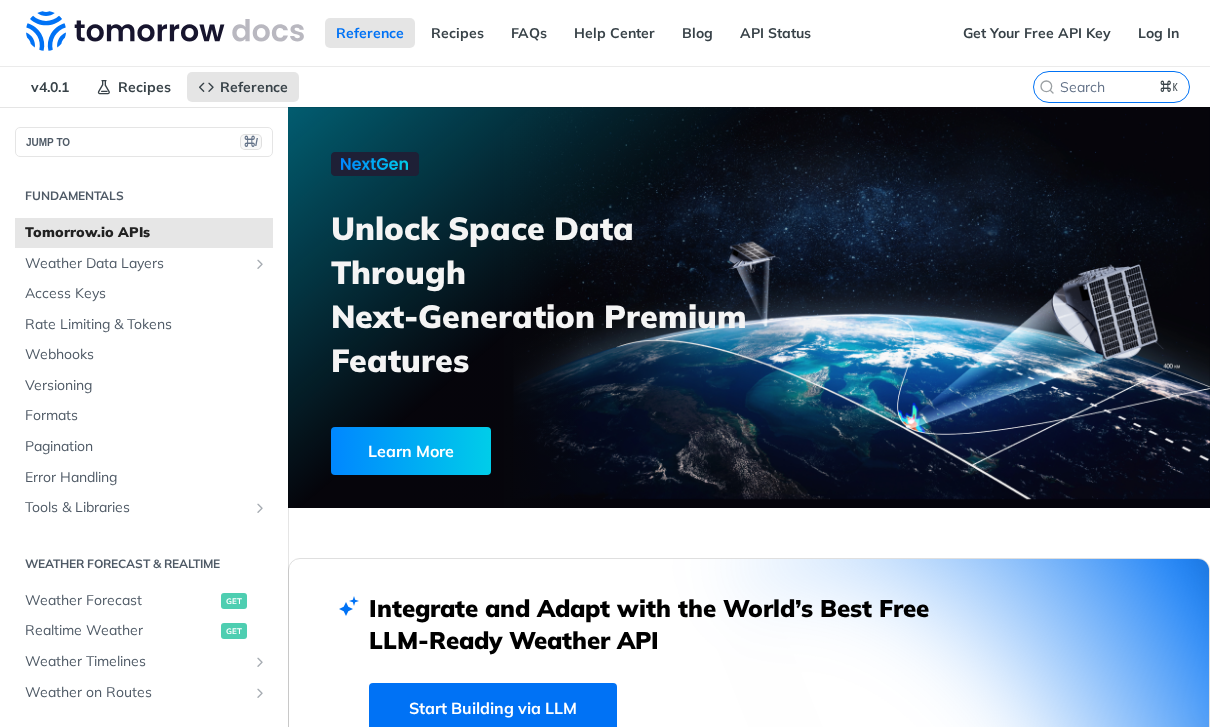scroll, scrollTop: 0, scrollLeft: 0, axis: both 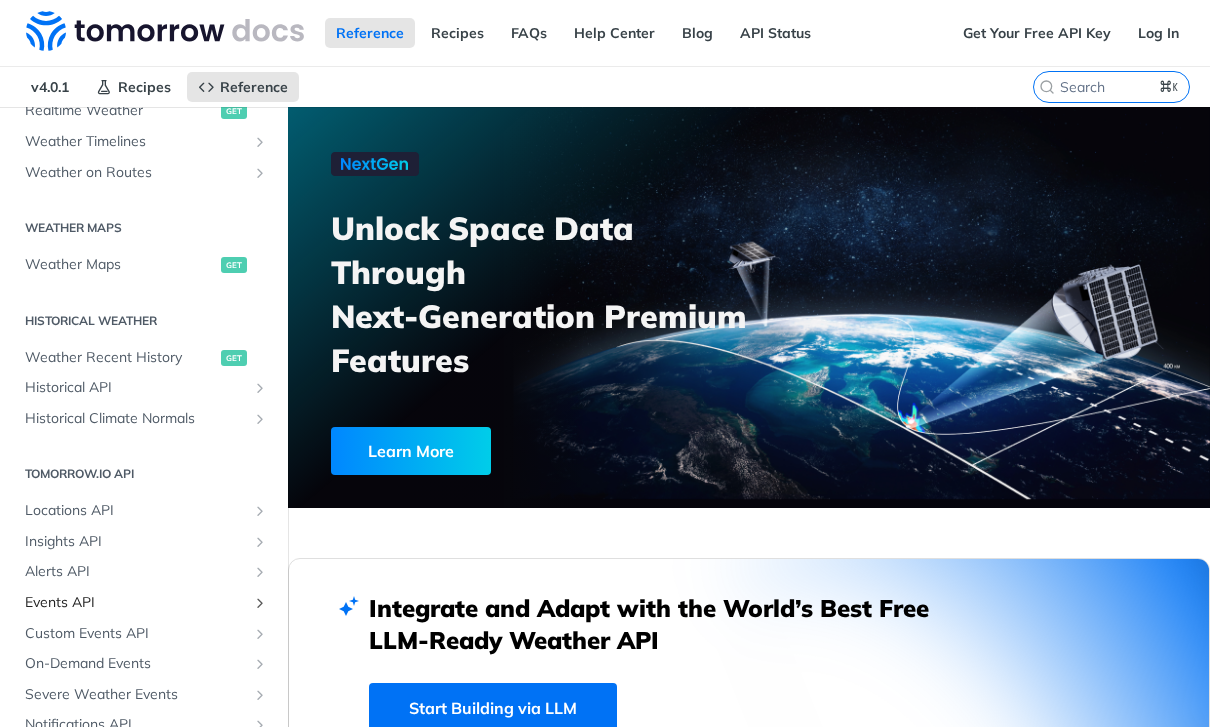 click on "Events API" at bounding box center [136, 603] 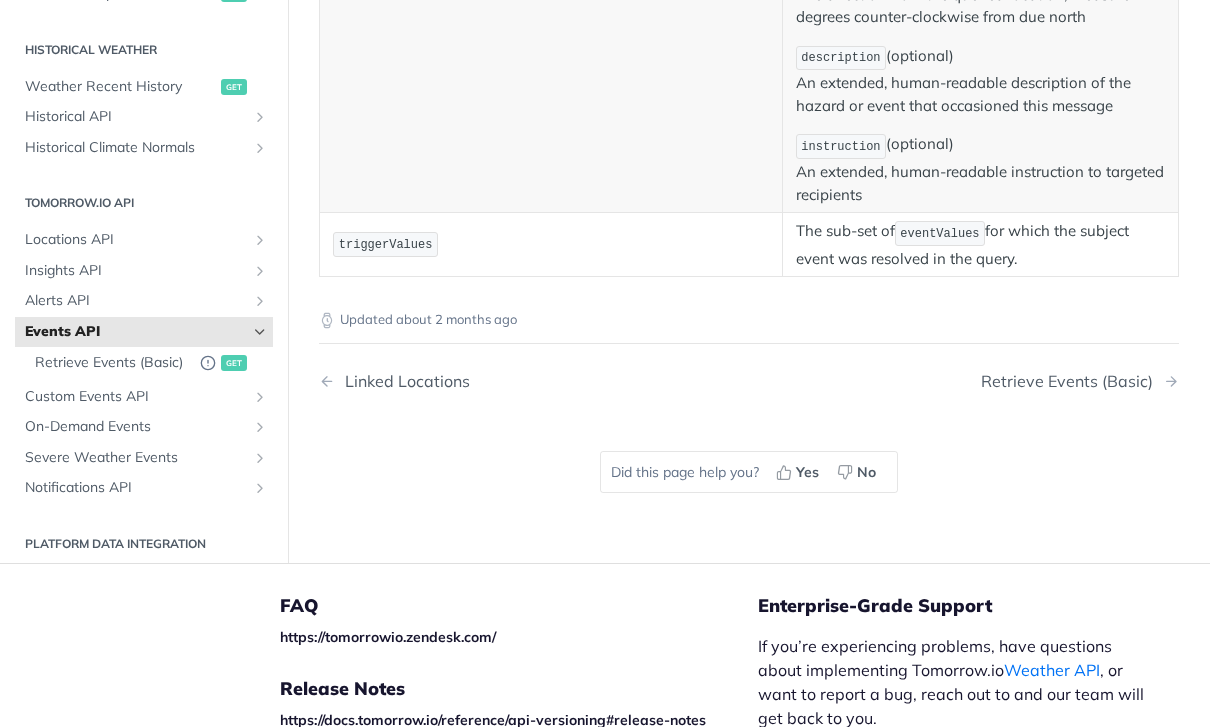 scroll, scrollTop: 1462, scrollLeft: 0, axis: vertical 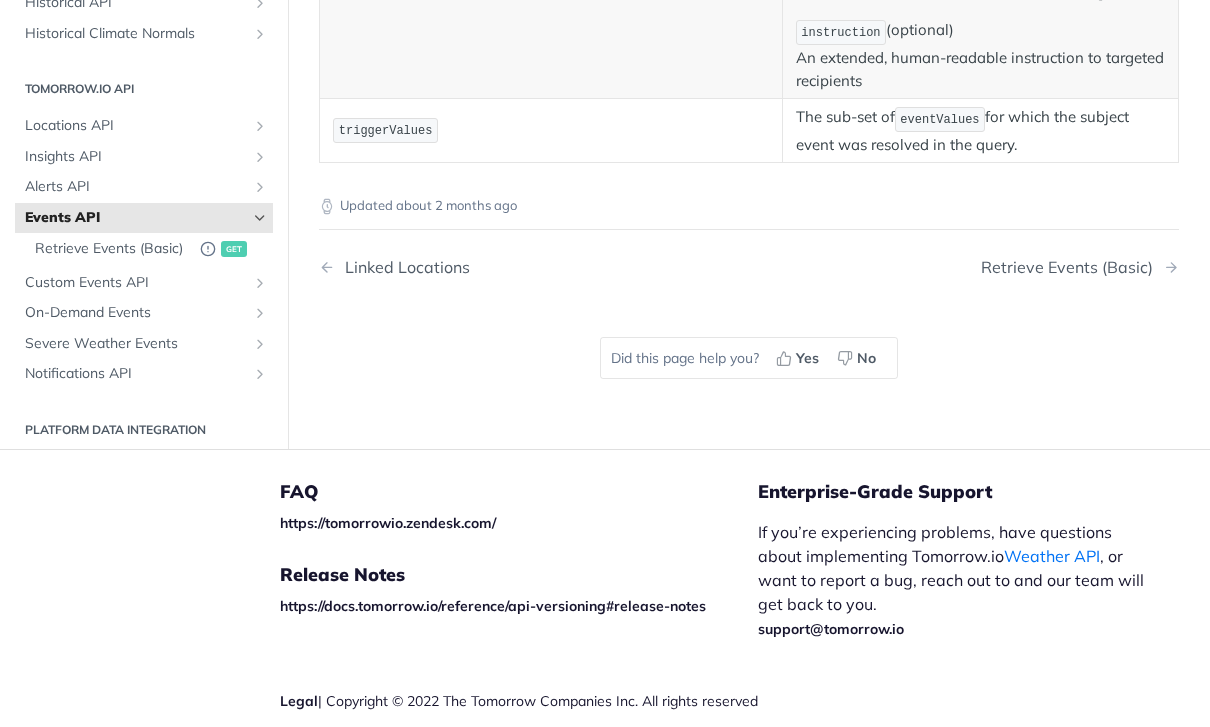 drag, startPoint x: 1089, startPoint y: 255, endPoint x: 1089, endPoint y: 506, distance: 251 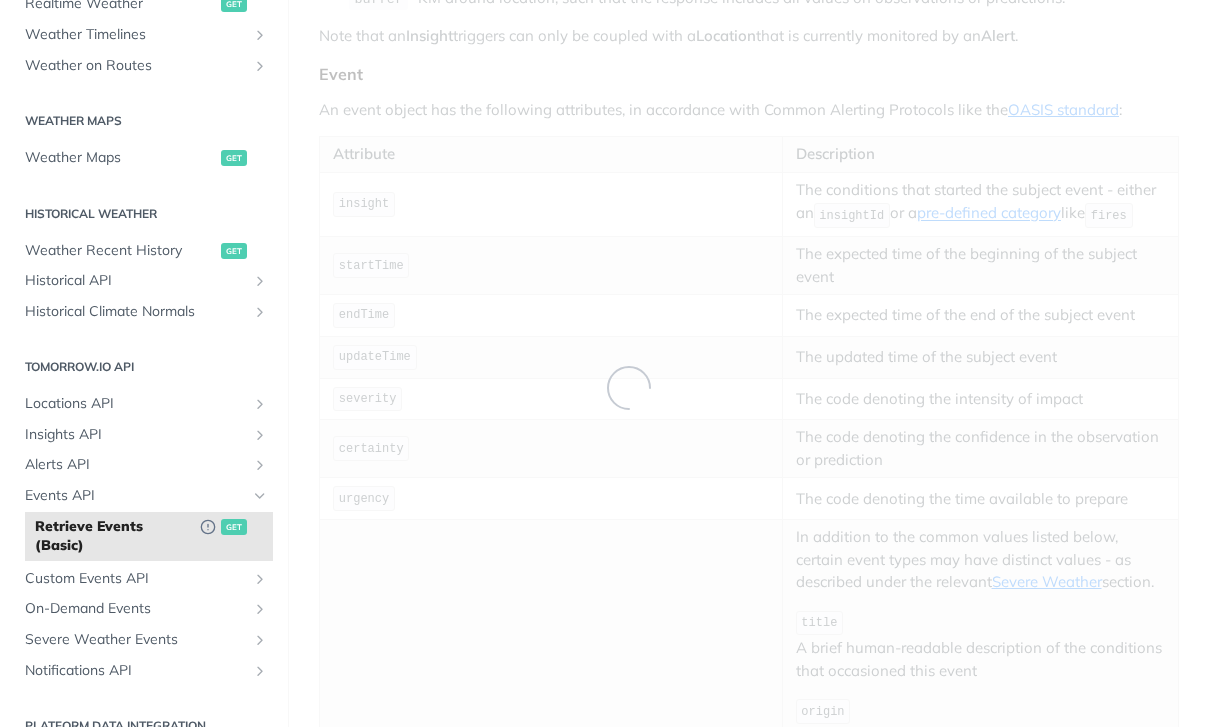 scroll, scrollTop: 0, scrollLeft: 0, axis: both 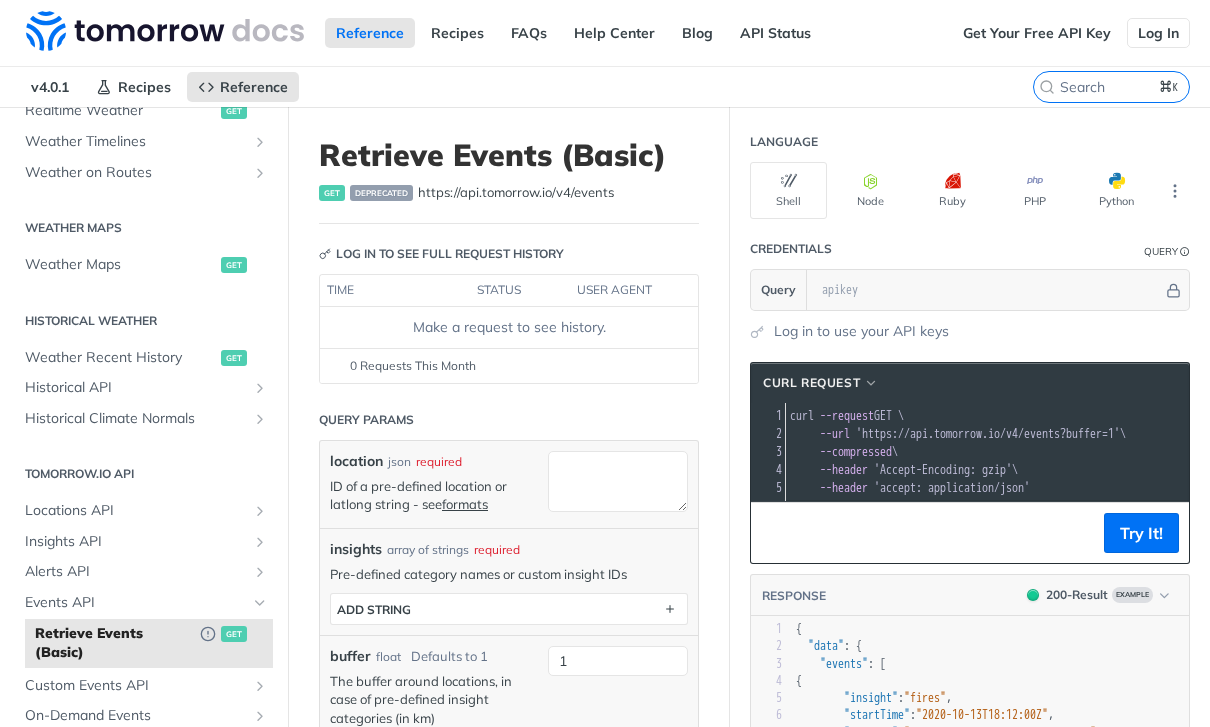 click on "Log In" at bounding box center [1158, 33] 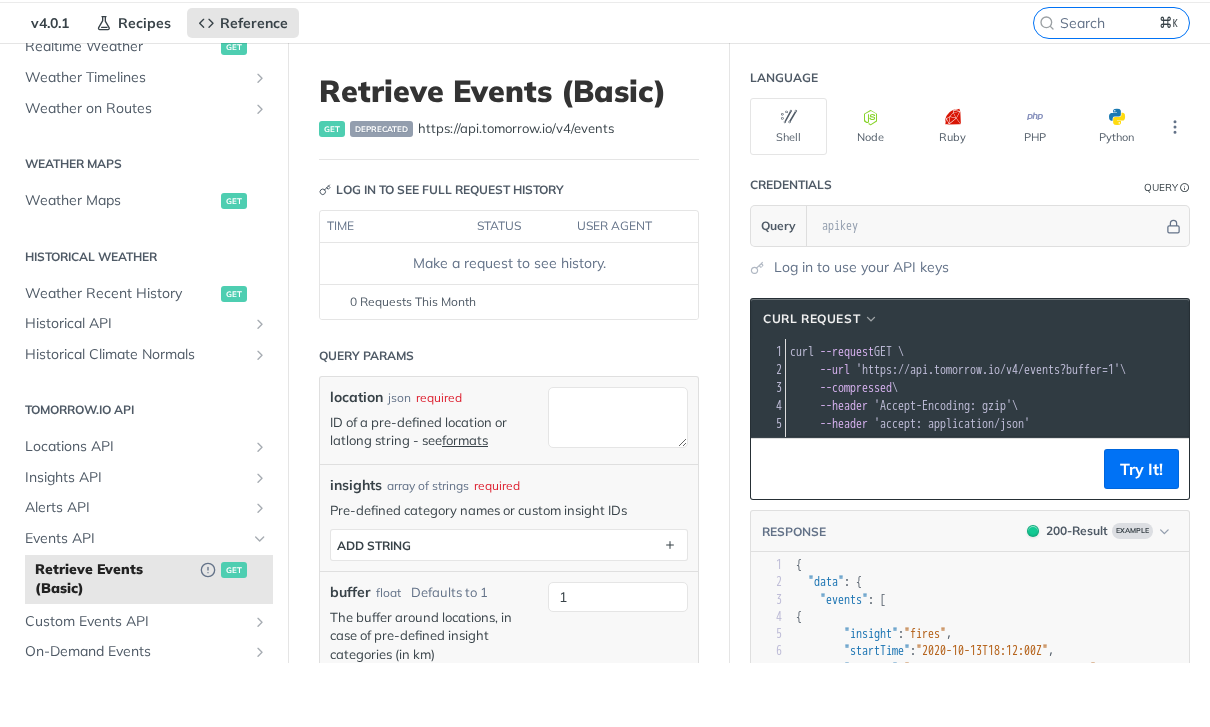 scroll, scrollTop: 64, scrollLeft: 0, axis: vertical 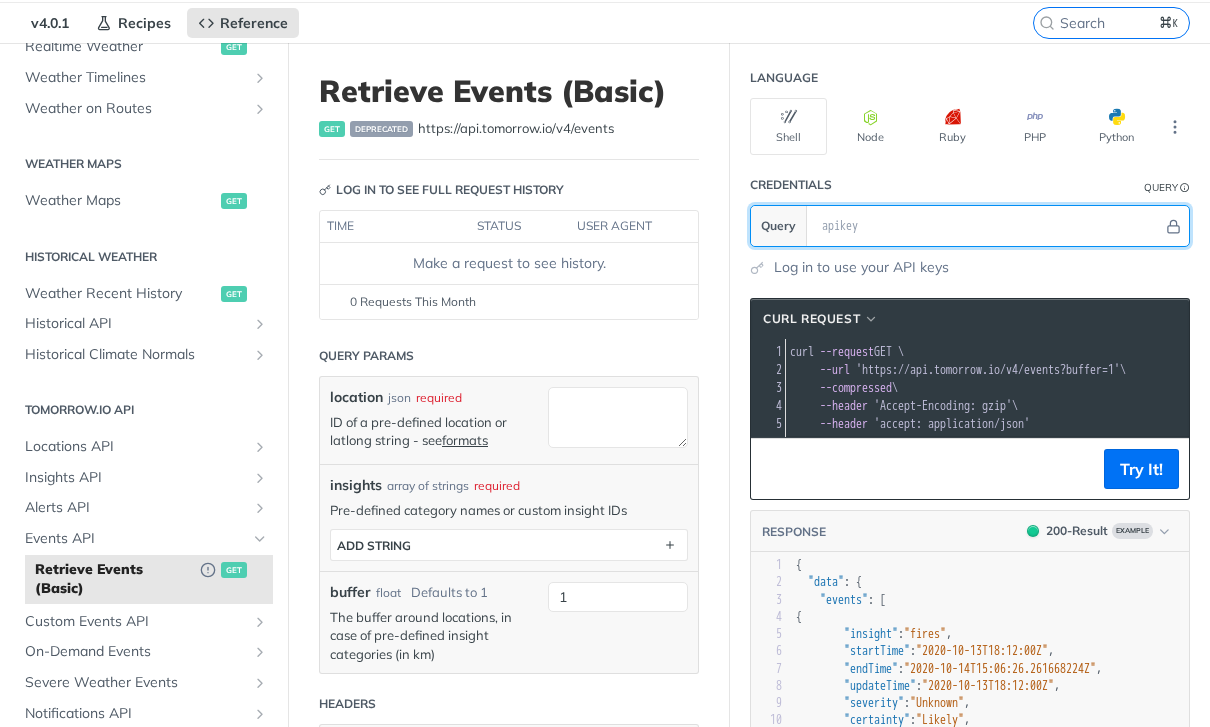 click at bounding box center (987, 226) 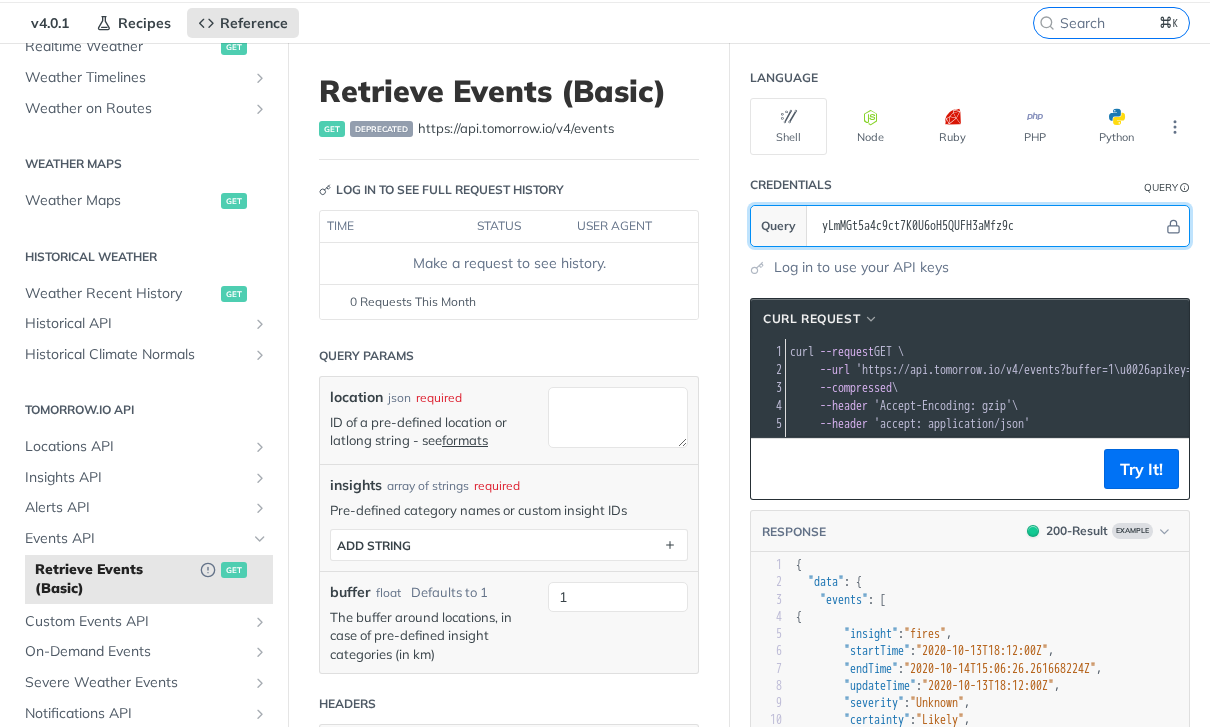 type on "yLmMGt5a4c9ct7K0U6oH5QUFH3aMfz9c" 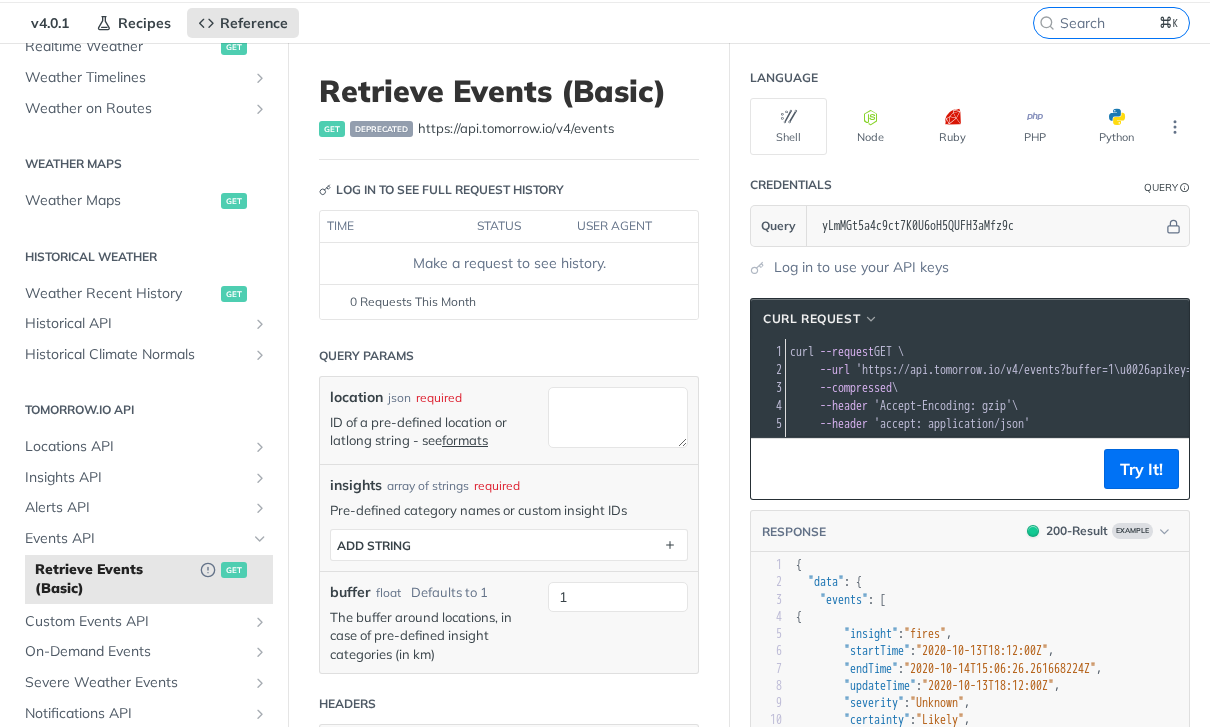 click on "cURL Request xxxxxxxxxx 1 curl   --request  GET \ 2       --url   'https://api.tomorrow.io/v4/events?buffer=1&apikey=yLmMGt5a4c9ct7K0U6oH5QUFH3aMfz9c'  \ 3       --compressed  \ 4       --header   'Accept-Encoding: gzip'  \ 5       --header   'accept: application/json' Try It! RESPONSE 200  -  Result Example xxxxxxxxxx 39 1 { 2    "data" : { 3      "events" : [ 4       { 5          "insight" :  "fires" , 6          "startTime" :  "2020-10-13T18:12:00Z" , 7          "endTime" :  "2020-10-14T15:06:26.261668224Z" , 8          "updateTime" :  "2020-10-13T18:12:00Z" , 9          "severity" :  "Unknown" , 10          "certainty" :  "Likely" , 11          "urgency" :  "Unknown" , 12          "eventValues" : { 13            "origin" :  "VIIRS" , 14            "title" :  "Active Fire" , 15            "radiativePower" :  0.9 , 16            "location" : { 17              "type" :  "Point" , 18              "coordinates" : [ 19                130.191162109 , 20                47.230289459 21             ] 22 23 :  , -" at bounding box center (970, 641) 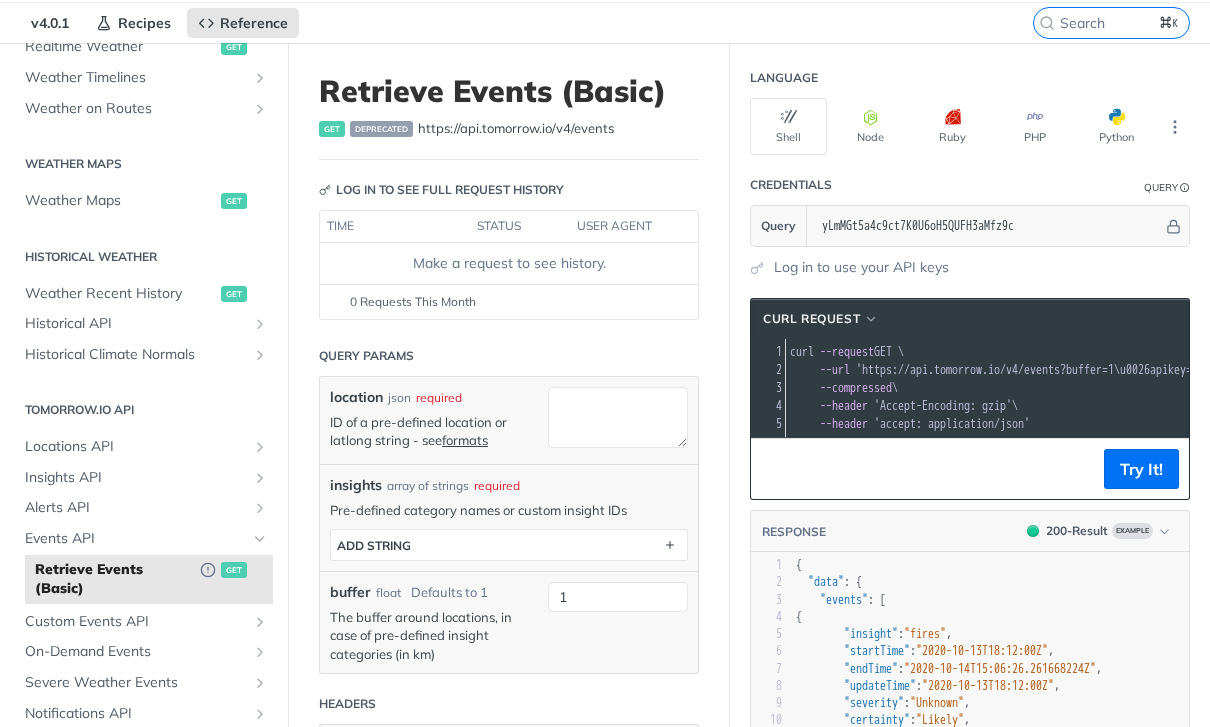scroll, scrollTop: 0, scrollLeft: 0, axis: both 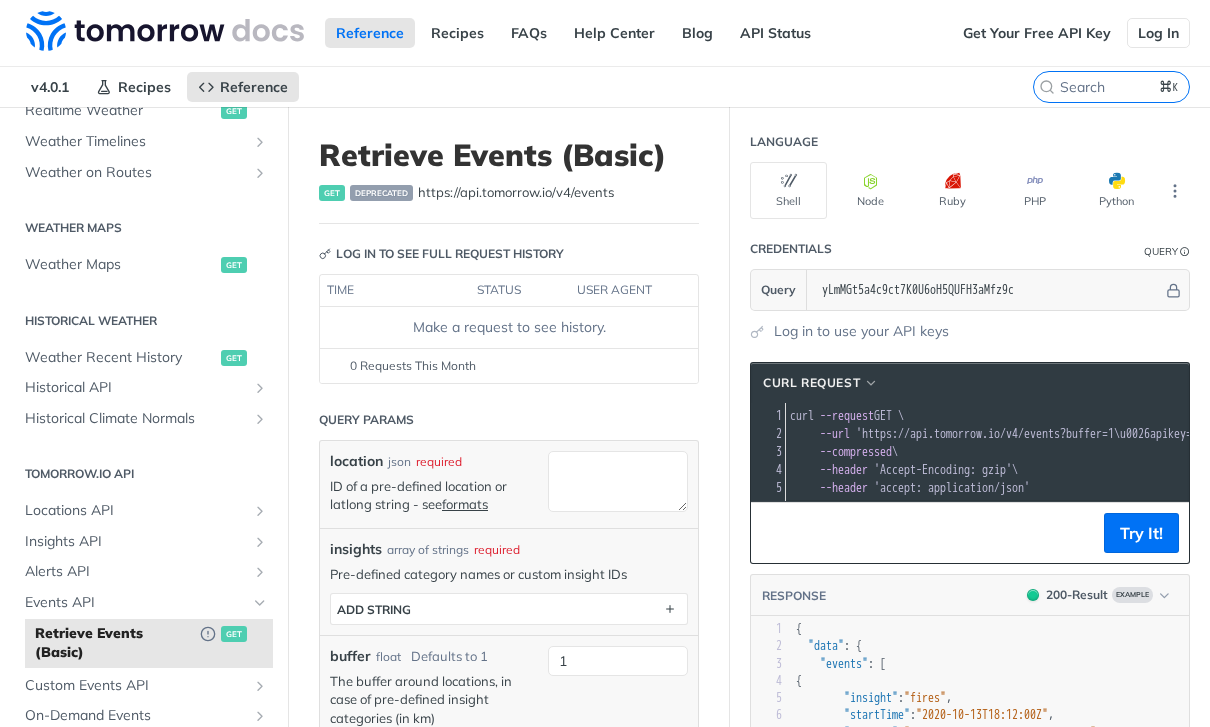 click on "Log In" at bounding box center [1158, 33] 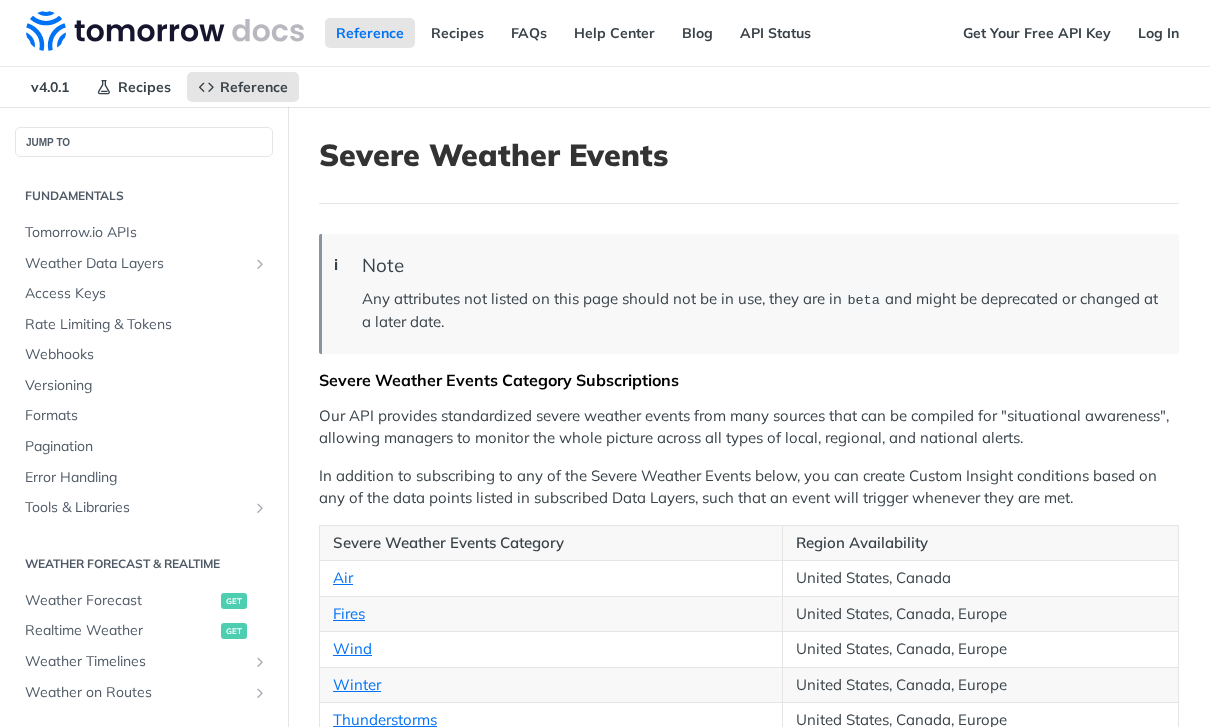 scroll, scrollTop: 0, scrollLeft: 0, axis: both 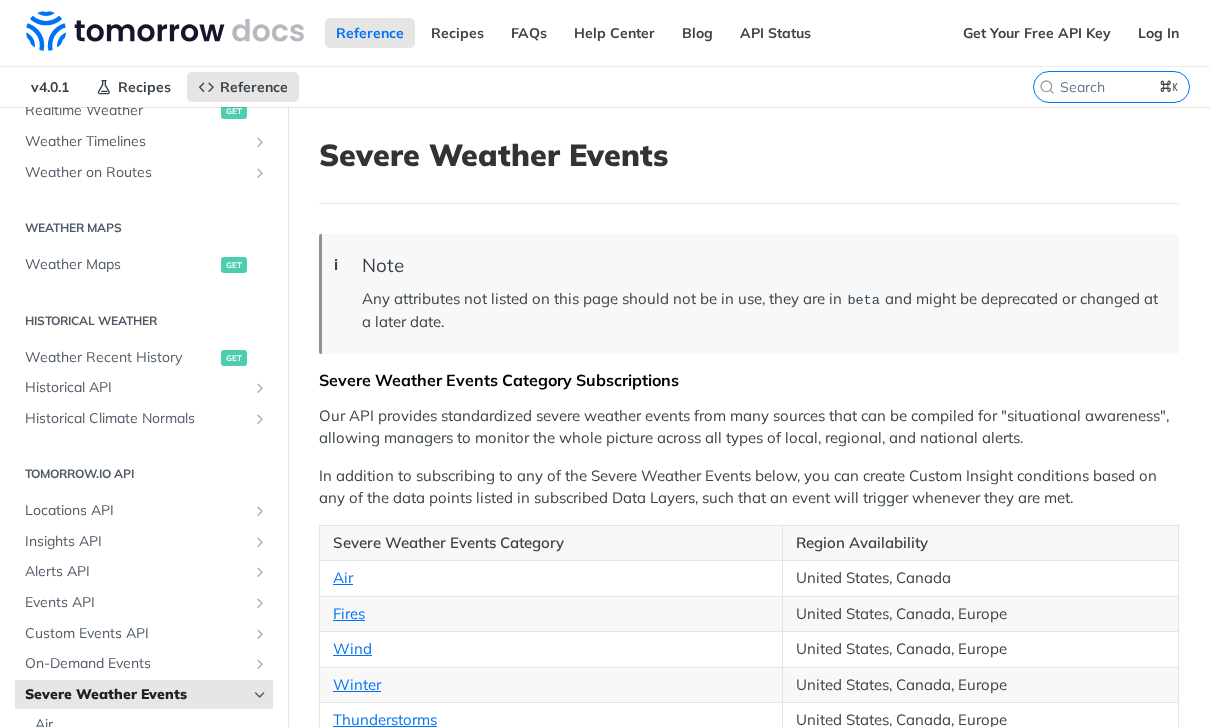 click on "v4.0.1" at bounding box center [50, 87] 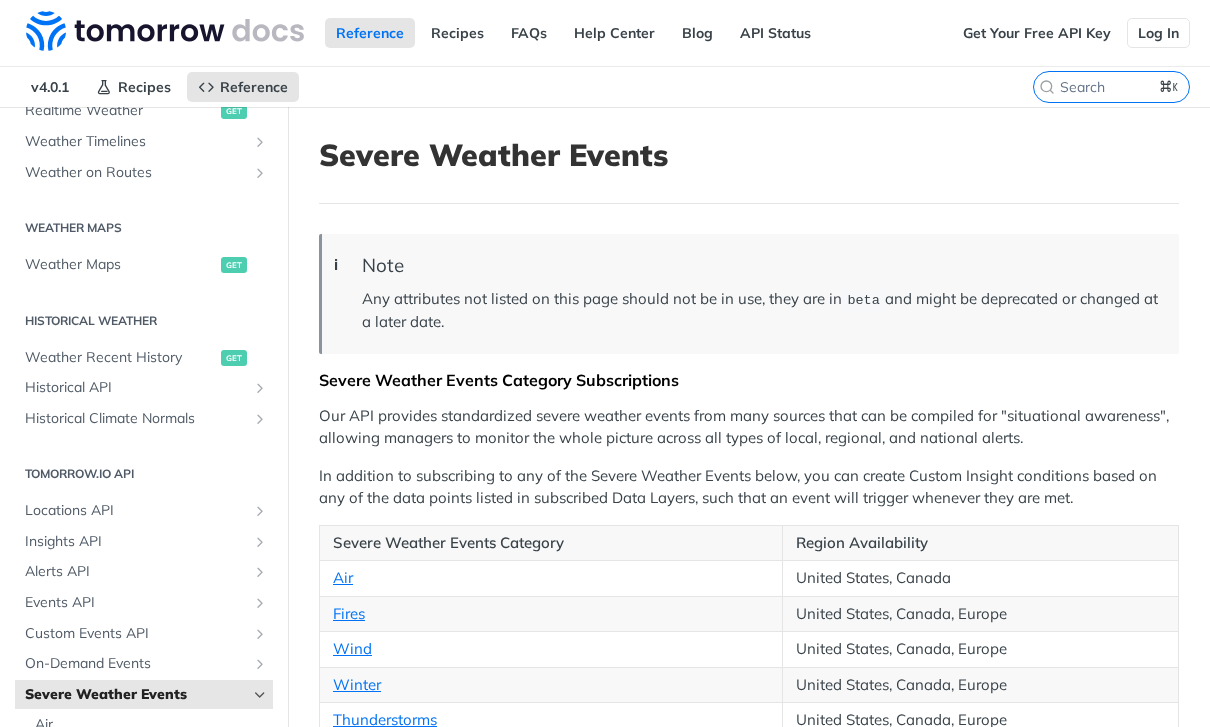 click on "Log In" at bounding box center [1158, 33] 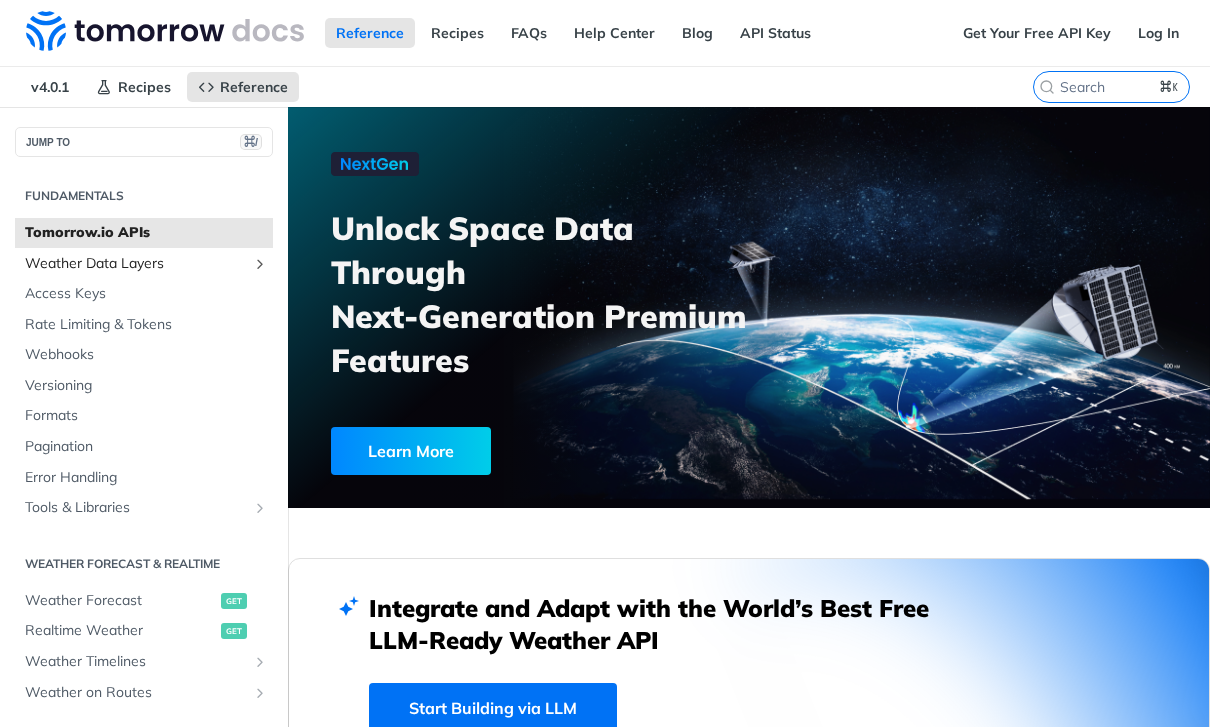 scroll, scrollTop: 0, scrollLeft: 0, axis: both 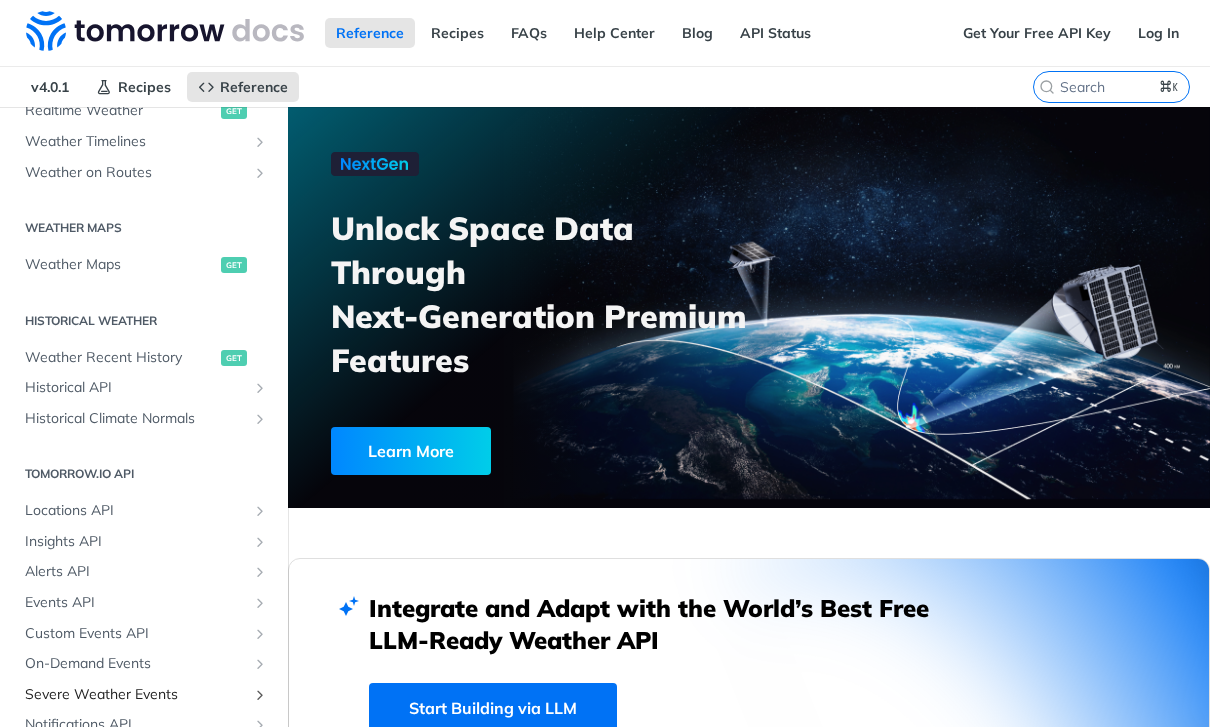click on "Severe Weather Events" at bounding box center [136, 695] 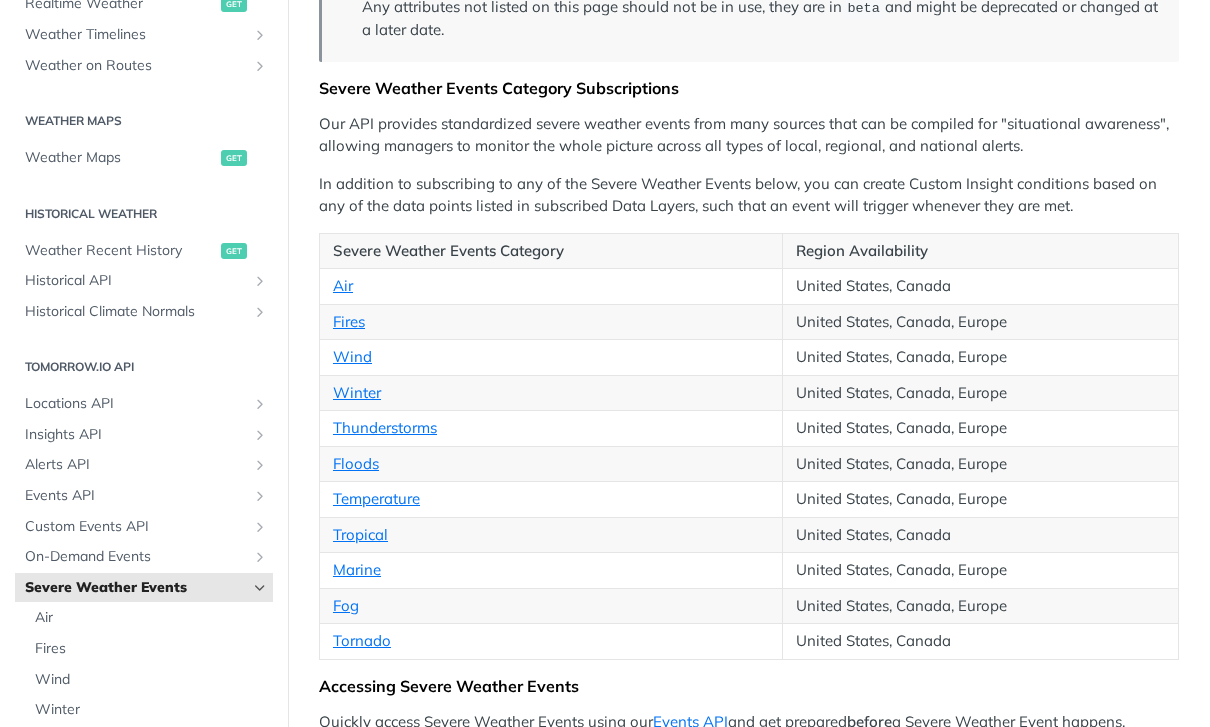 scroll, scrollTop: 363, scrollLeft: 0, axis: vertical 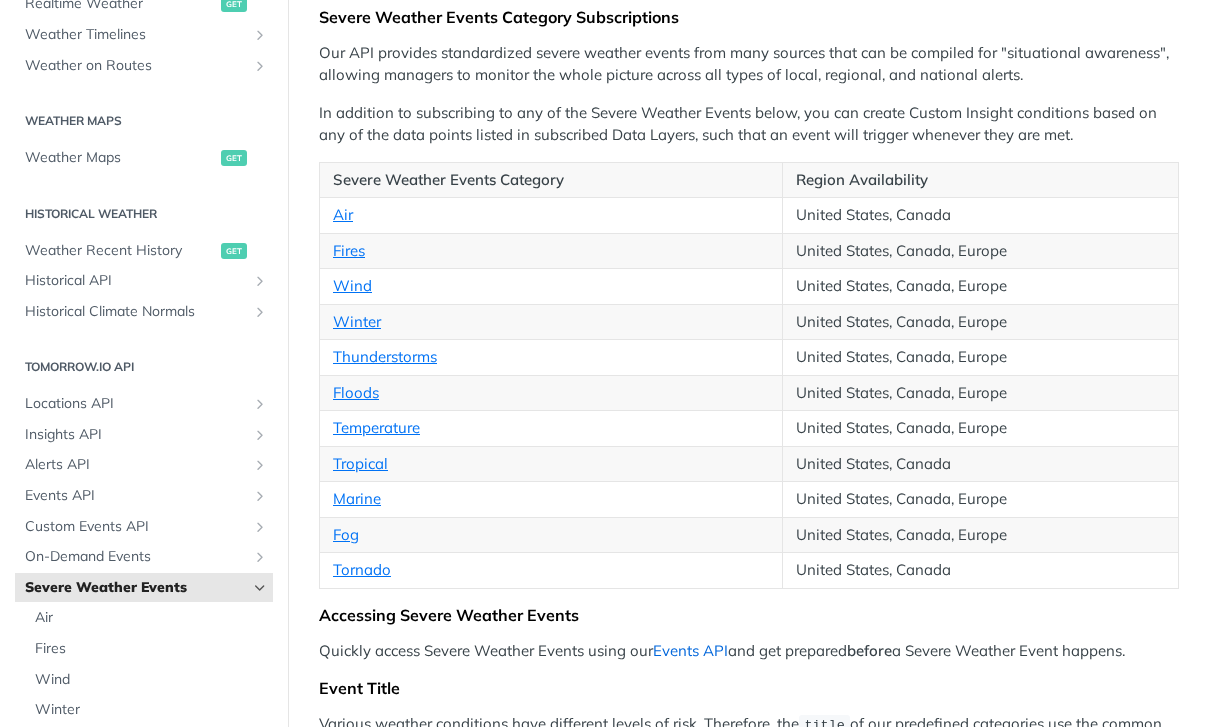 click on "Events API" at bounding box center [690, 650] 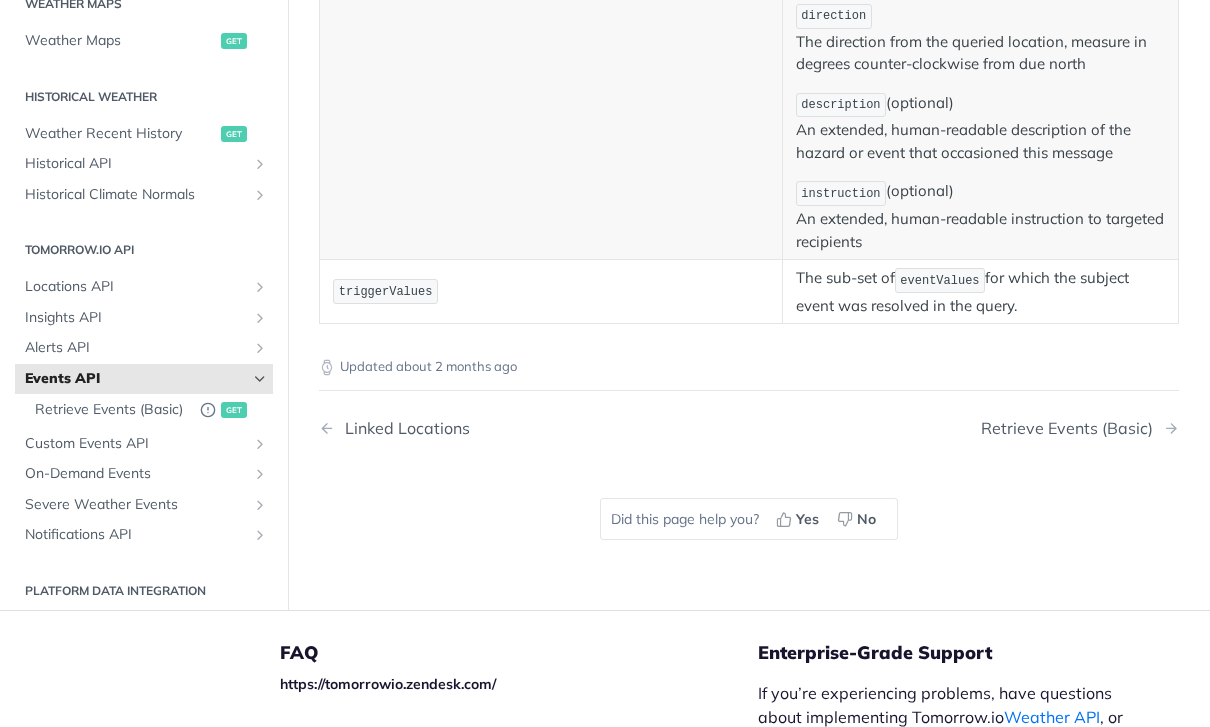 scroll, scrollTop: 1466, scrollLeft: 0, axis: vertical 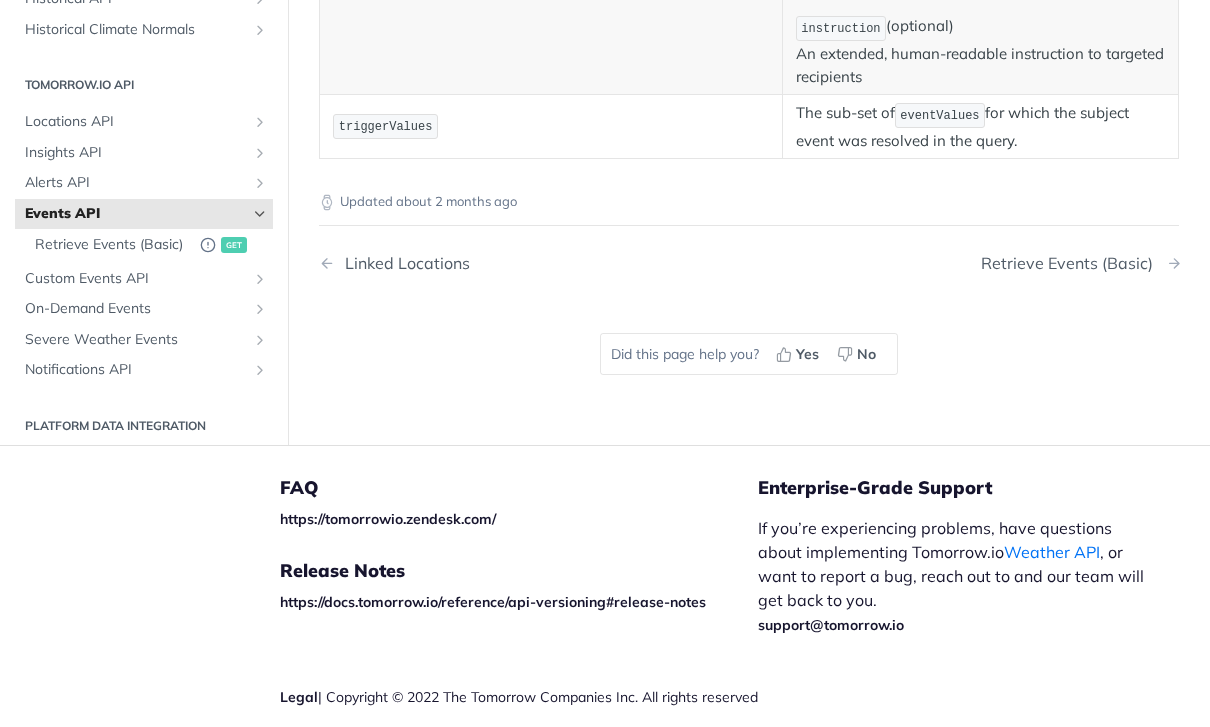 click on "Retrieve Events (Basic)" at bounding box center (1072, 263) 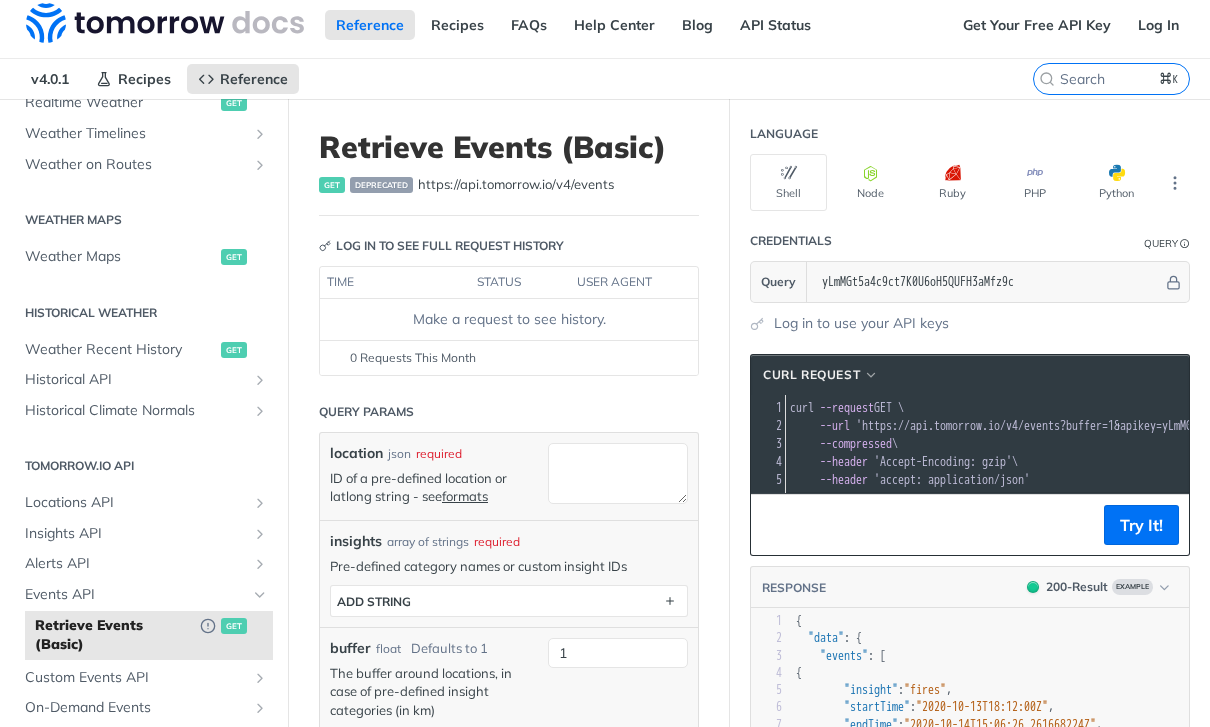 scroll, scrollTop: 0, scrollLeft: 0, axis: both 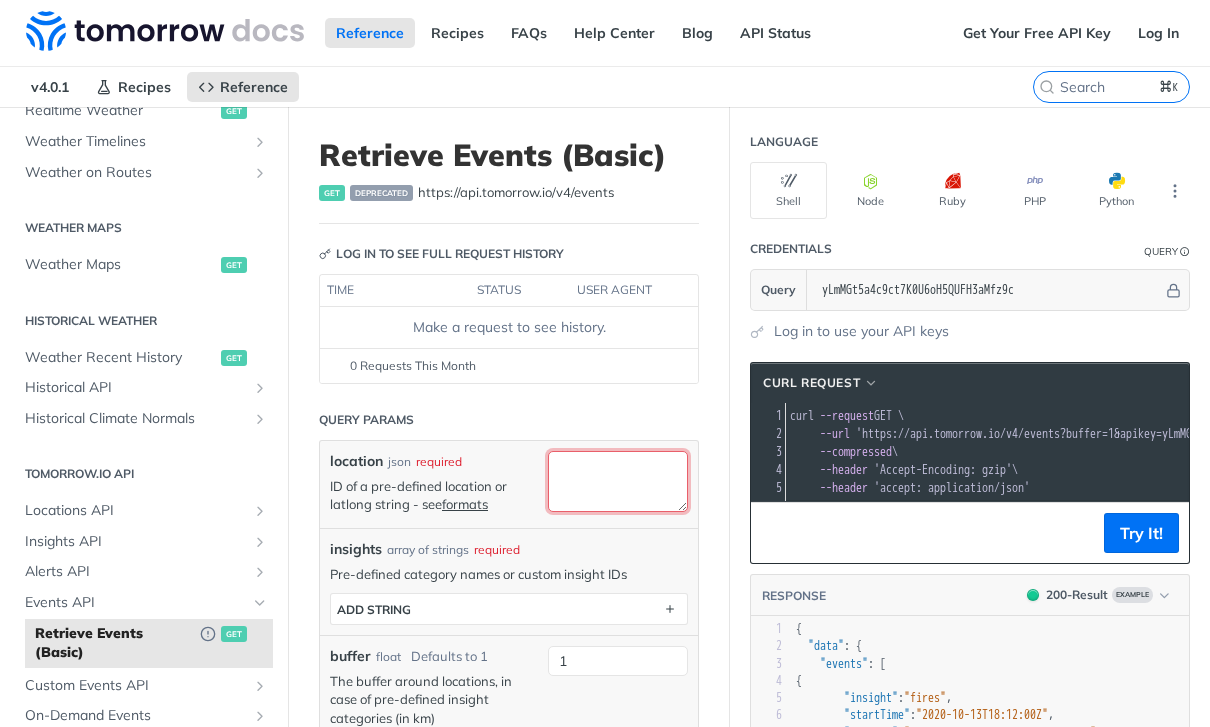 click on "location" at bounding box center (618, 481) 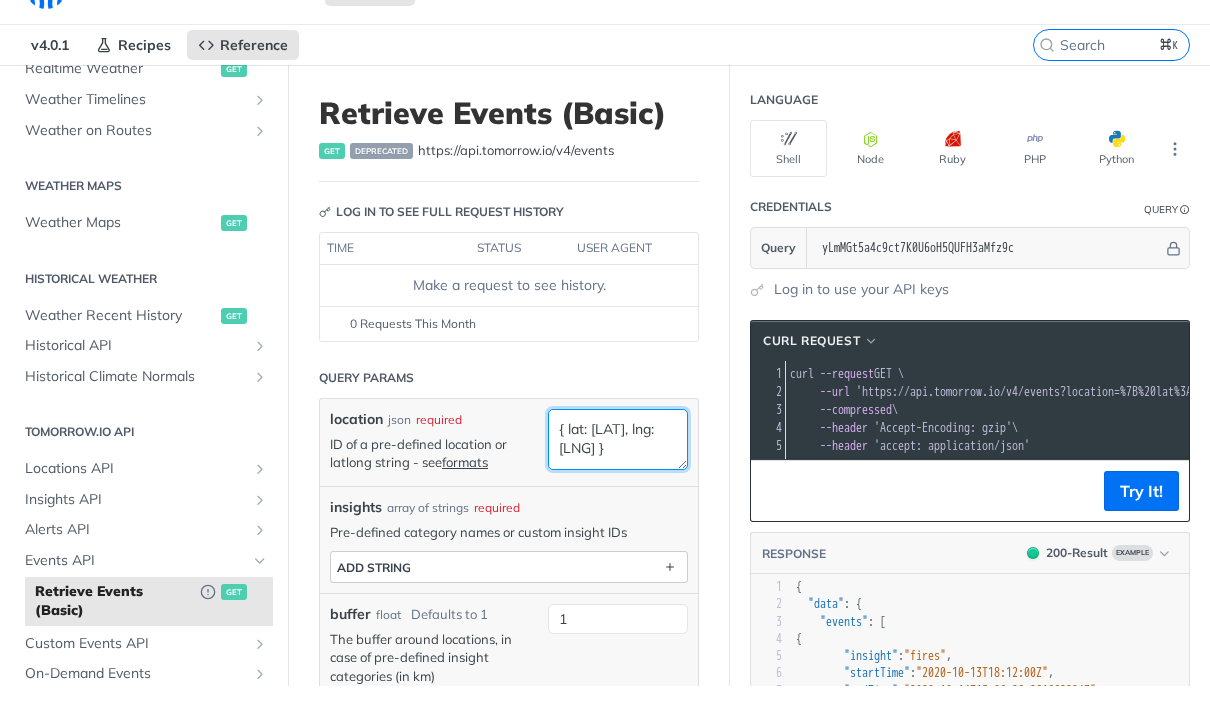 type on "{ lat: [LAT], lng: [LNG] }" 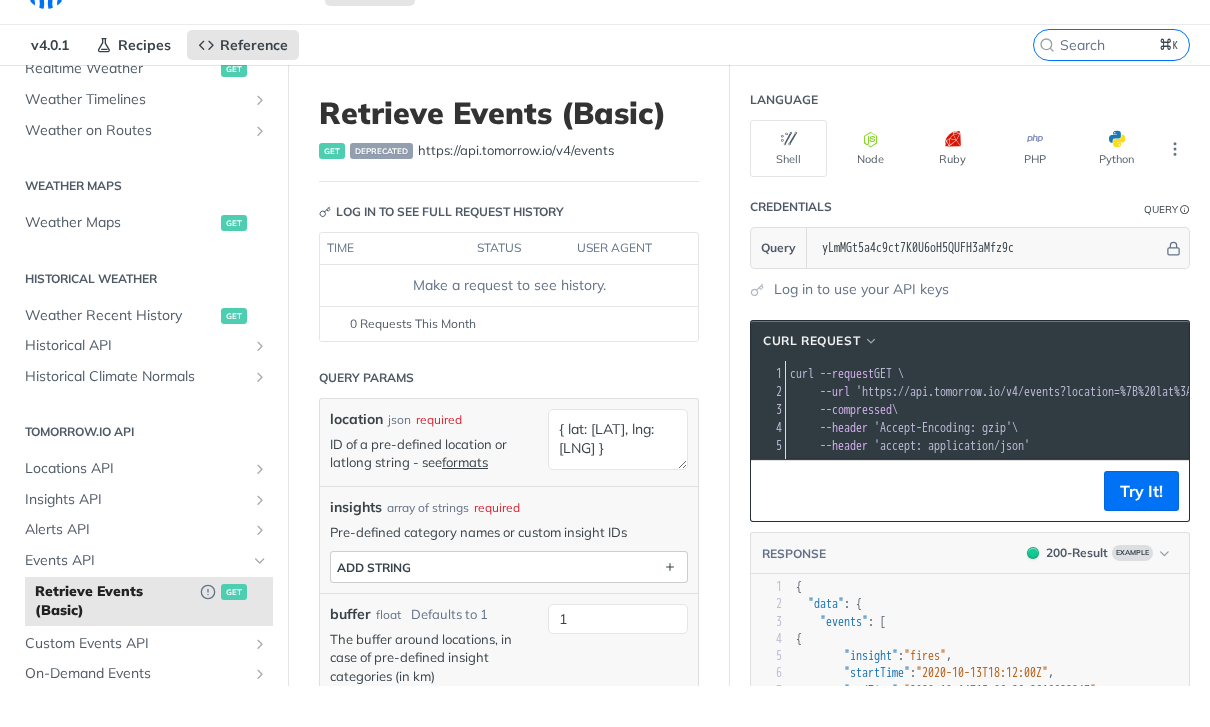 click on "ADD    string" at bounding box center [509, 609] 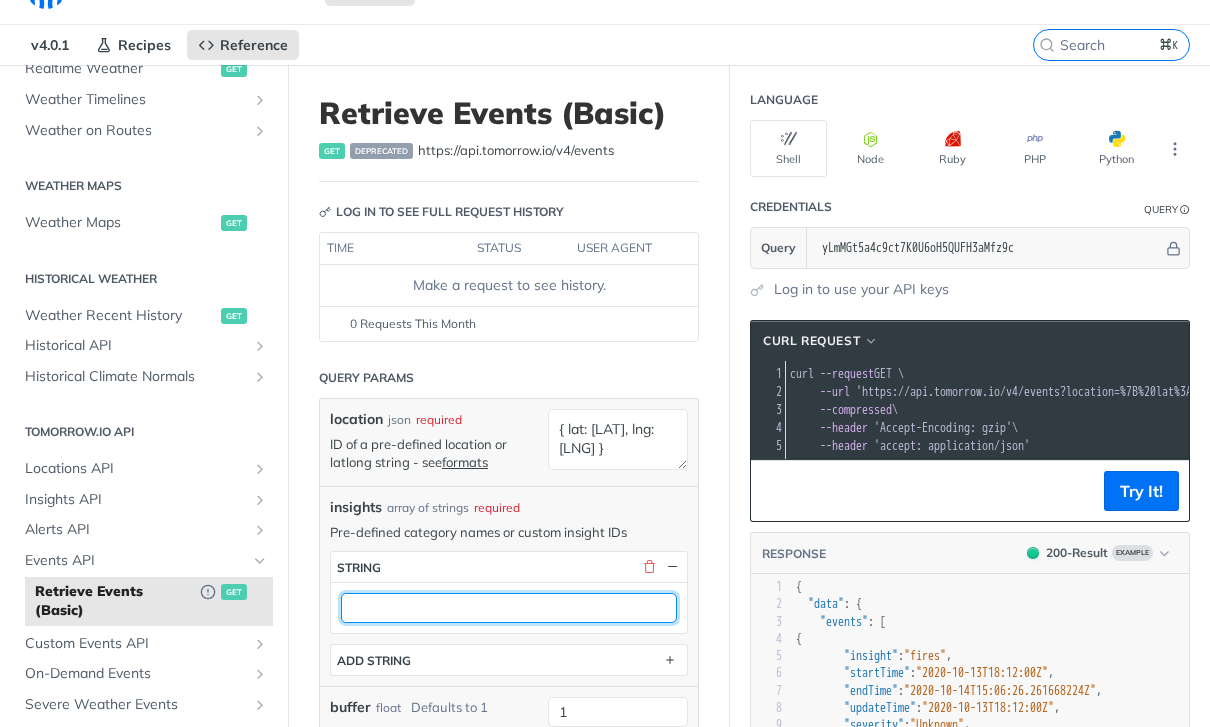 click at bounding box center [509, 608] 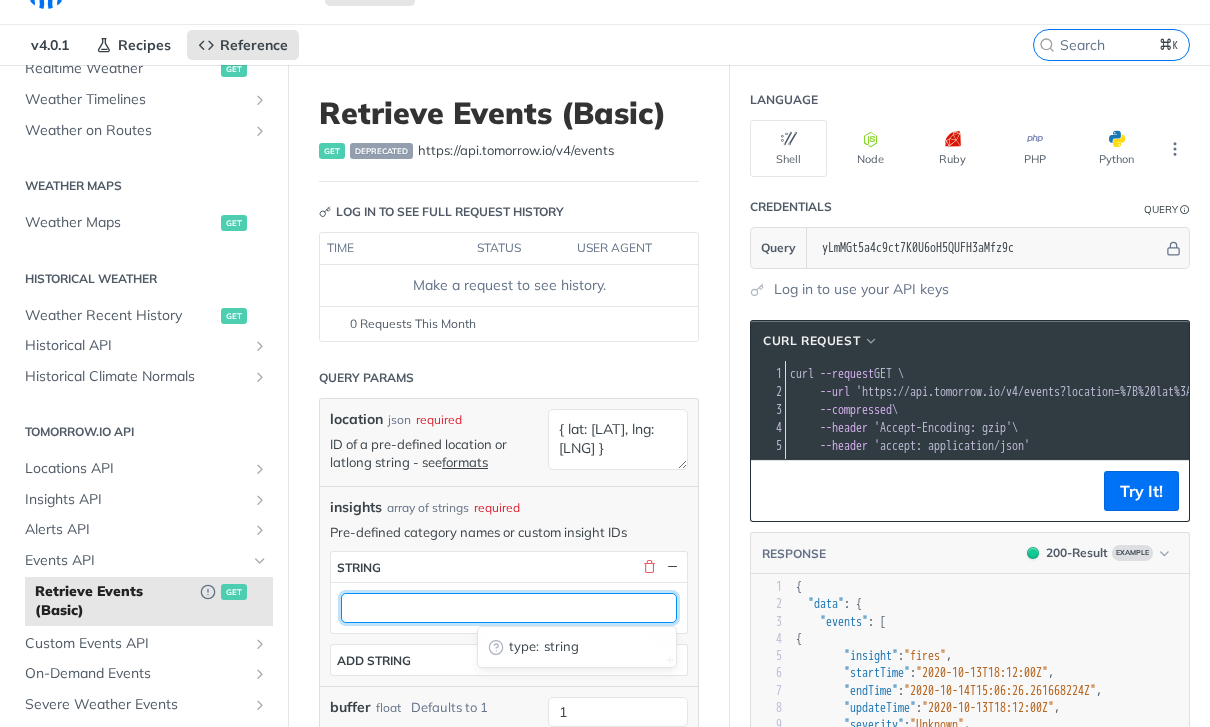 scroll, scrollTop: 41, scrollLeft: 0, axis: vertical 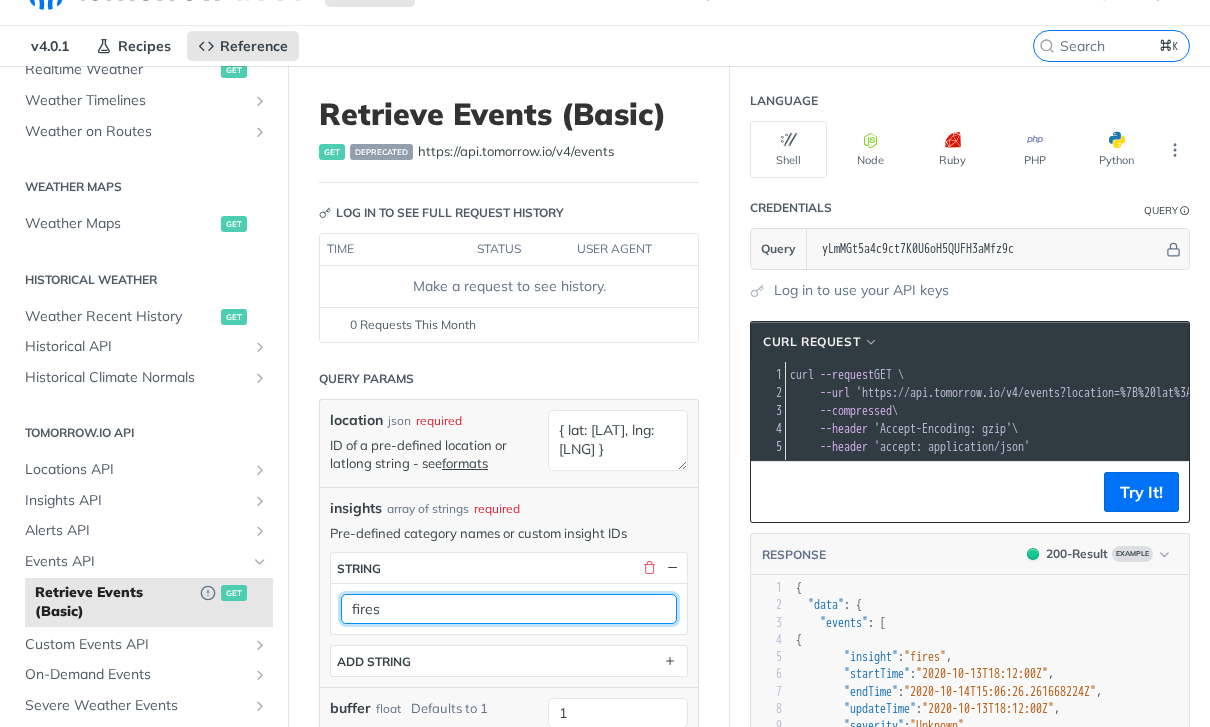 type on "fires" 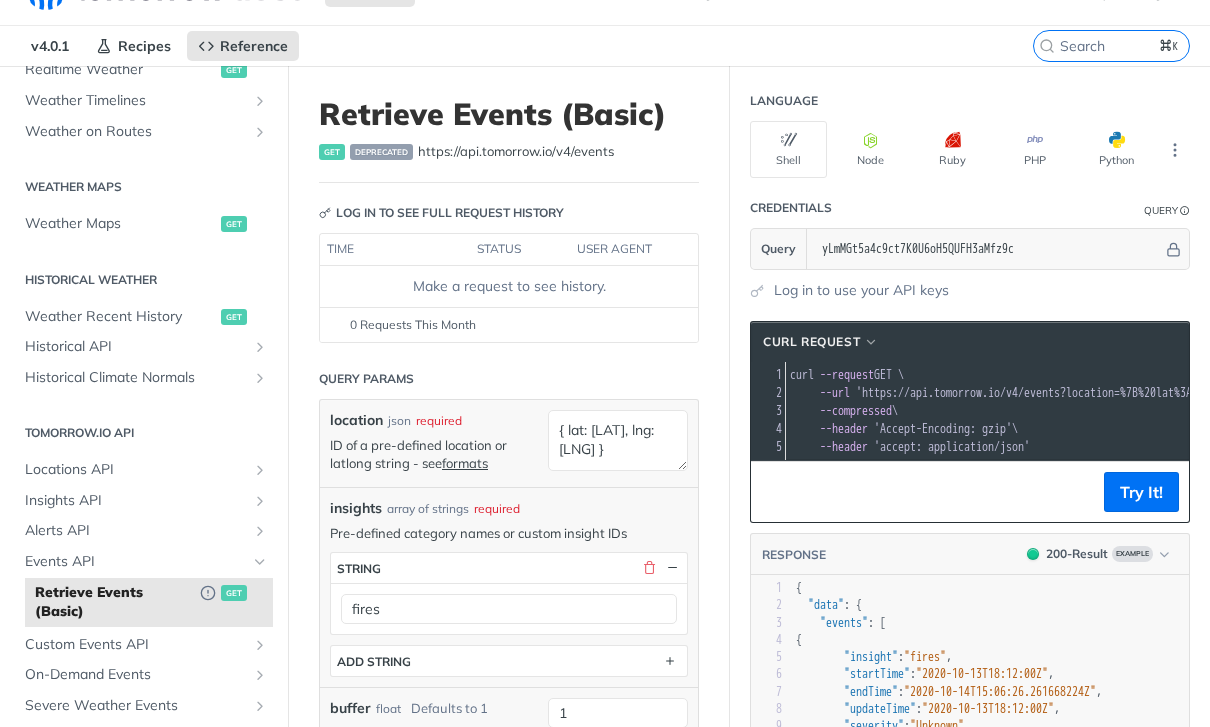 click on "Pre-defined category names or custom insight IDs" at bounding box center (509, 533) 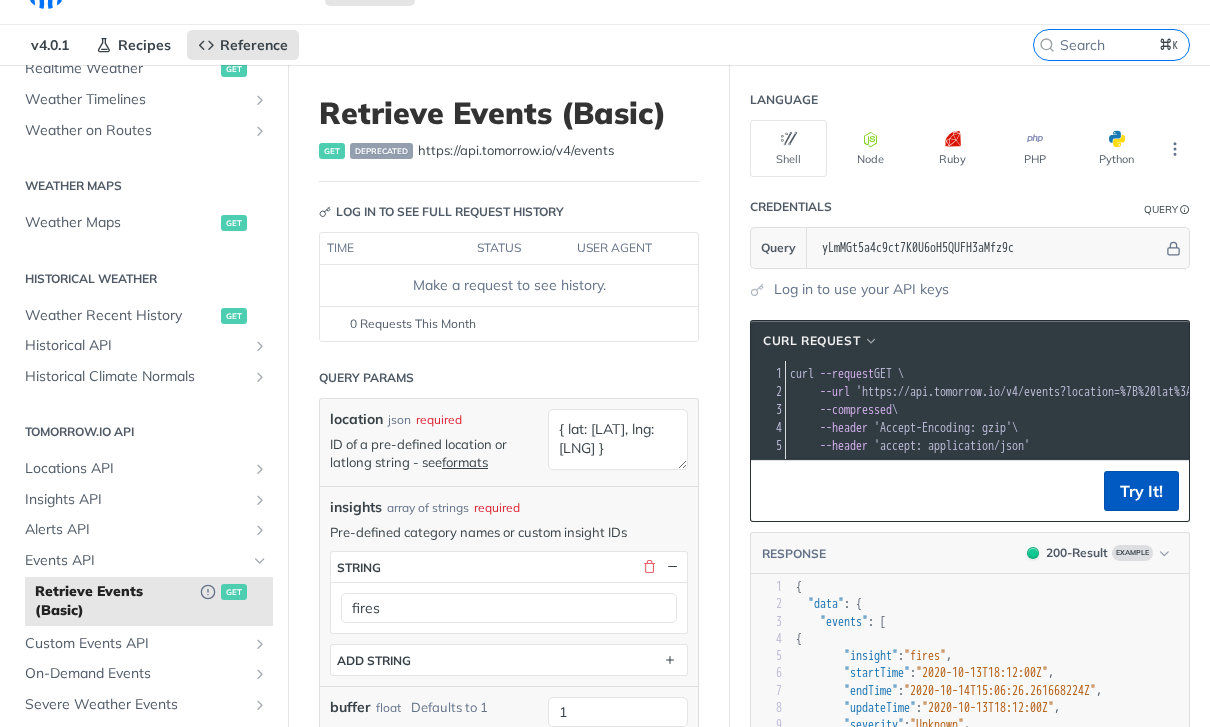 click on "Try It!" at bounding box center [1141, 492] 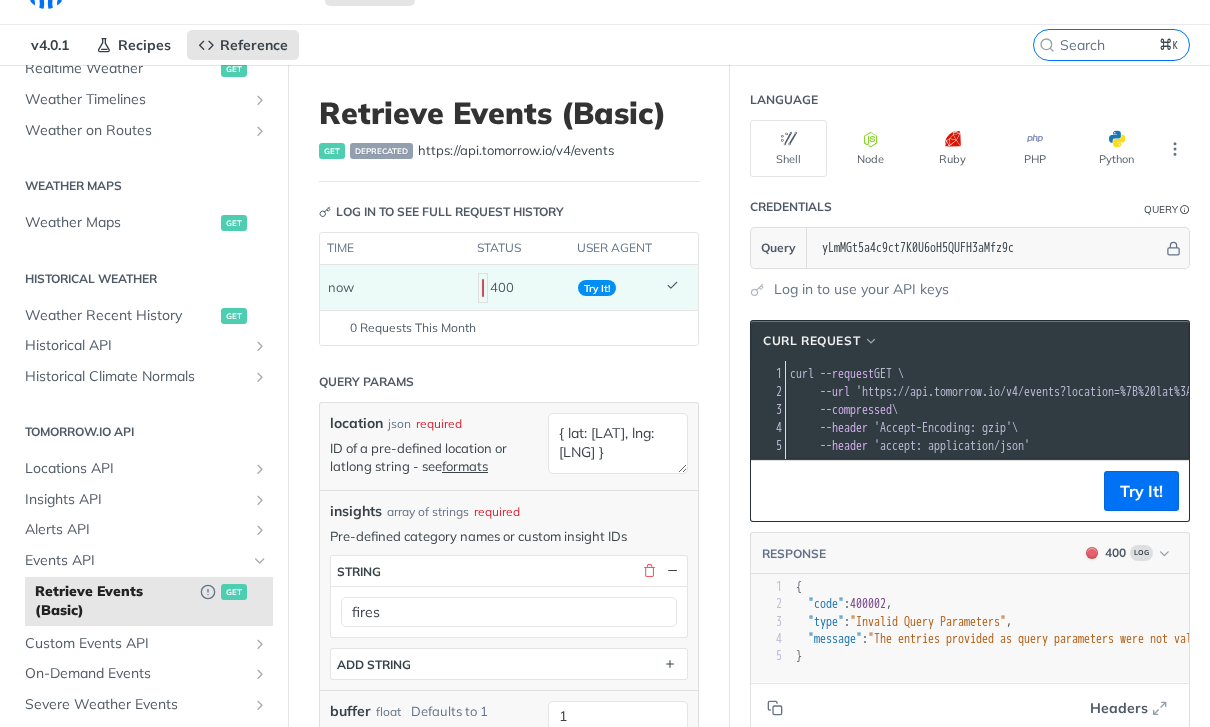scroll, scrollTop: 0, scrollLeft: 18, axis: horizontal 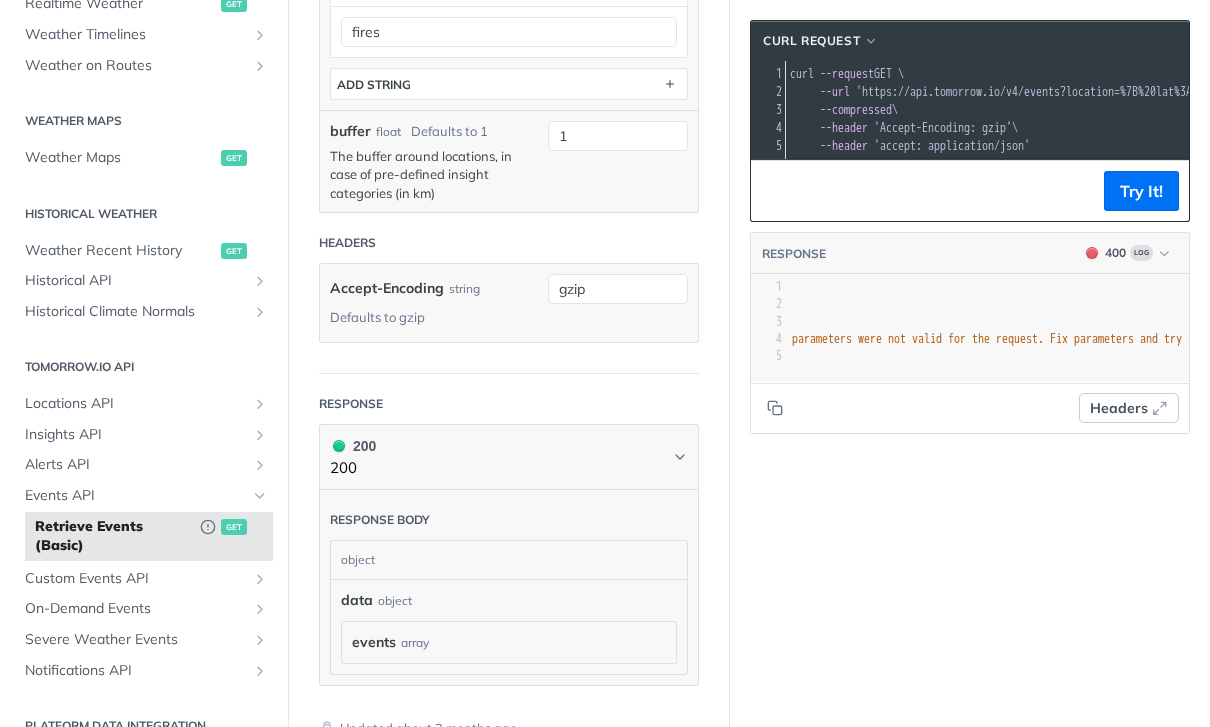 click on "Headers" at bounding box center (1129, 408) 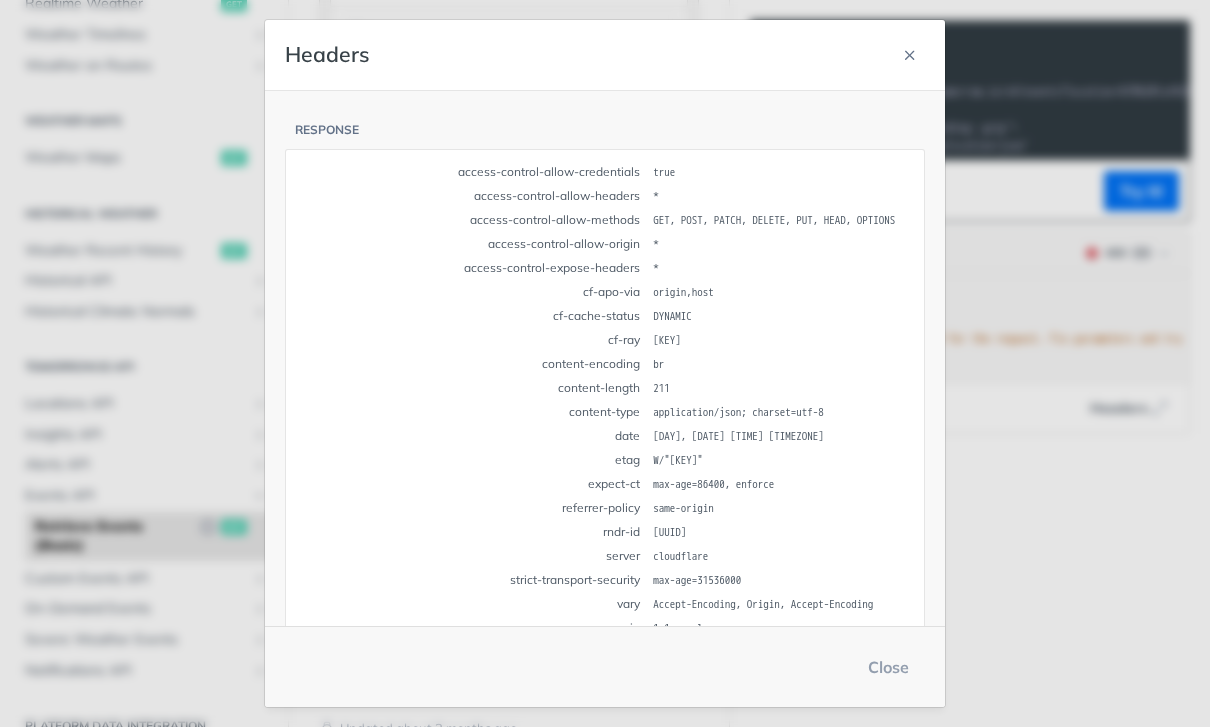 scroll, scrollTop: 0, scrollLeft: 0, axis: both 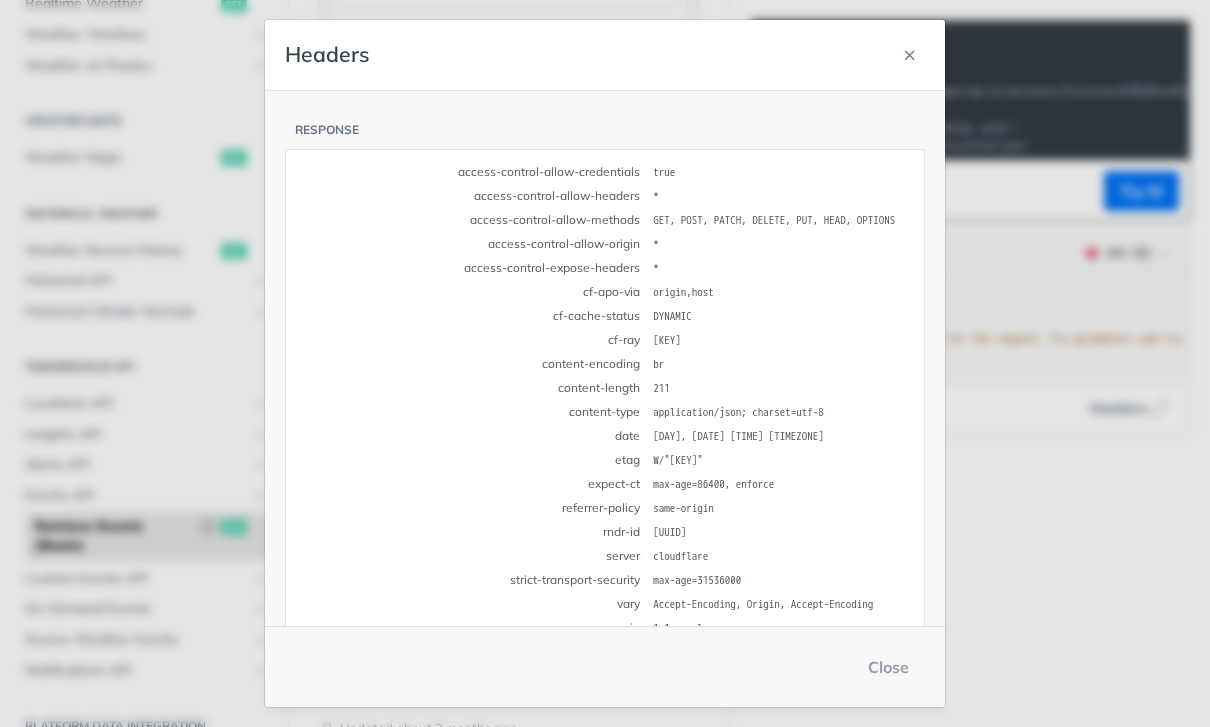 click on "JUMP TO ⌘/ Fundamentals Tomorrow.io APIs Weather Data Layers Core Probabilistic Forecasting Weather Codes Historical Advanced Precipitation Air Quality Pollen Fire Flood Soil Lightning Maritime Solar Aviation Low-Level Altitudes Wet Bulb Globe Temperature Access Keys Rate Limiting & Tokens Webhooks Versioning Formats Pagination Error Handling Tools & Libraries Postman Collection Sample Code Community Projects Weather Forecast & realtime Weather Forecast get Realtime Weather get Weather Timelines Retrieve Timelines post Weather on Routes Retrieve a Route post Weather Maps Weather Maps get Historical Weather Weather Recent History get Historical API Retrieve Historical Weather post Historical Climate Normals Retrieve Climate Normals post Tomorrow.io API Locations API List Locations get Create a Location post Retrieve a Location get Update a Location put Delete a Location delete Add Location Tags post Remove Location Tags post Insights API Templates List Insights get Create an Insight post Retrieve an Insight" at bounding box center [605, 238] 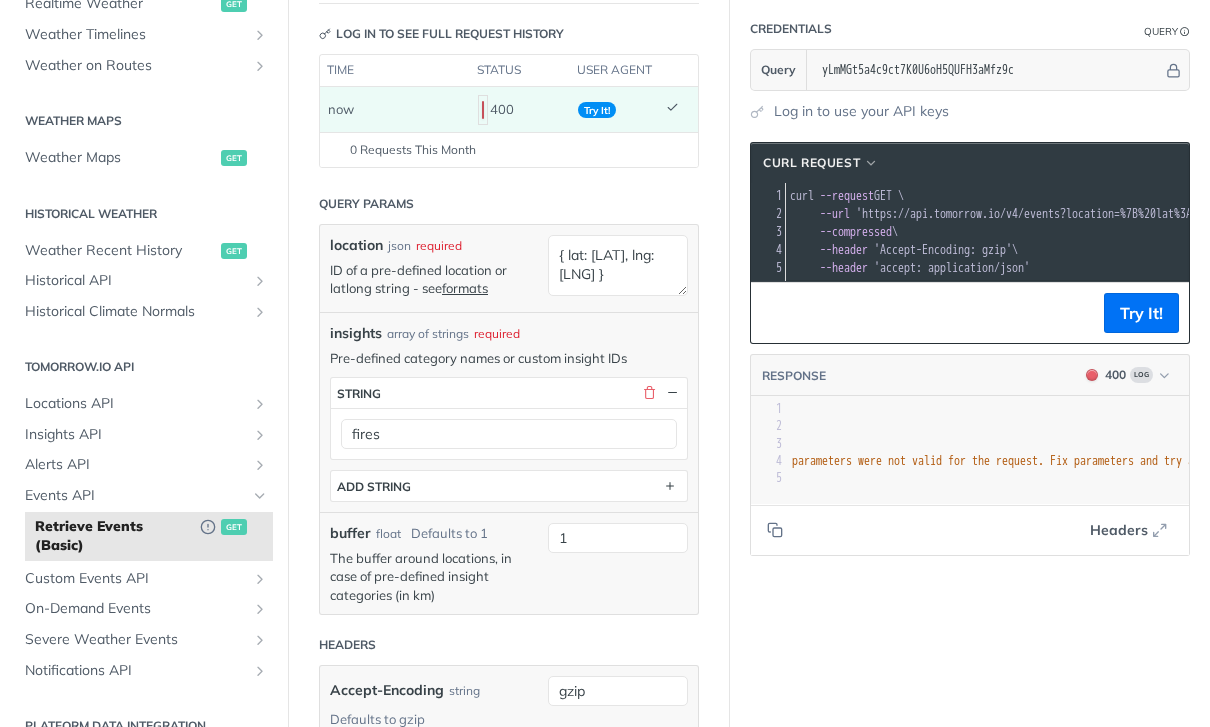 scroll, scrollTop: 124, scrollLeft: 0, axis: vertical 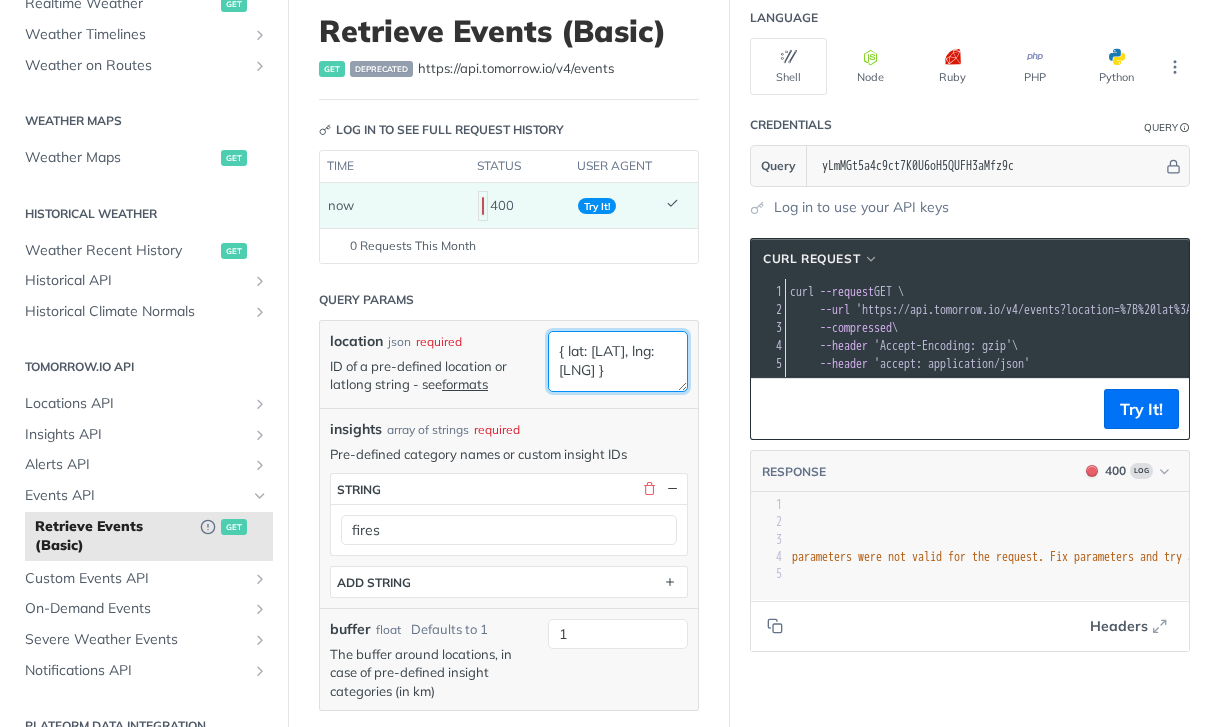 click on "{ lat: [LAT], lng: [LNG] }" at bounding box center [618, 361] 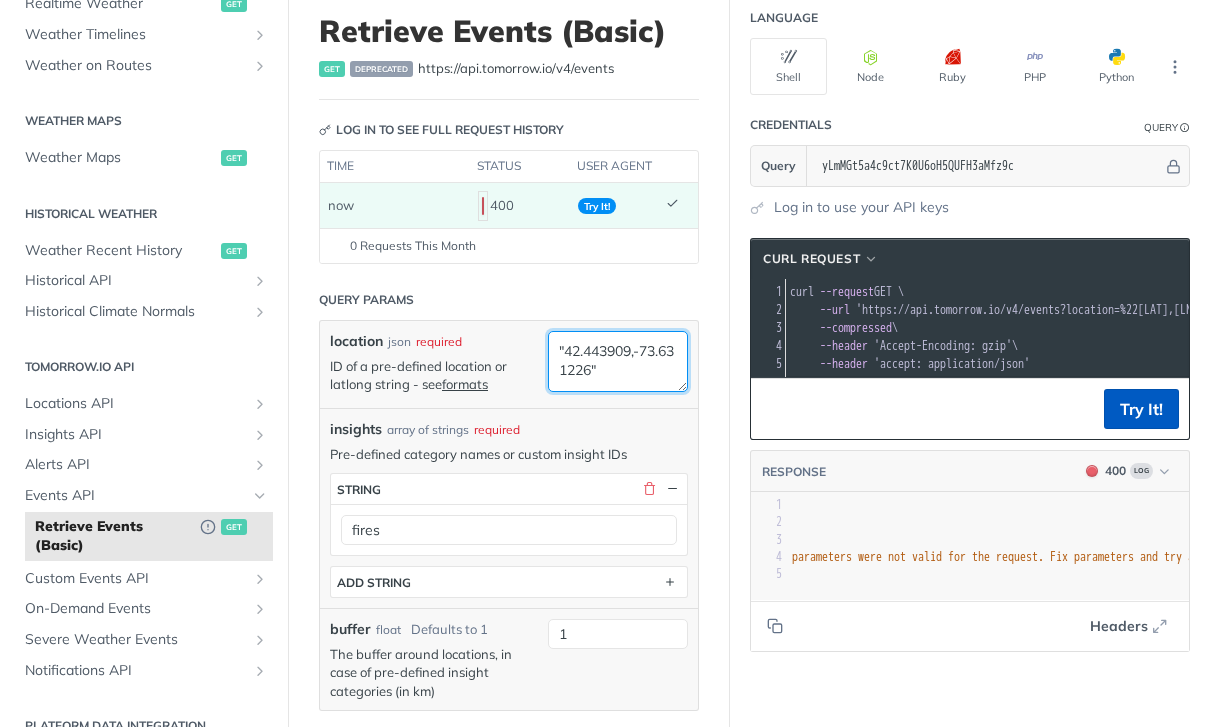 type on ""42.443909,-73.631226"" 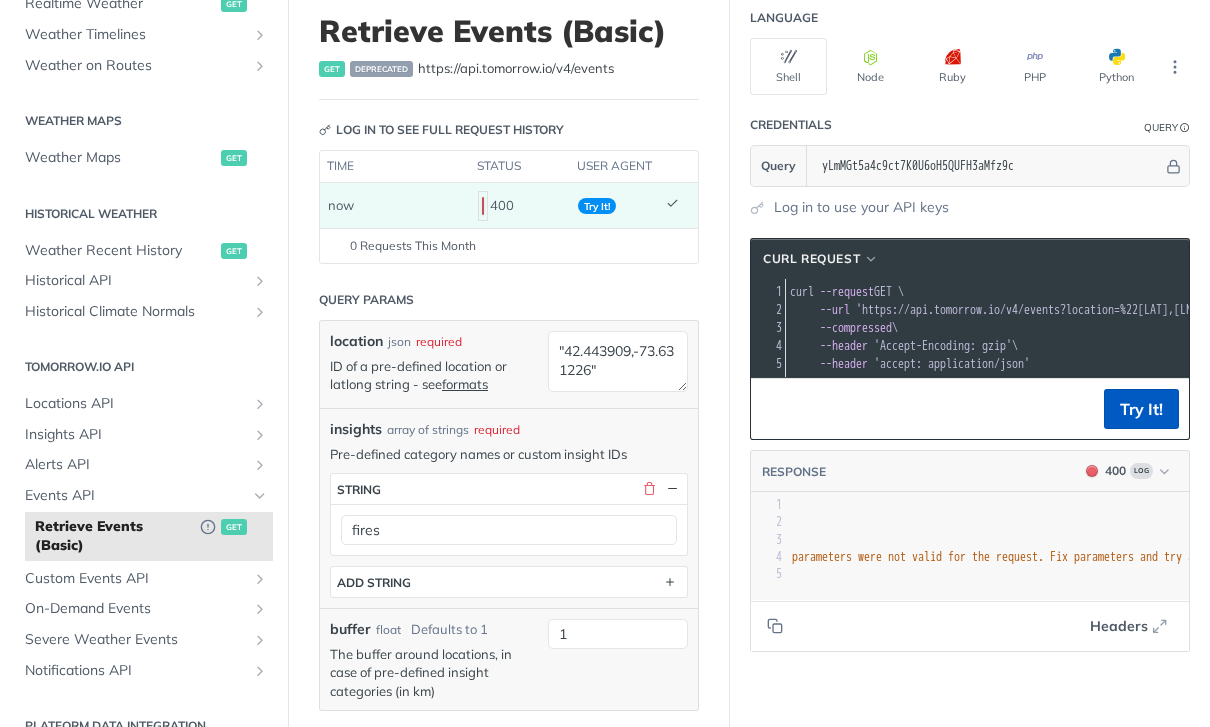click on "Try It!" at bounding box center (1141, 409) 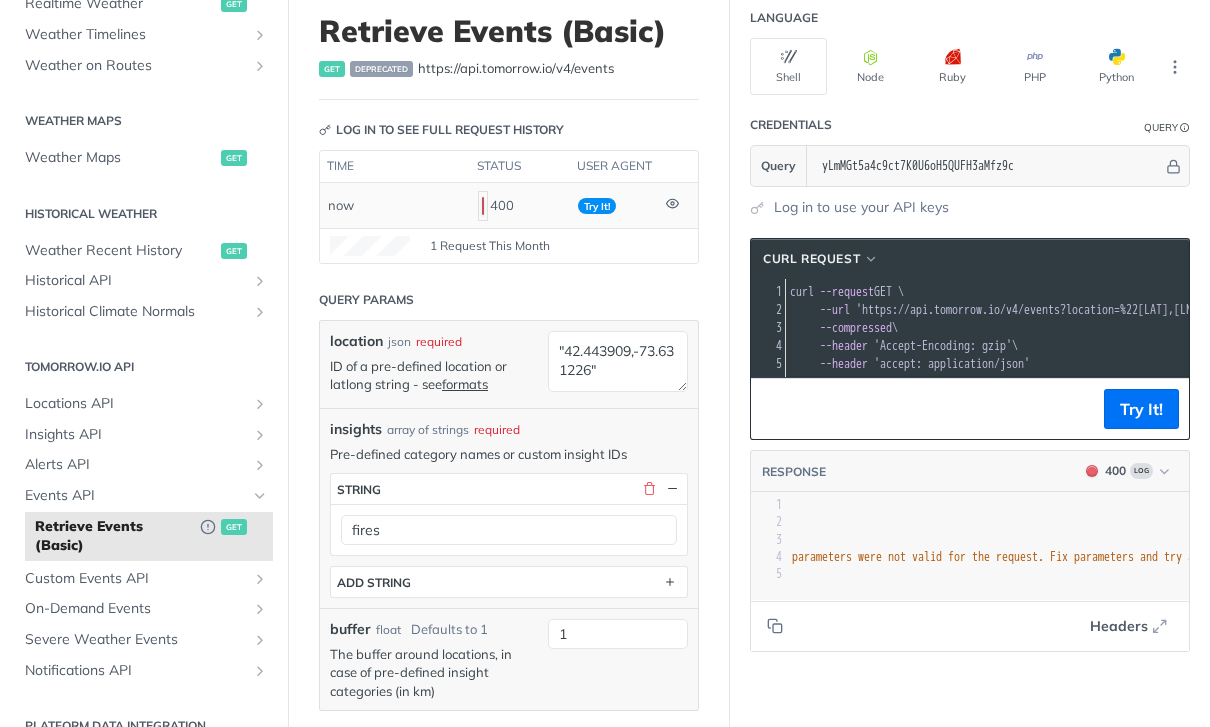 click 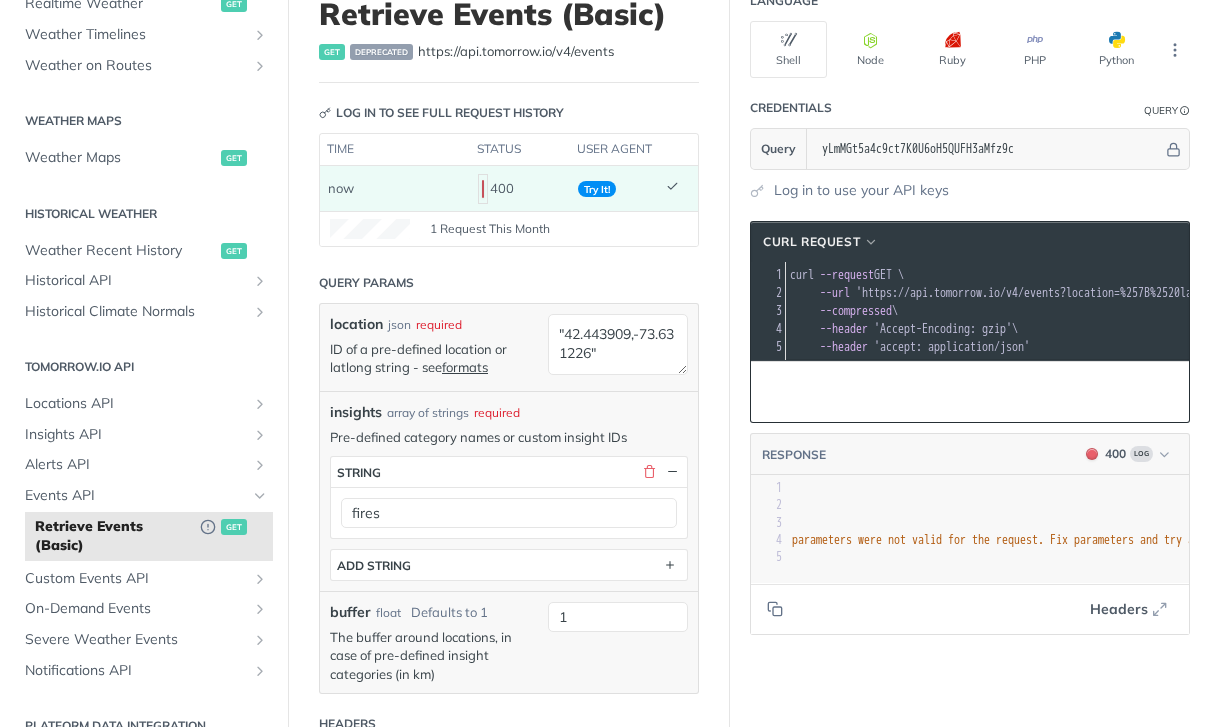scroll, scrollTop: 23, scrollLeft: 0, axis: vertical 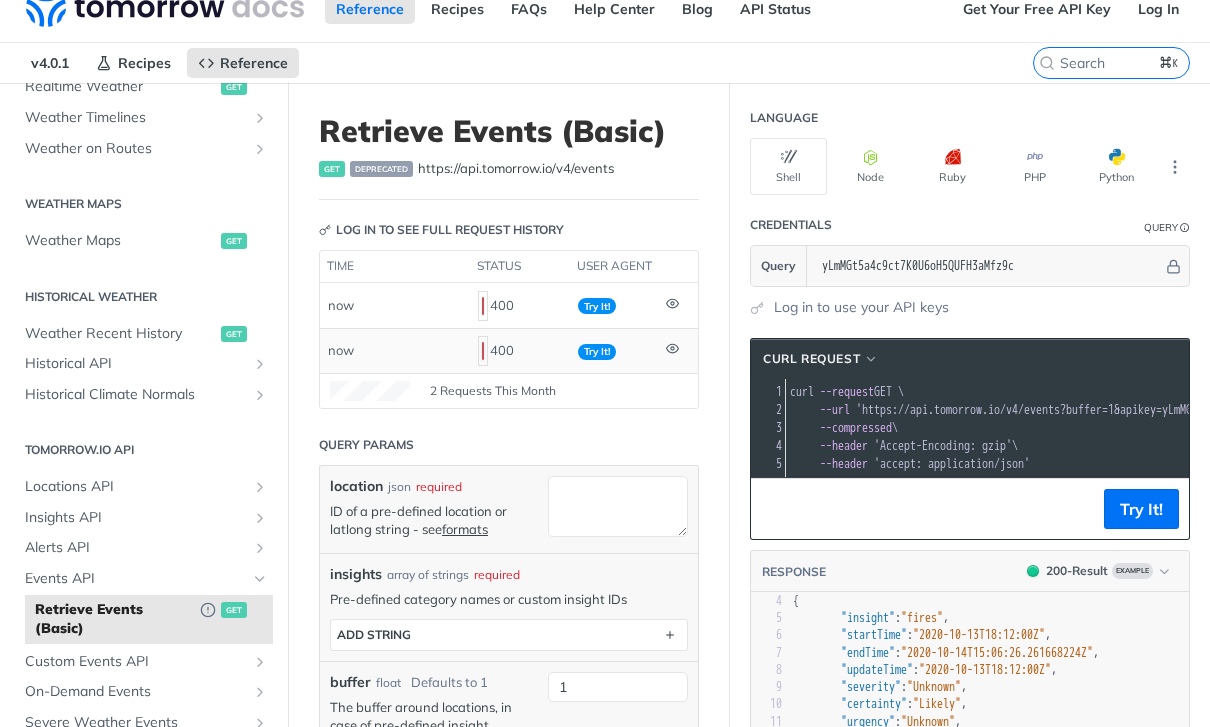 click 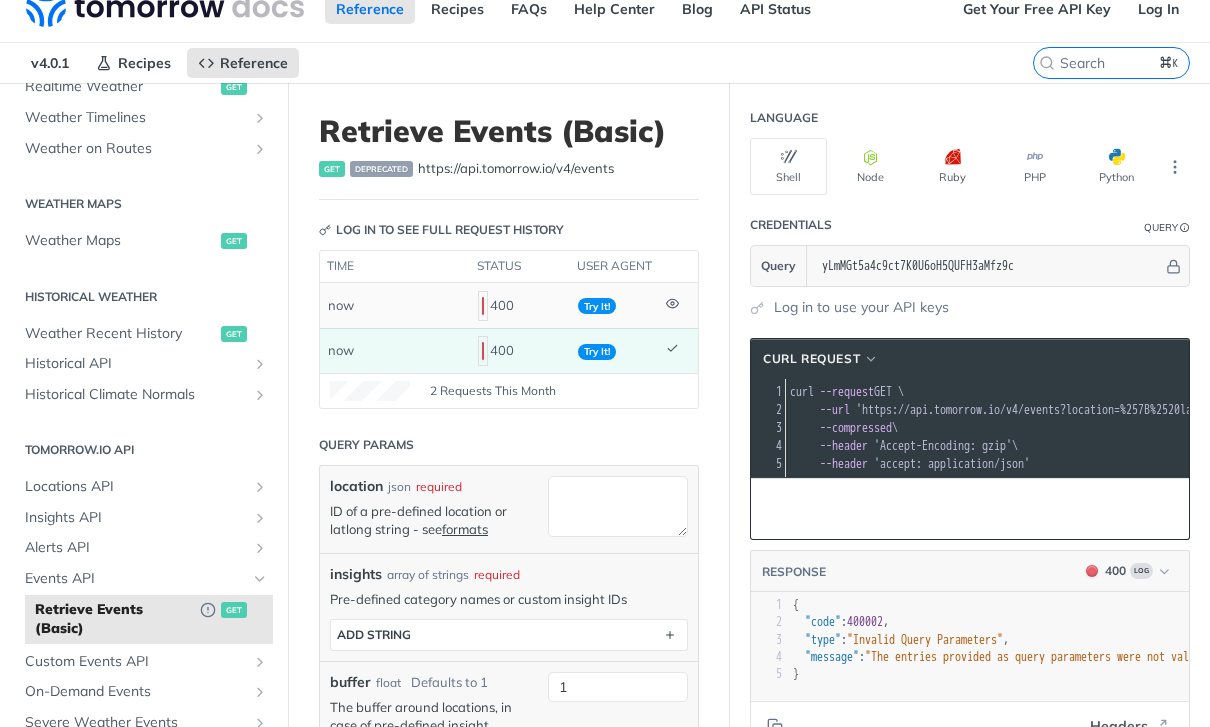 click 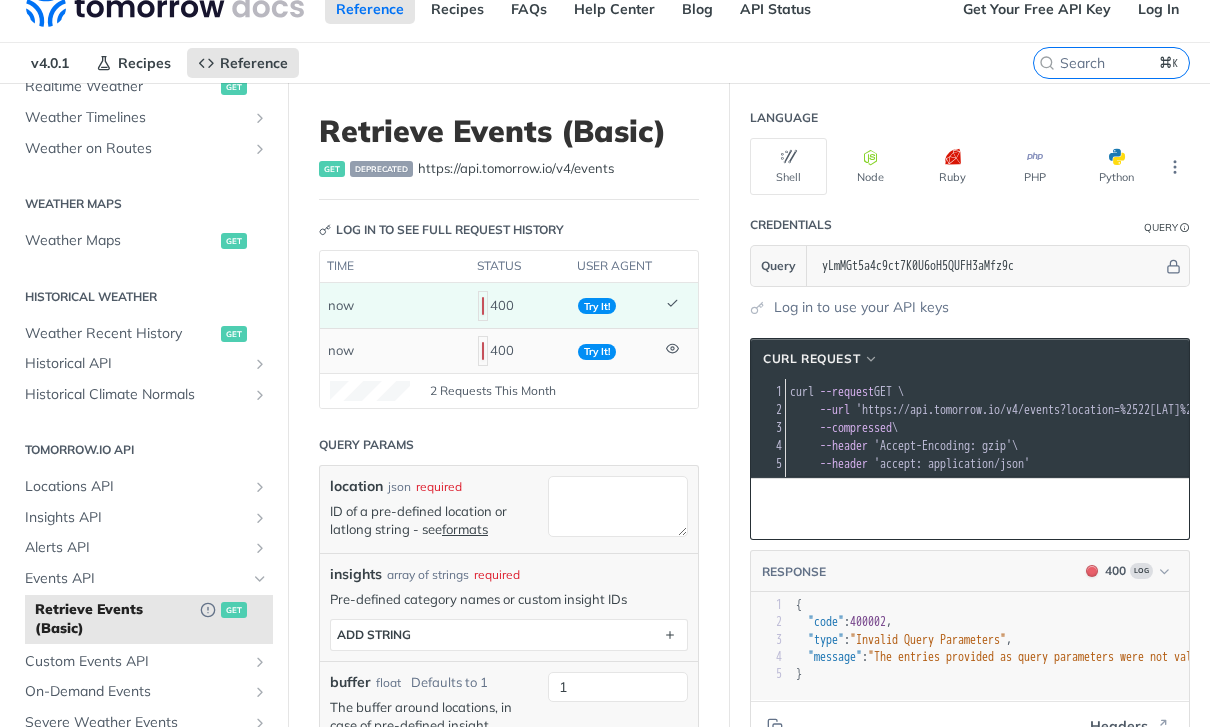 click at bounding box center [678, 350] 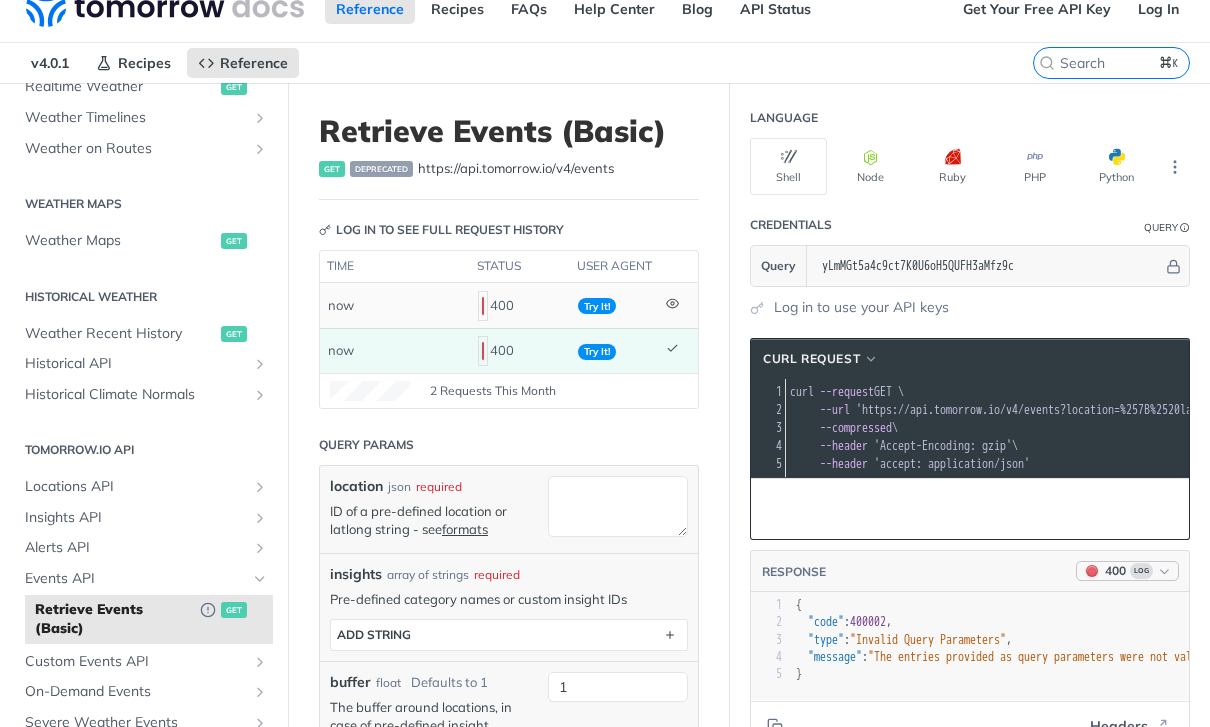 click at bounding box center [1164, 571] 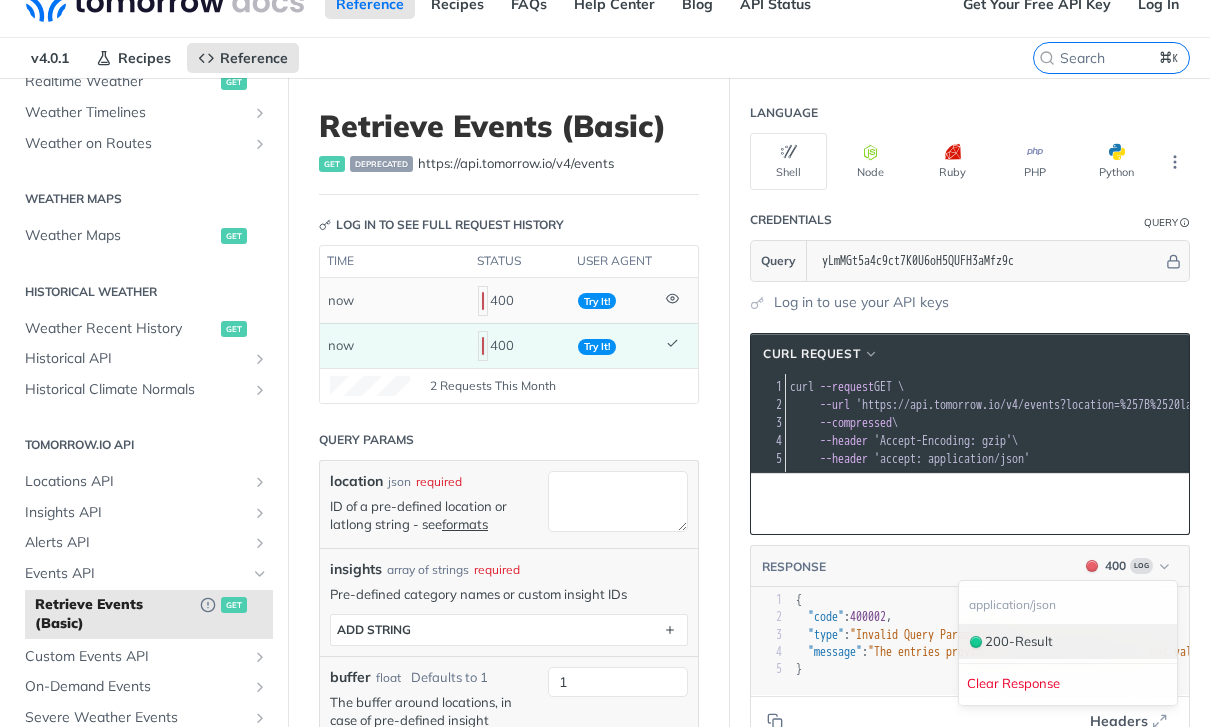 click on "200  -  Result" at bounding box center [1068, 642] 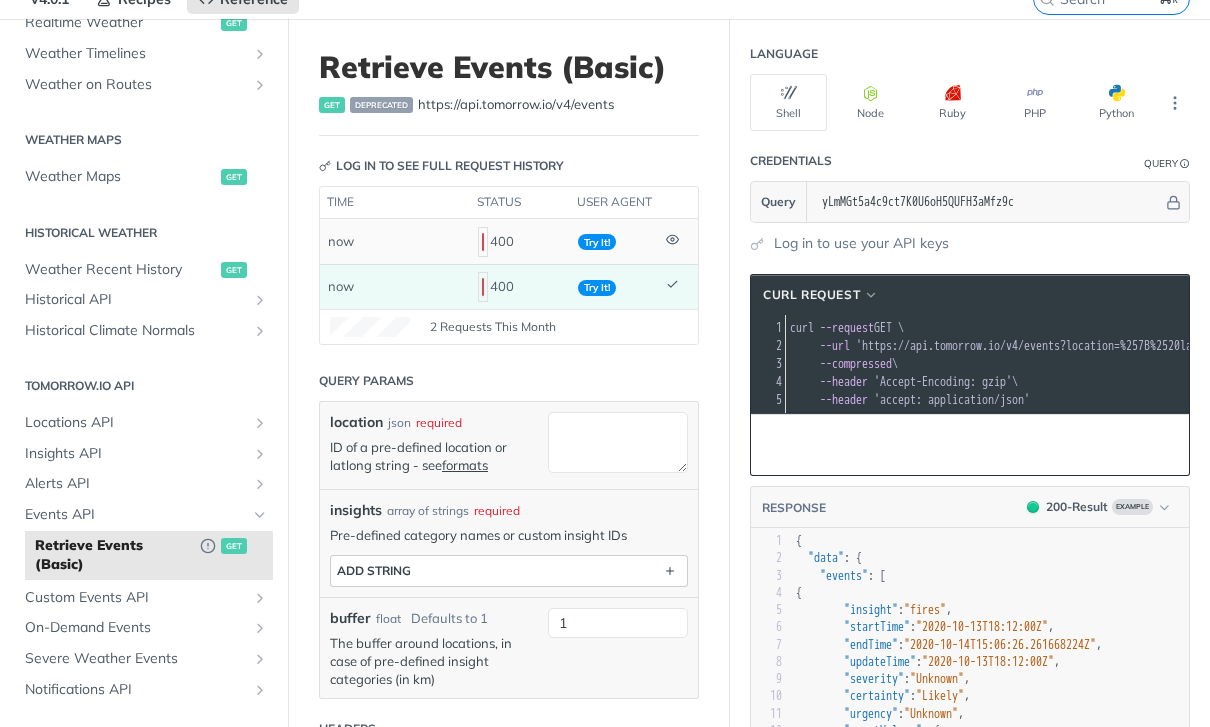 click on "ADD    string" at bounding box center [509, 571] 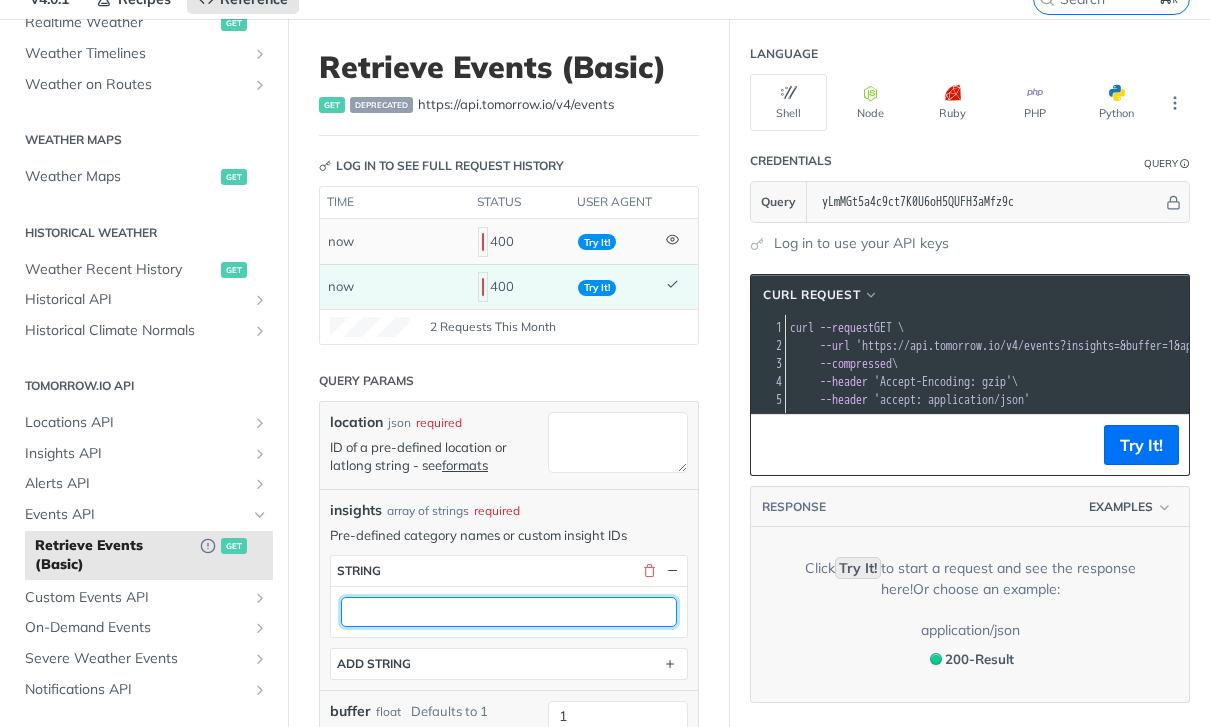 drag, startPoint x: 547, startPoint y: 608, endPoint x: 547, endPoint y: 890, distance: 282 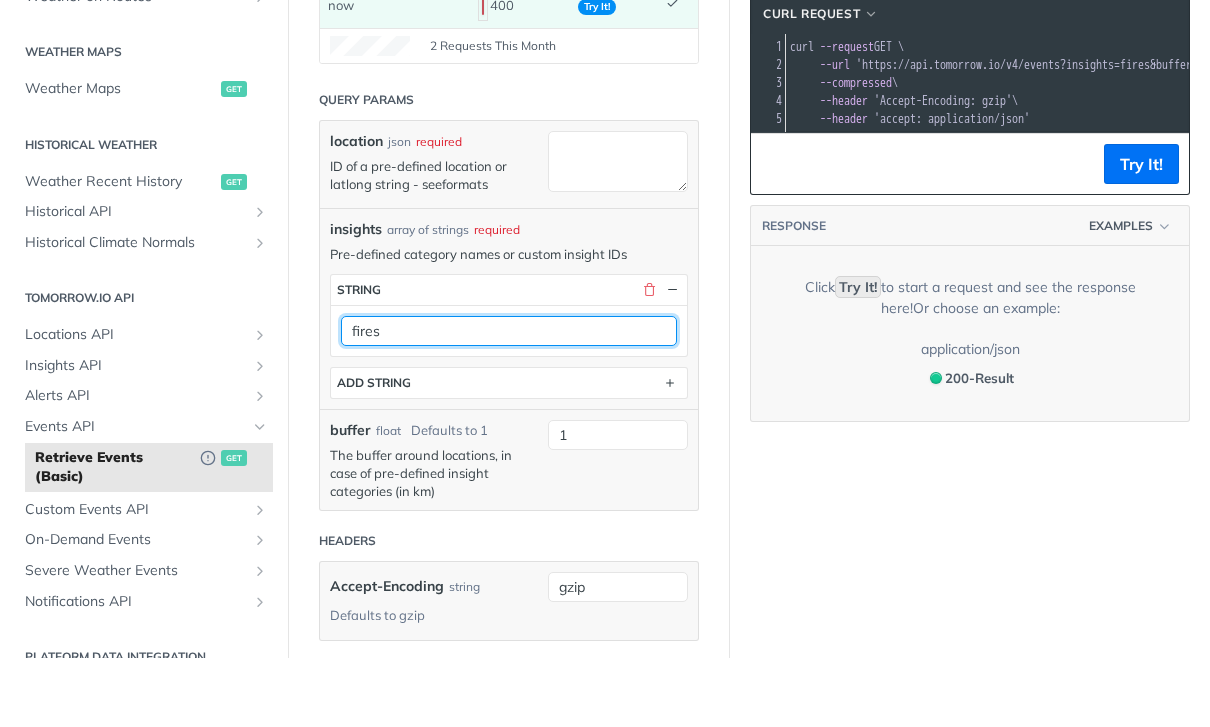 type on "fires" 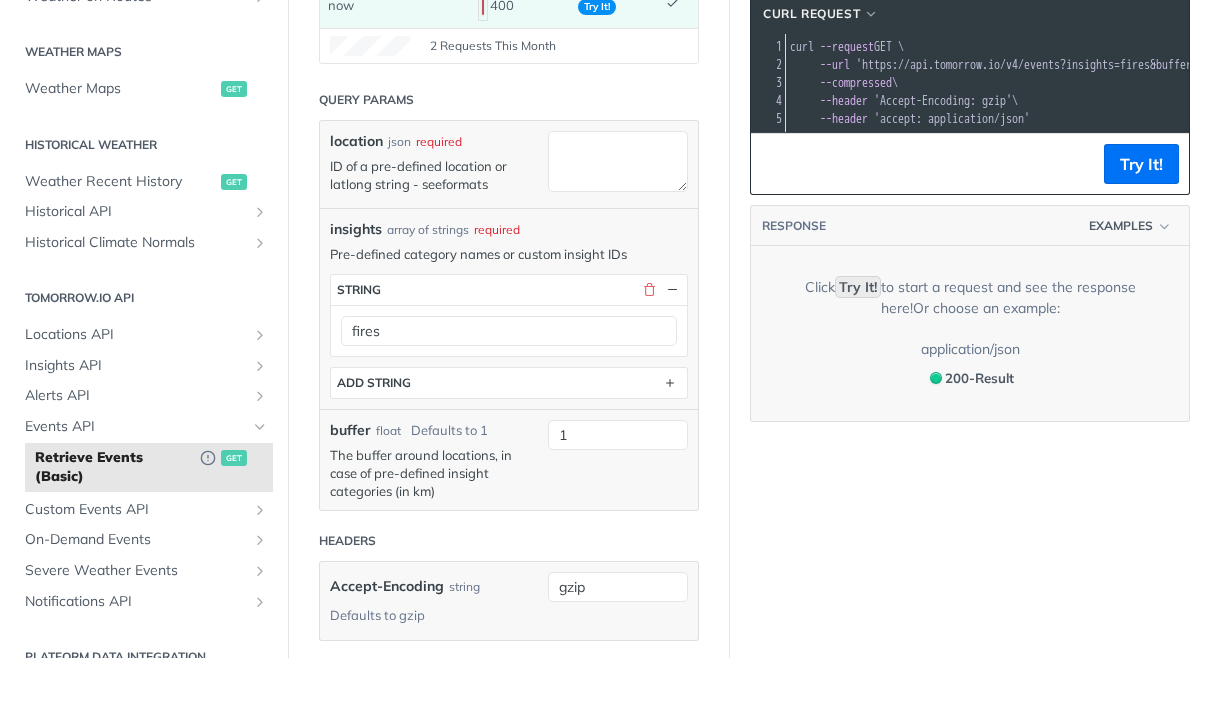 click on "formats" at bounding box center (465, 253) 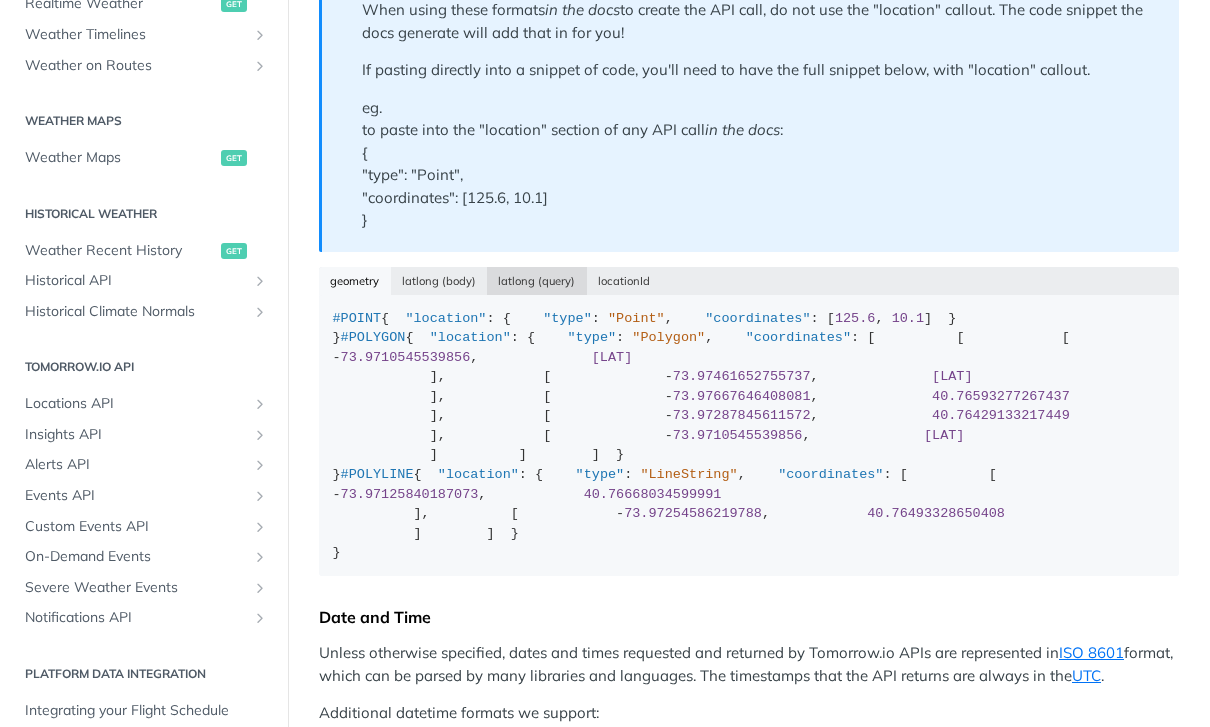 click on "latlong (query)" at bounding box center (537, 281) 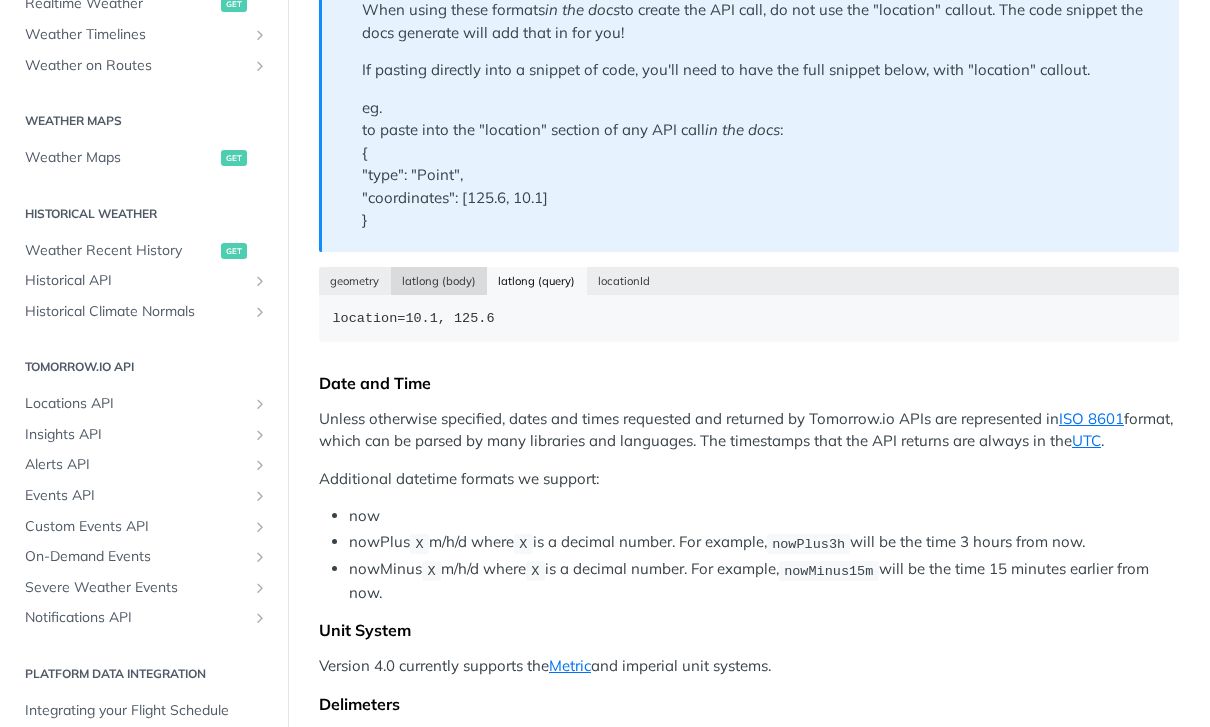 click on "latlong (body)" at bounding box center (439, 281) 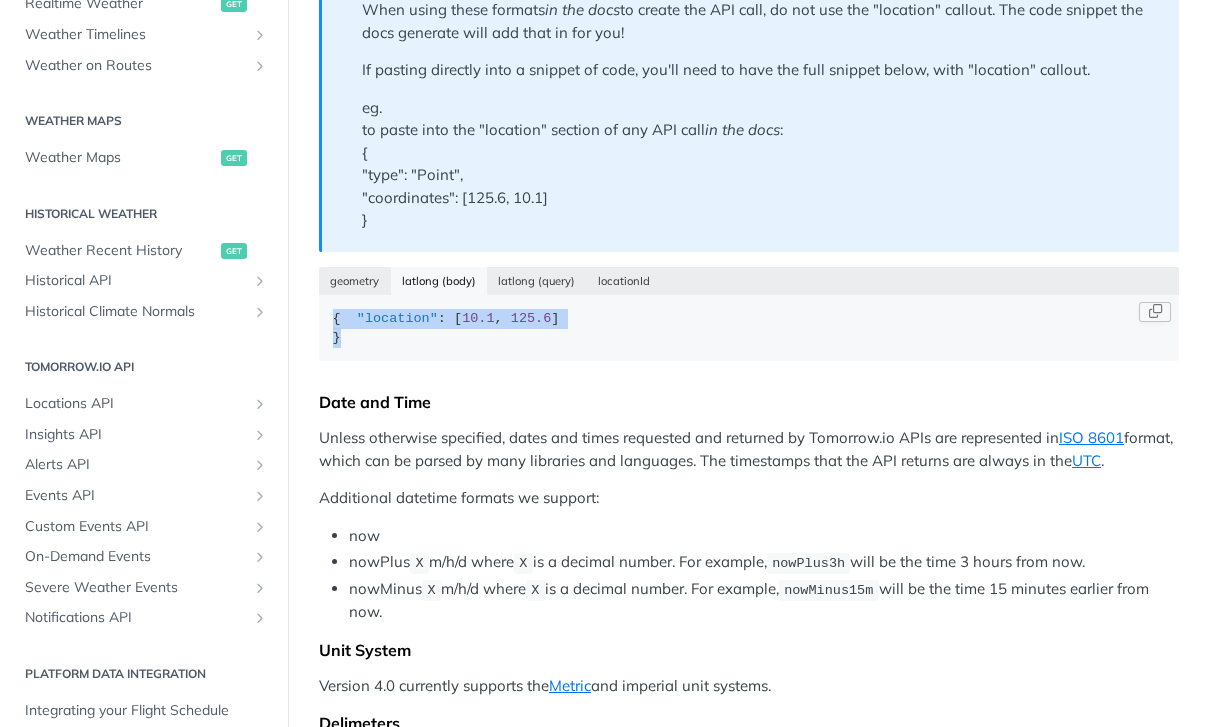 drag, startPoint x: 366, startPoint y: 350, endPoint x: 330, endPoint y: 309, distance: 54.56189 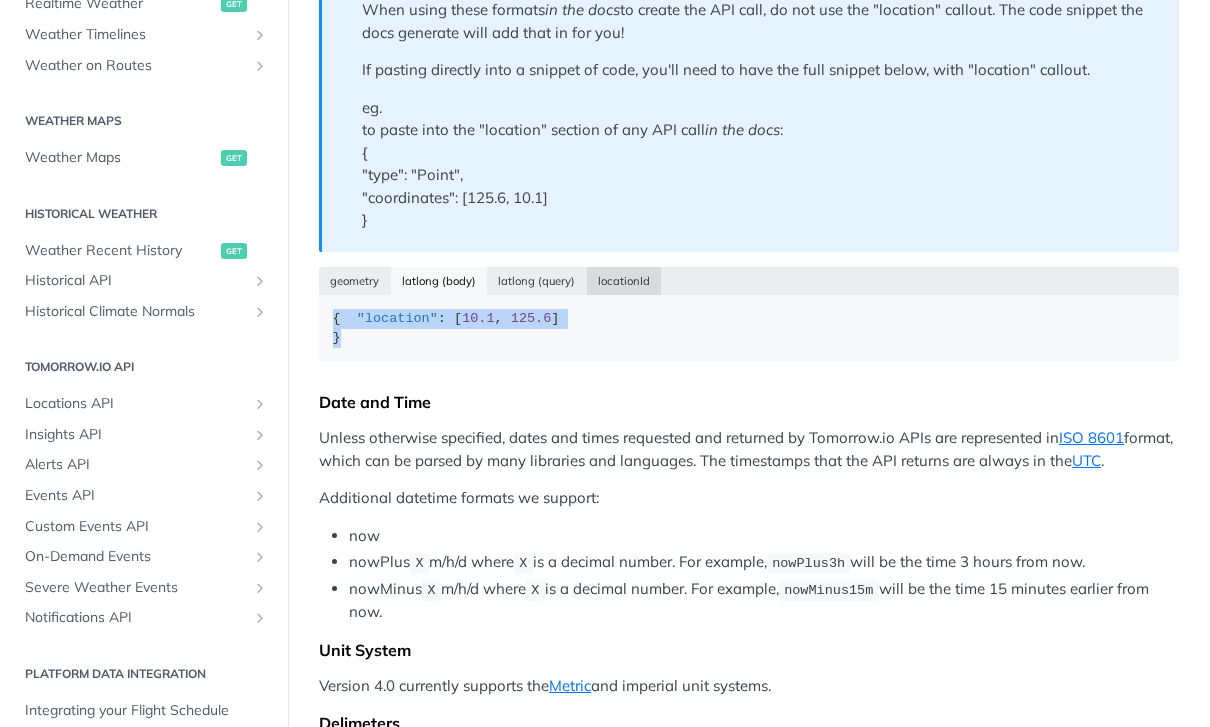 click on "locationId" at bounding box center (624, 281) 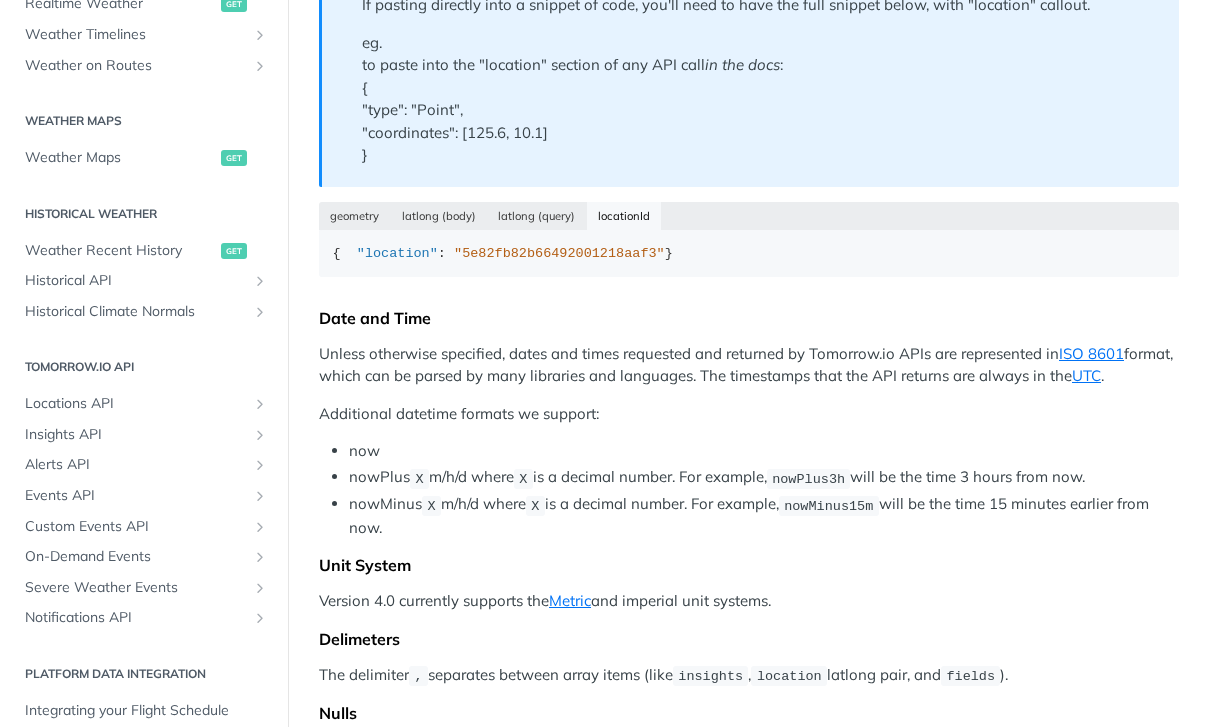scroll, scrollTop: 594, scrollLeft: 0, axis: vertical 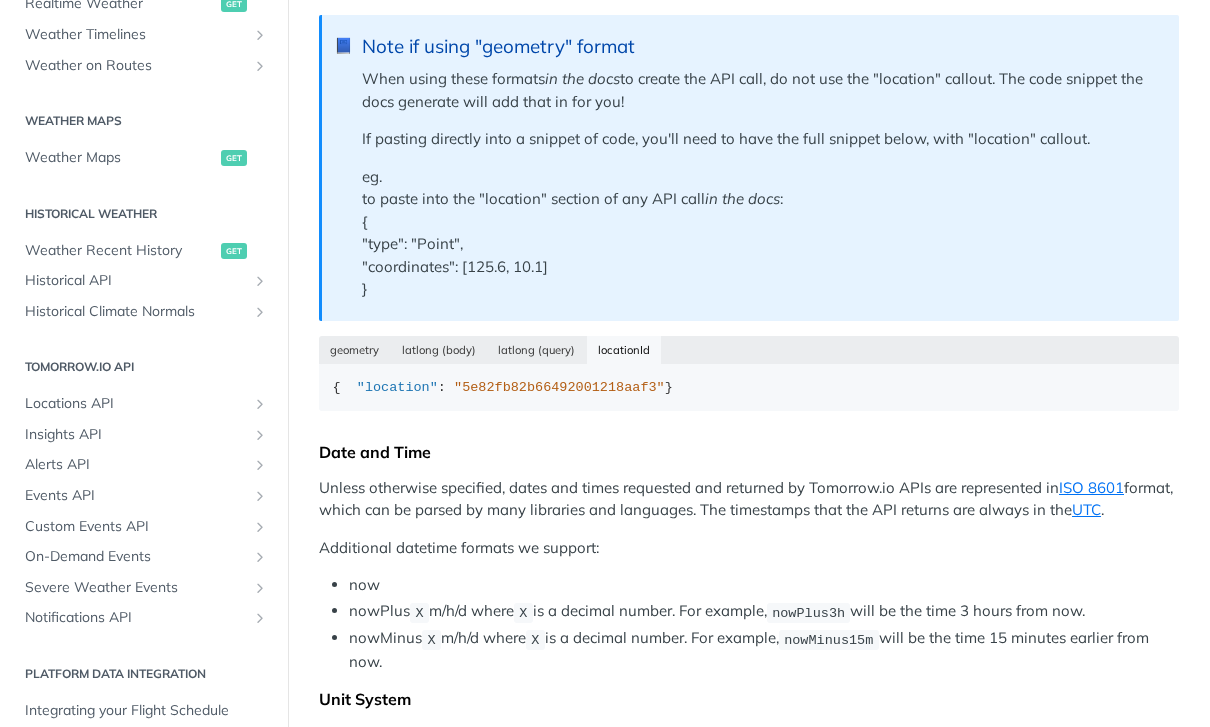 click on "latlong (body)" at bounding box center (439, 351) 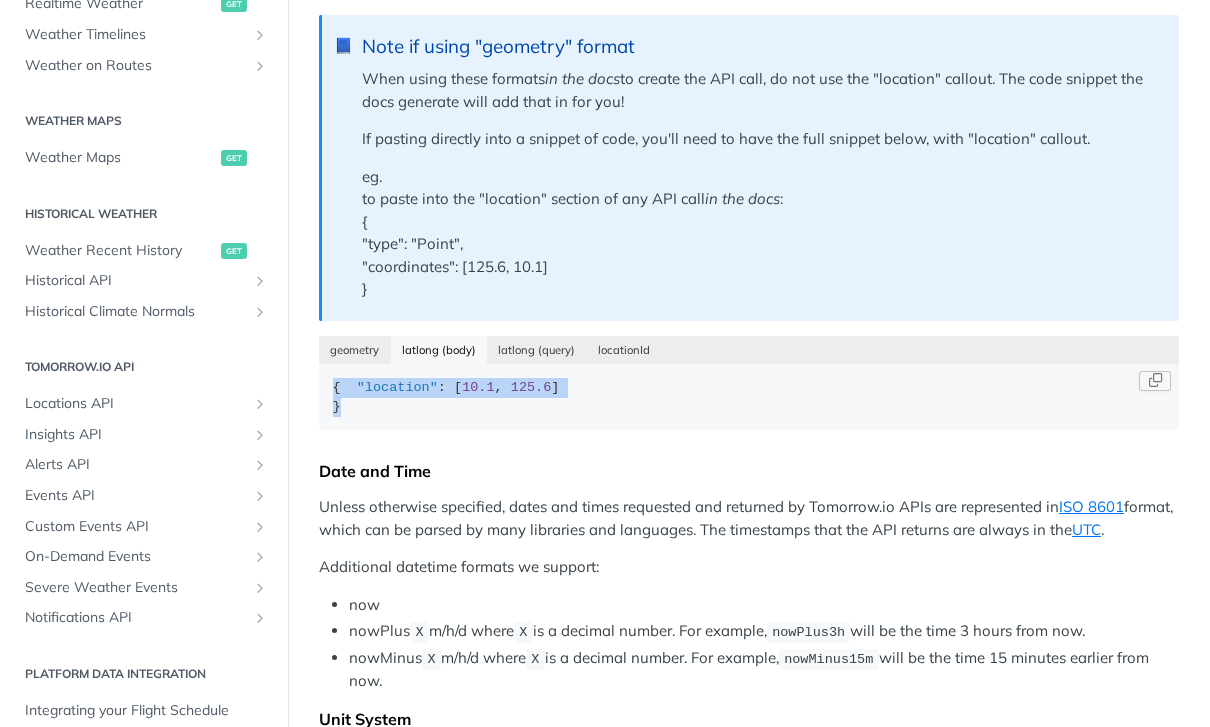 click on ""{    "location" :   [[LAT],[LNG]]
}"" at bounding box center (749, 397) 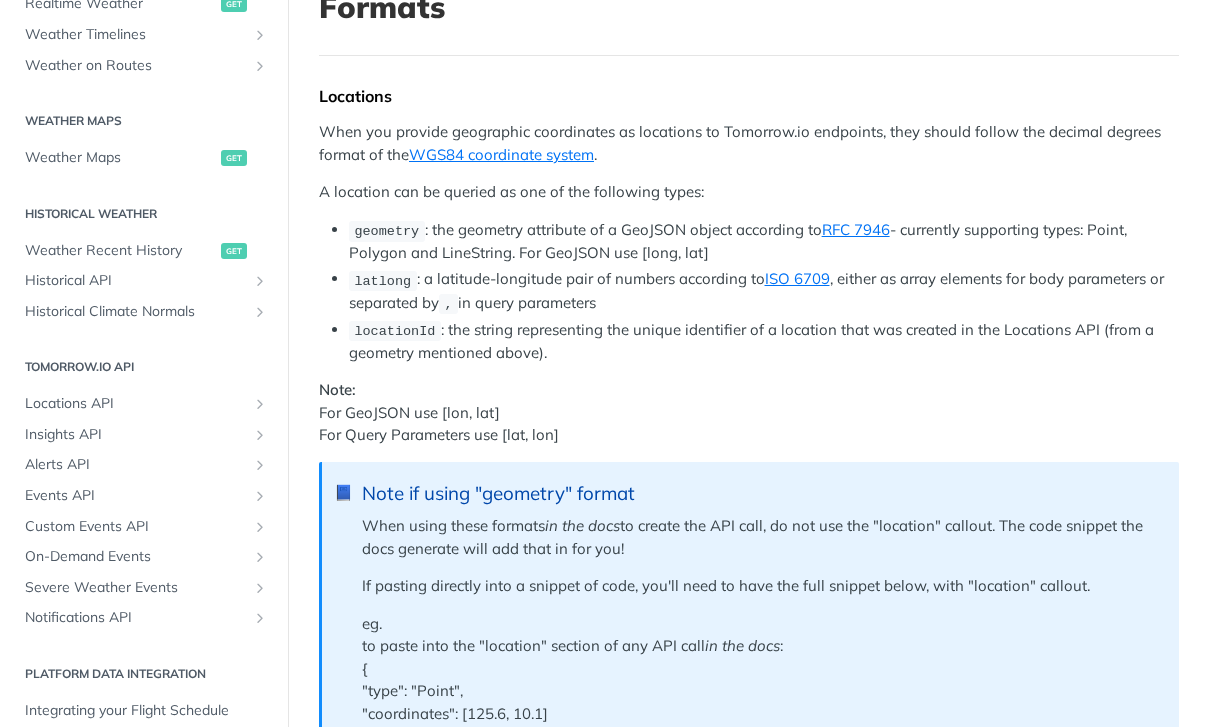 scroll, scrollTop: 0, scrollLeft: 0, axis: both 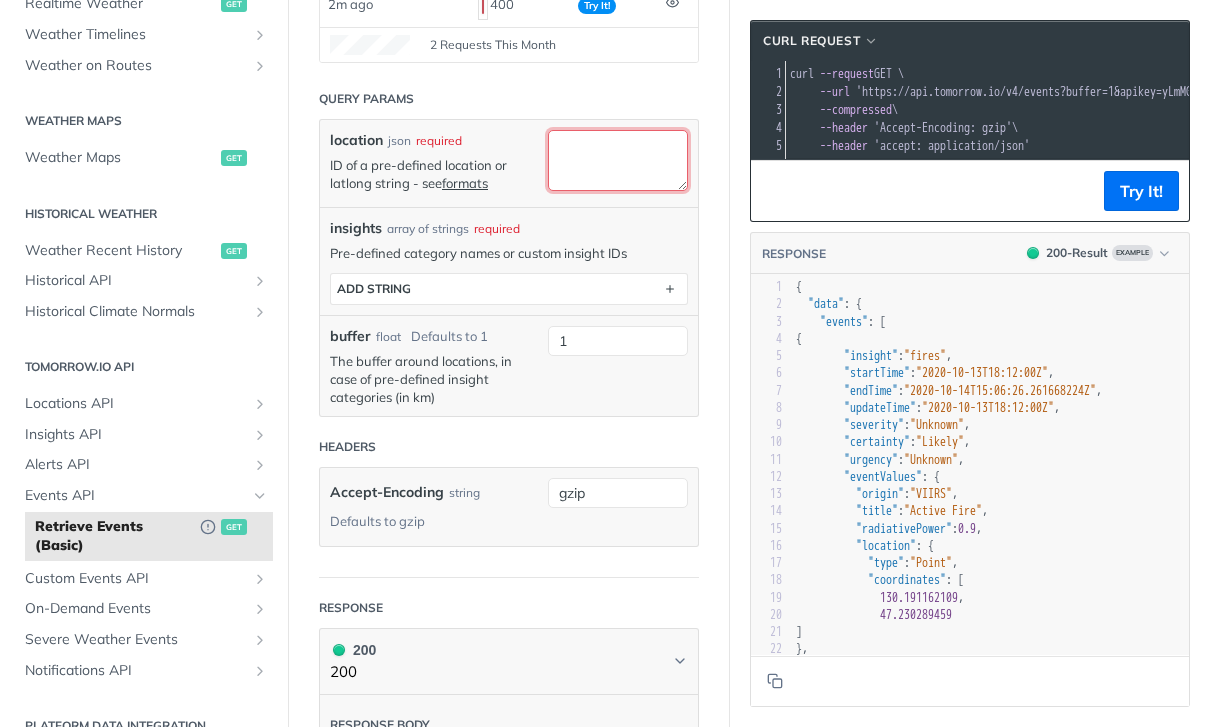 click on "location" at bounding box center (618, 160) 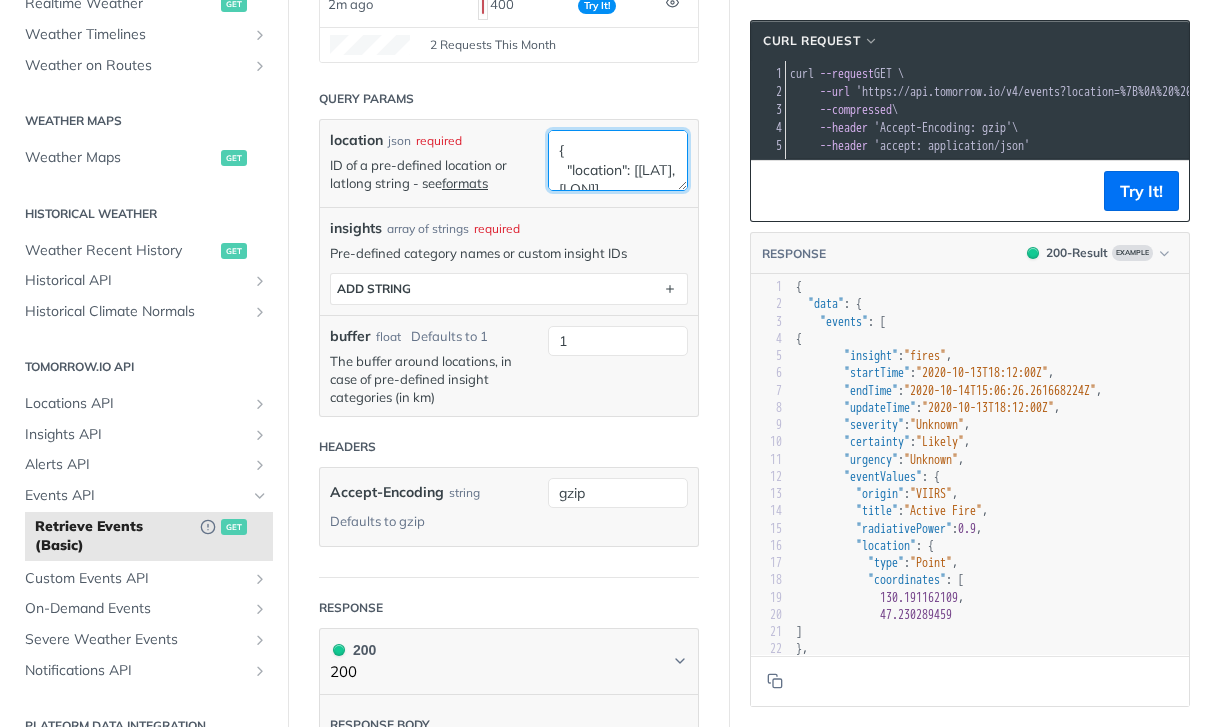 scroll, scrollTop: 37, scrollLeft: 0, axis: vertical 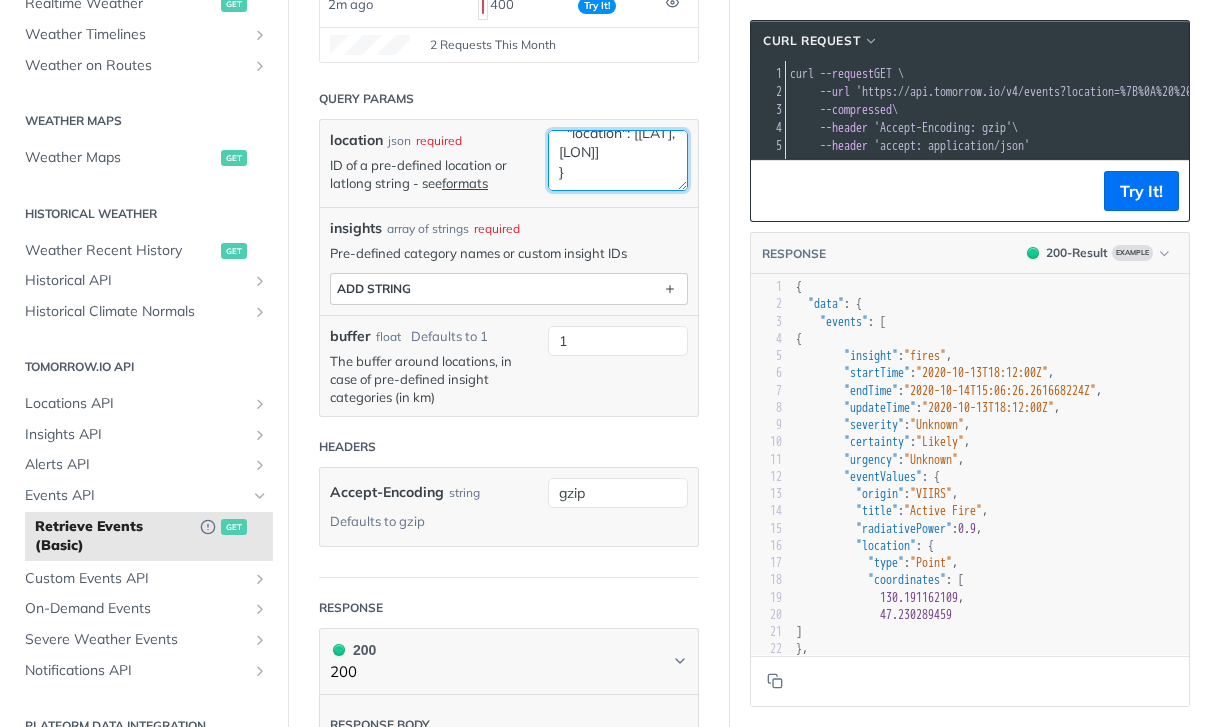 type on "{
"location": [[LAT], [LON]]
}" 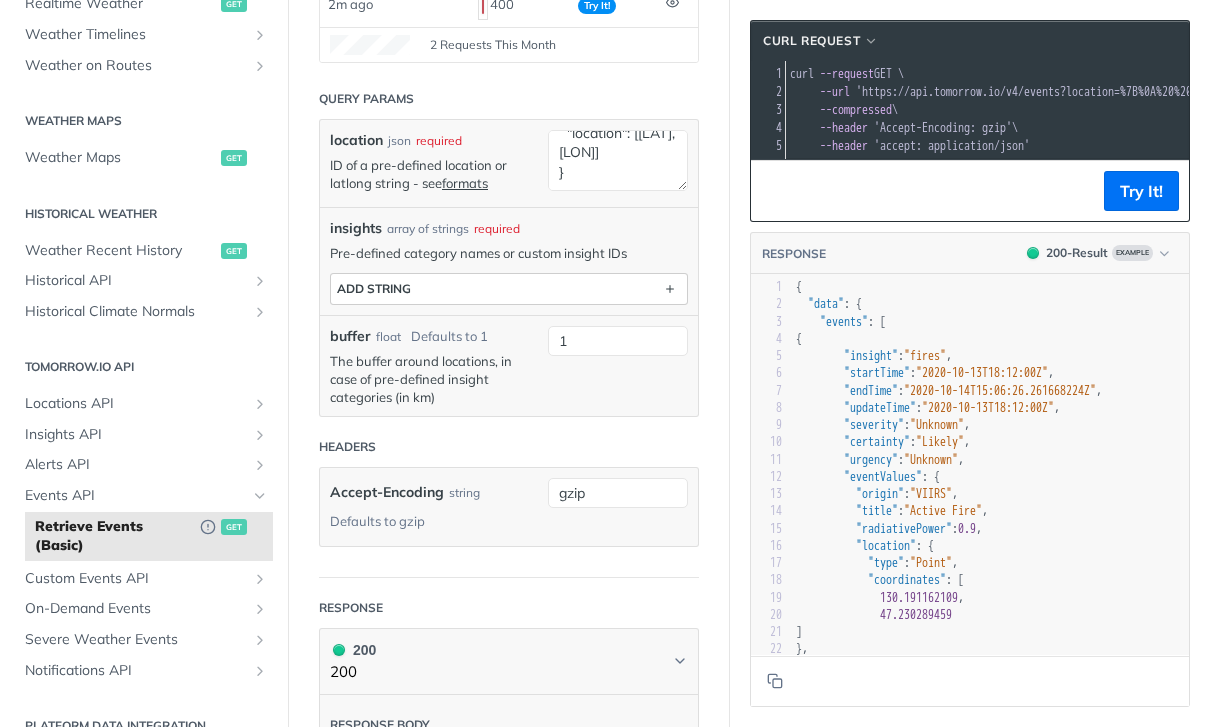 click on "ADD    string" at bounding box center (509, 289) 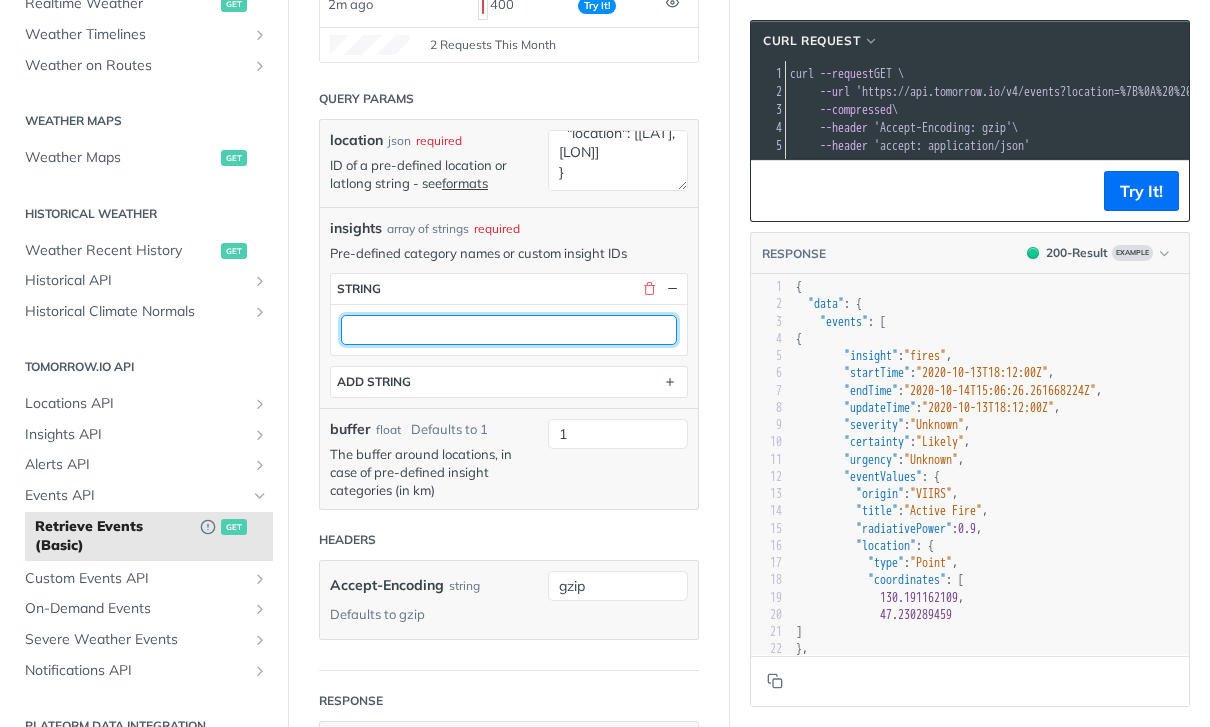 click at bounding box center (509, 330) 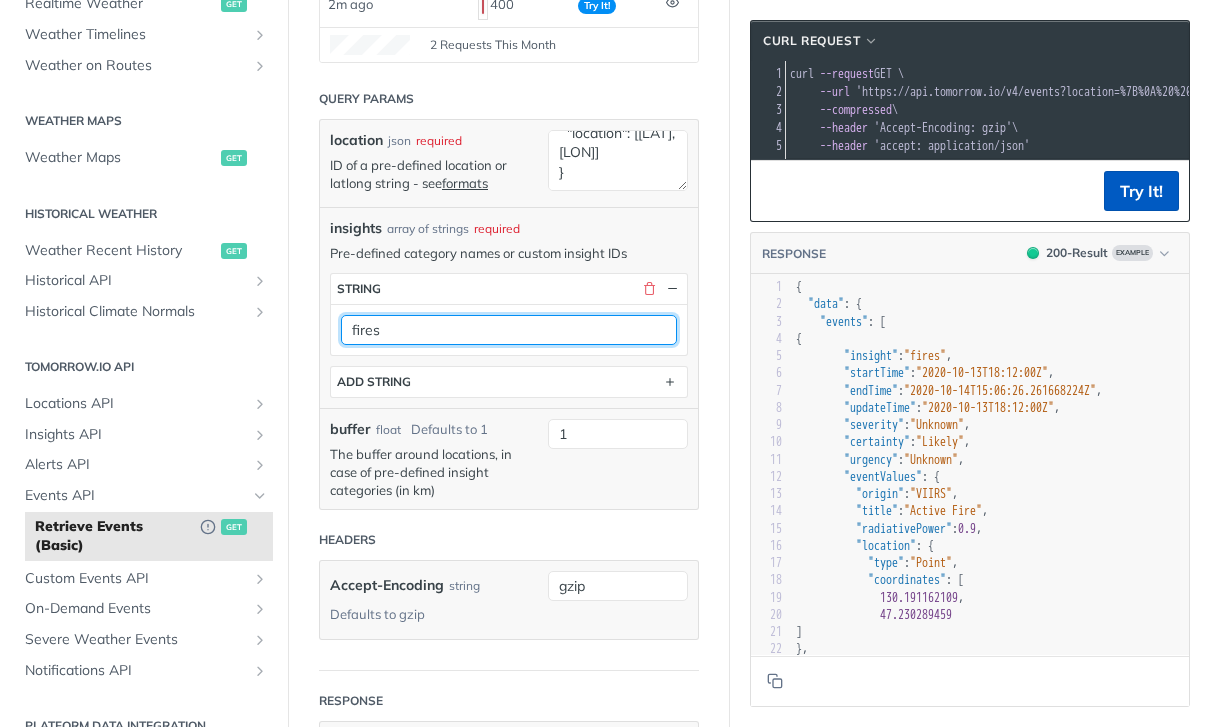 type on "fires" 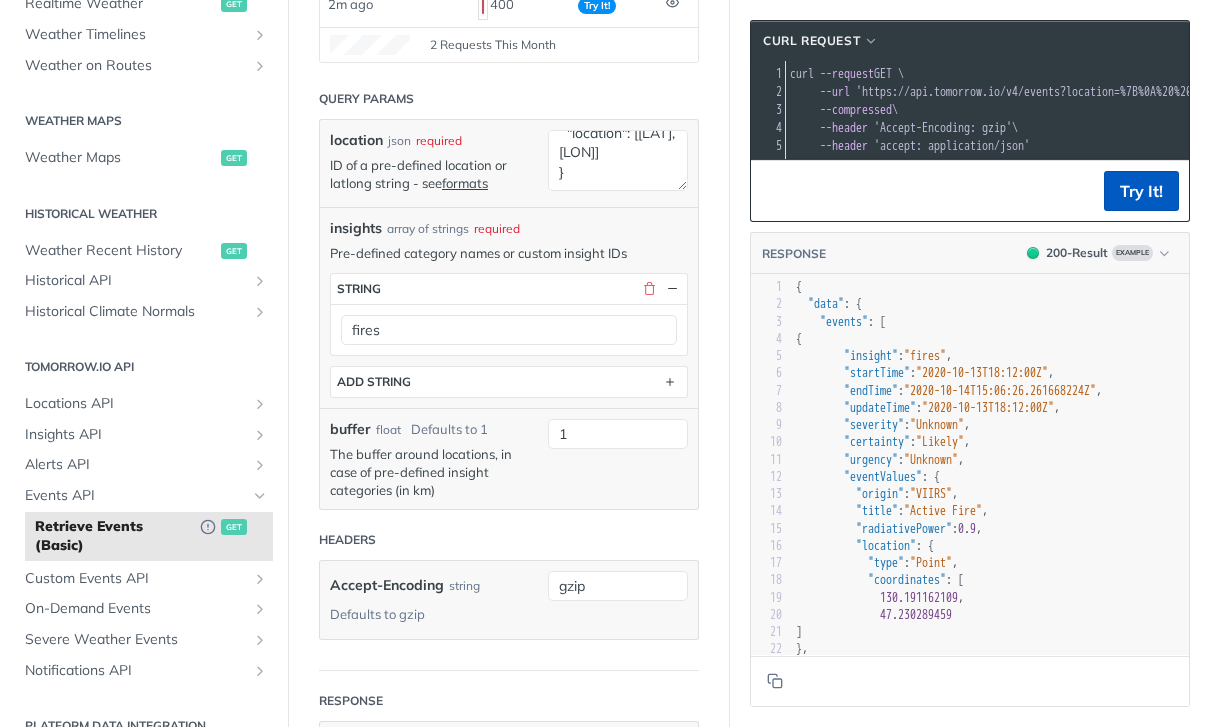 click on "Try It!" at bounding box center [1141, 191] 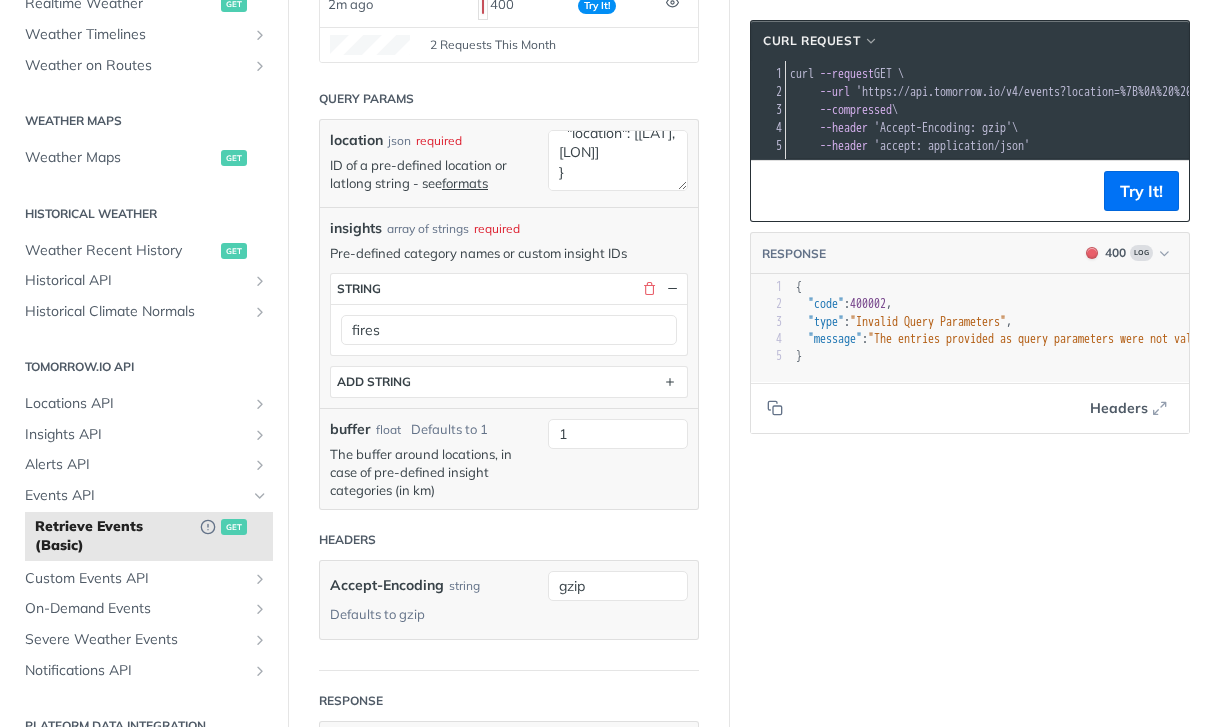 scroll, scrollTop: 0, scrollLeft: 38, axis: horizontal 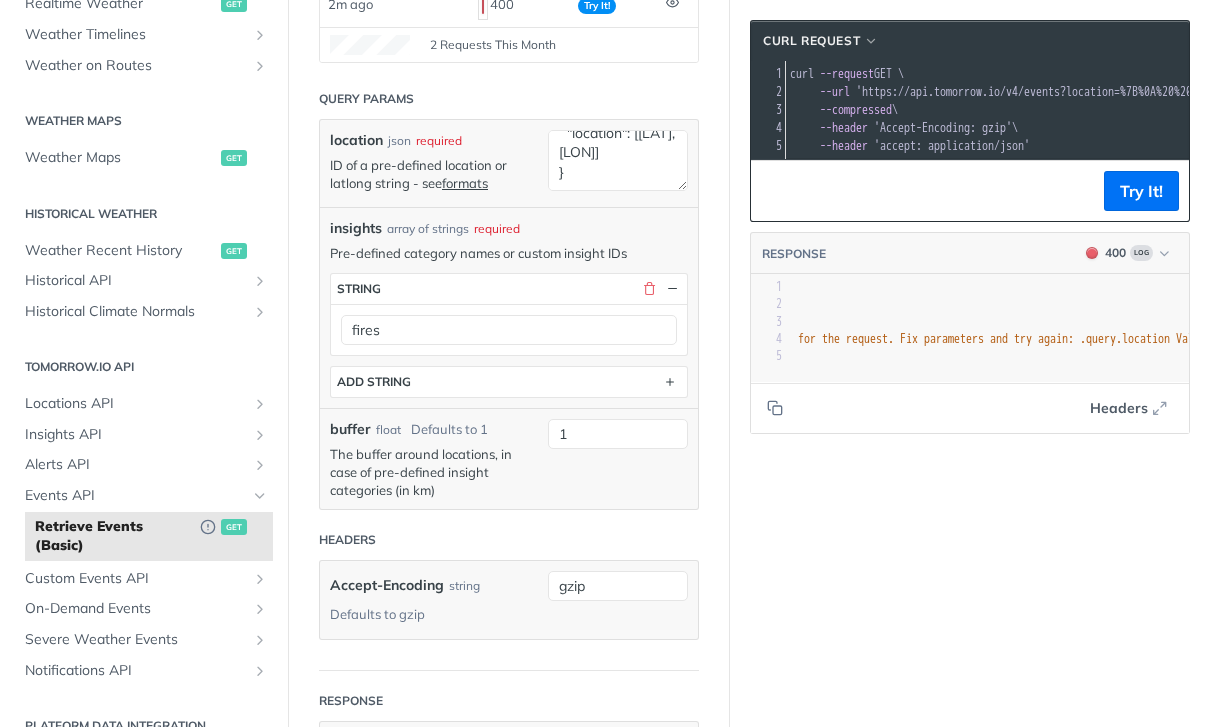 click on "insights array of strings required" at bounding box center [509, 228] 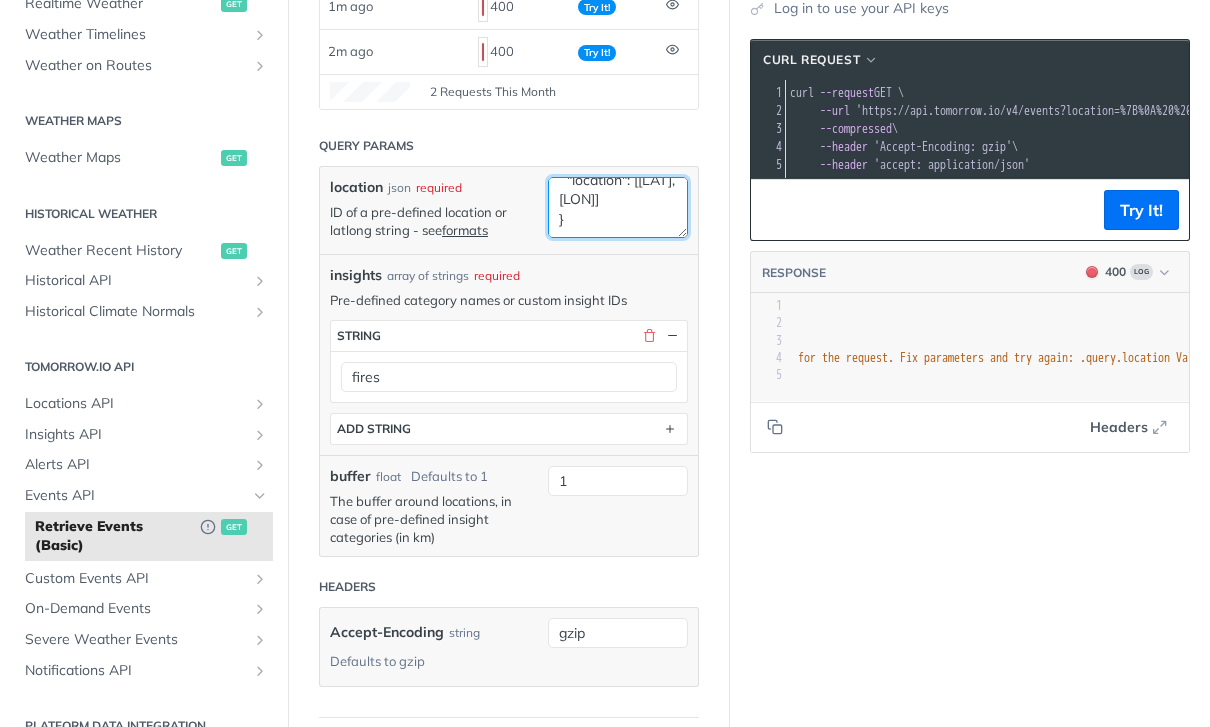click on "{
"location": [[LAT], [LON]]
}" at bounding box center (618, 207) 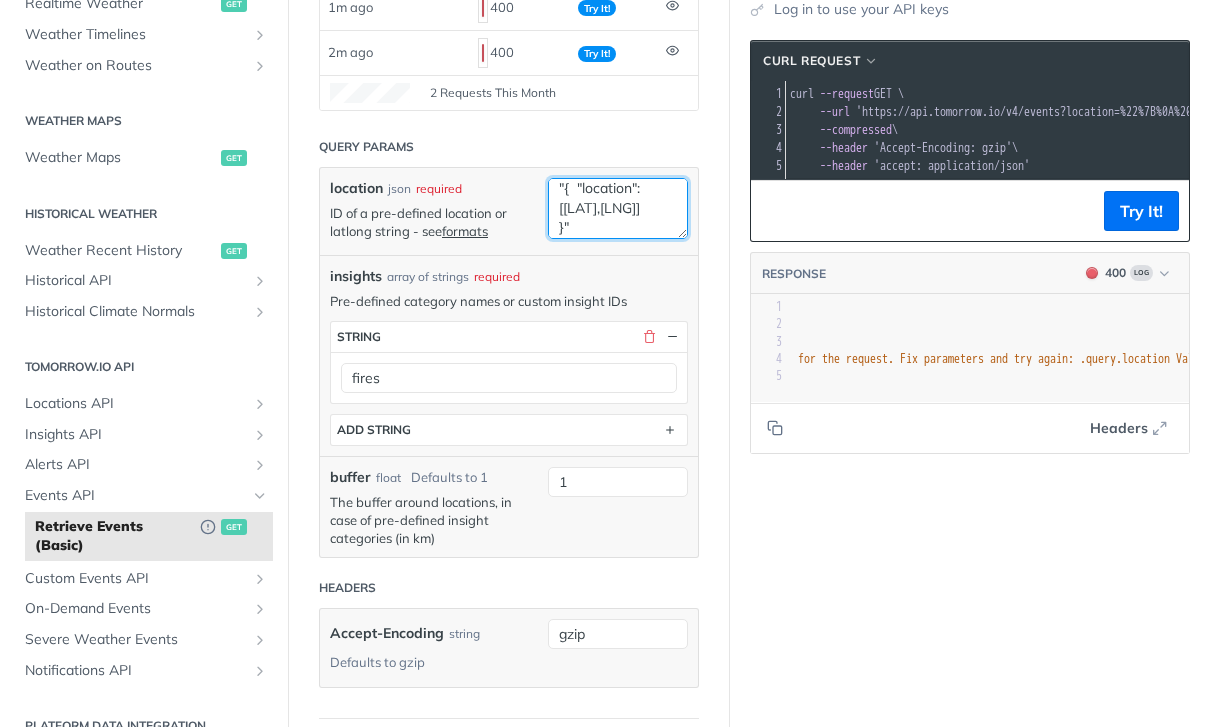 scroll, scrollTop: 28, scrollLeft: 0, axis: vertical 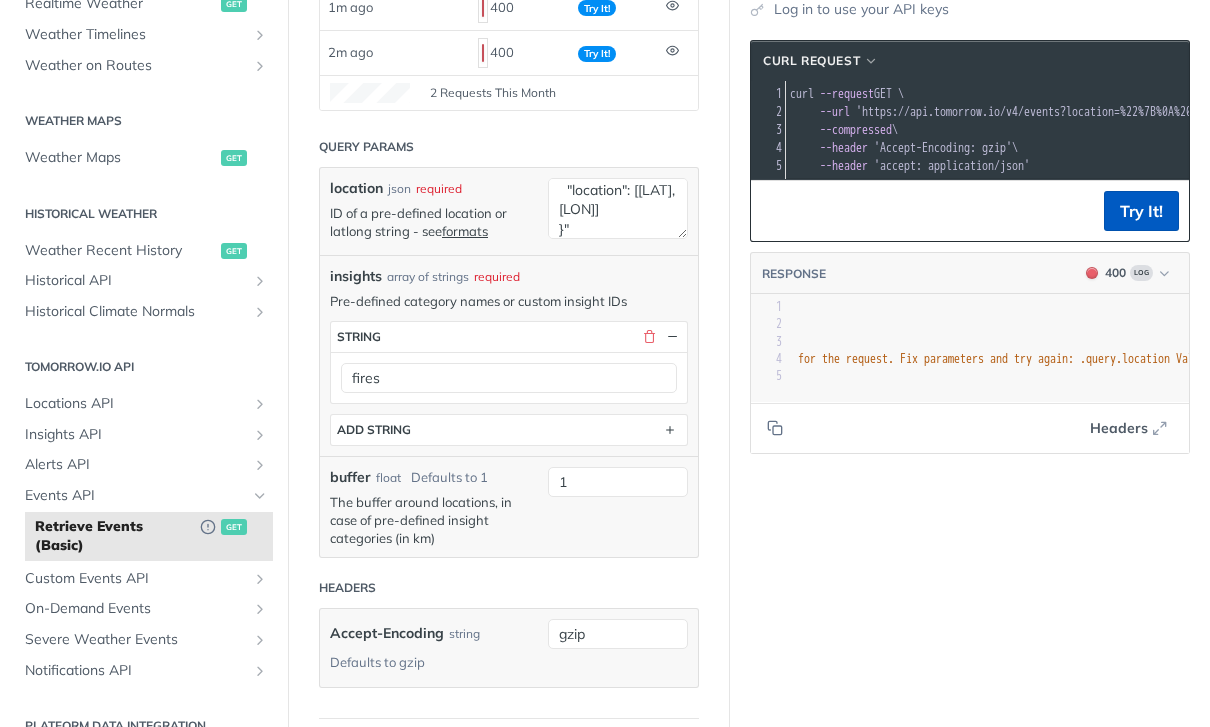 click on "Try It!" at bounding box center [1141, 211] 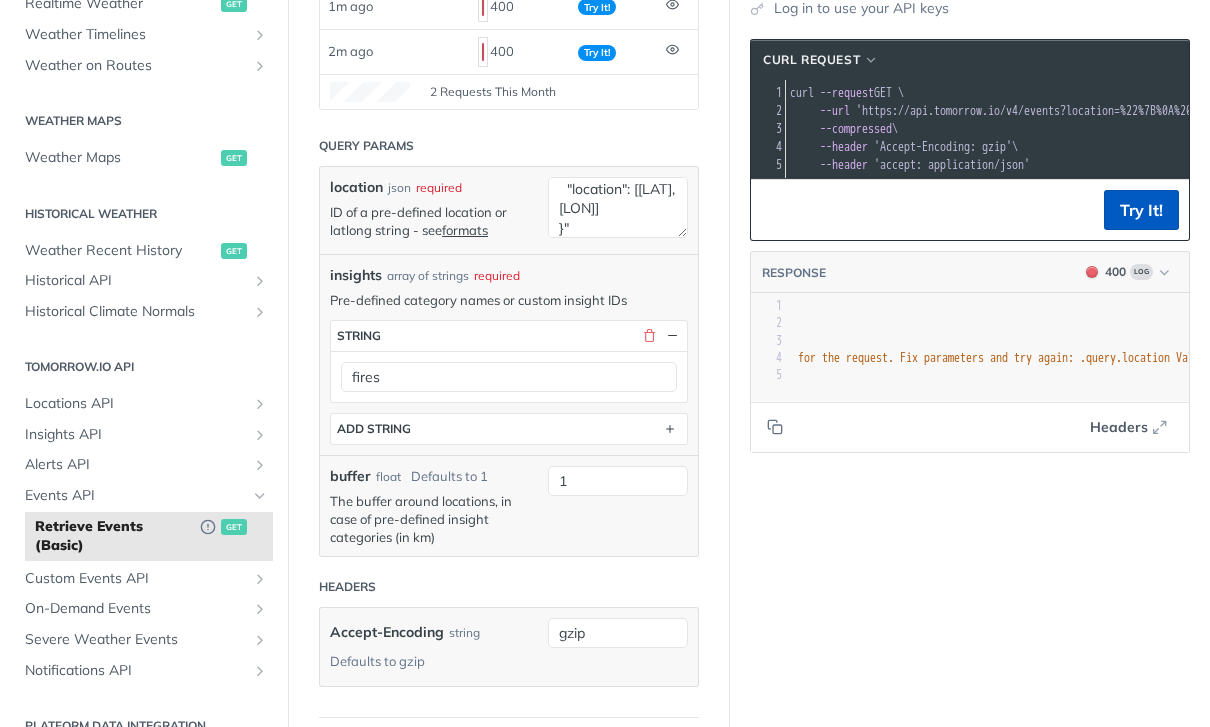 scroll, scrollTop: 323, scrollLeft: 0, axis: vertical 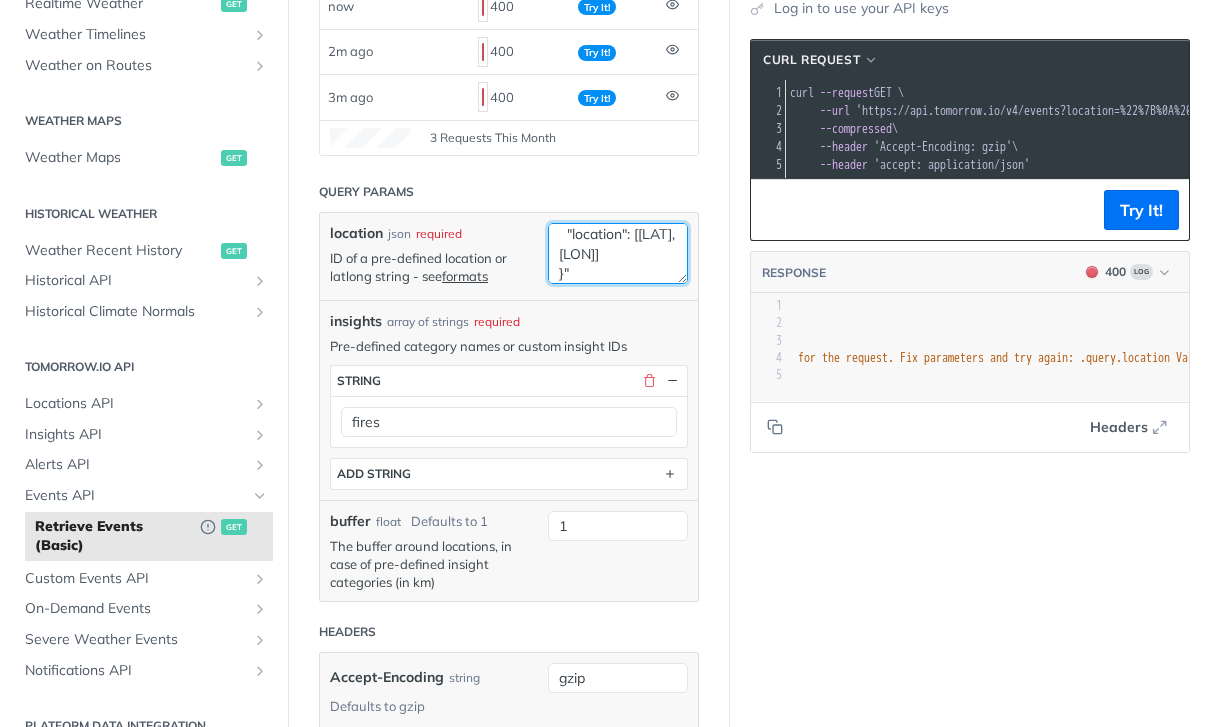 click on ""{
"location": [[LAT], [LON]]
}"" at bounding box center (618, 253) 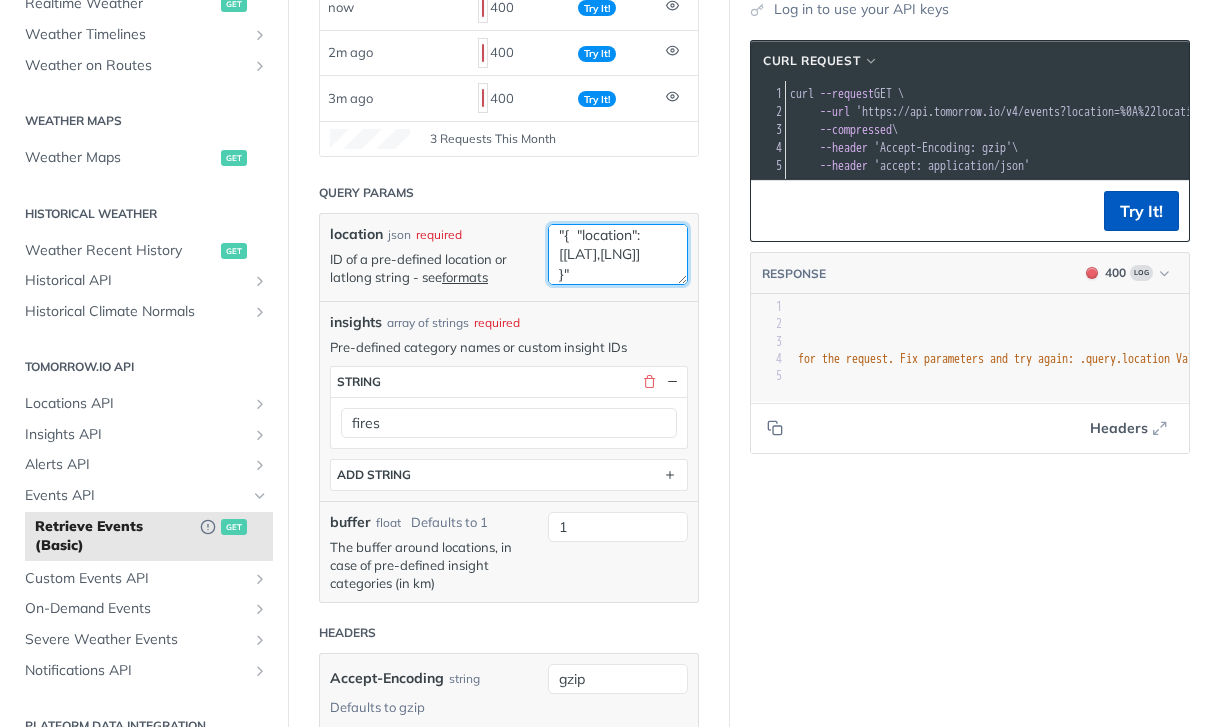 scroll, scrollTop: 0, scrollLeft: 0, axis: both 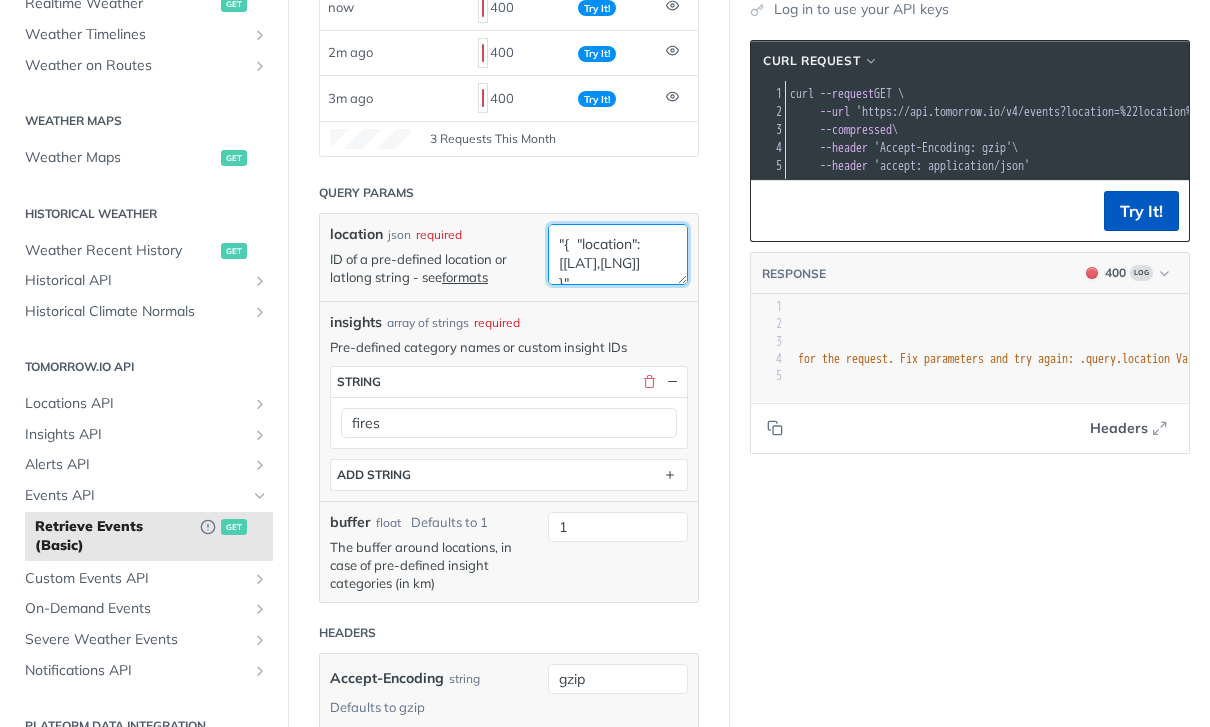 type on ""{  "location": [[LAT],[LNG]]
}"" 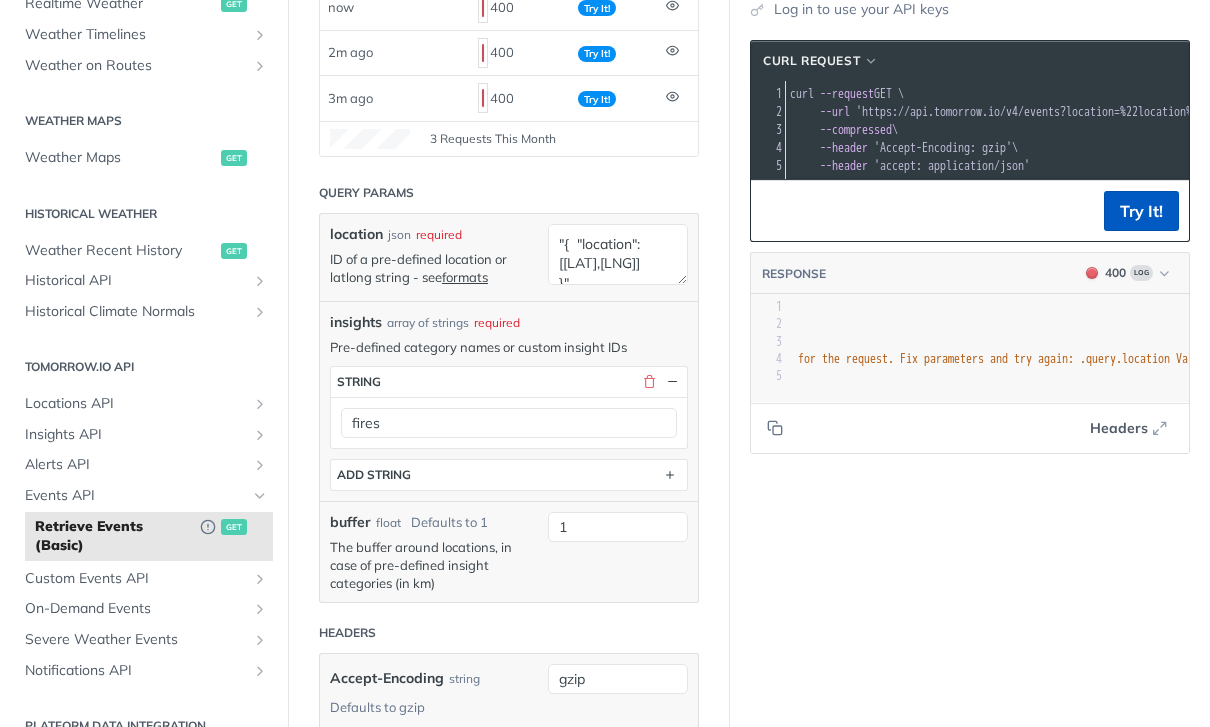 click on "Try It!" at bounding box center (1141, 211) 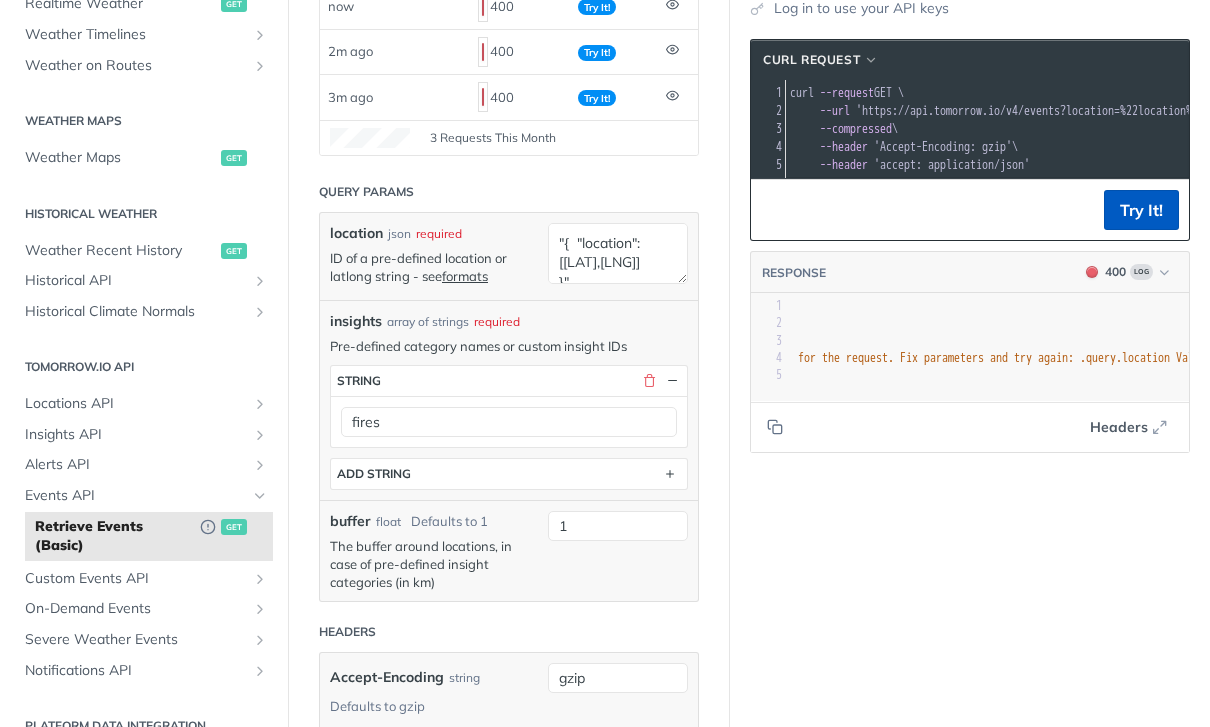 scroll, scrollTop: 323, scrollLeft: 0, axis: vertical 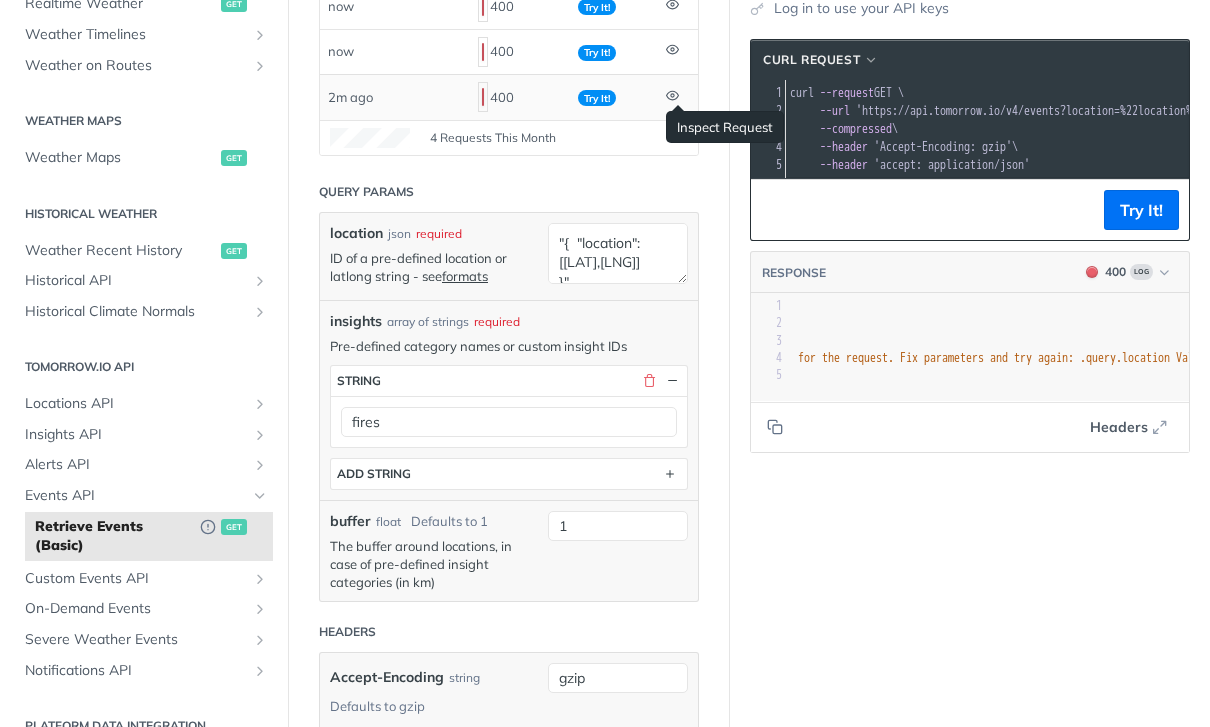 click 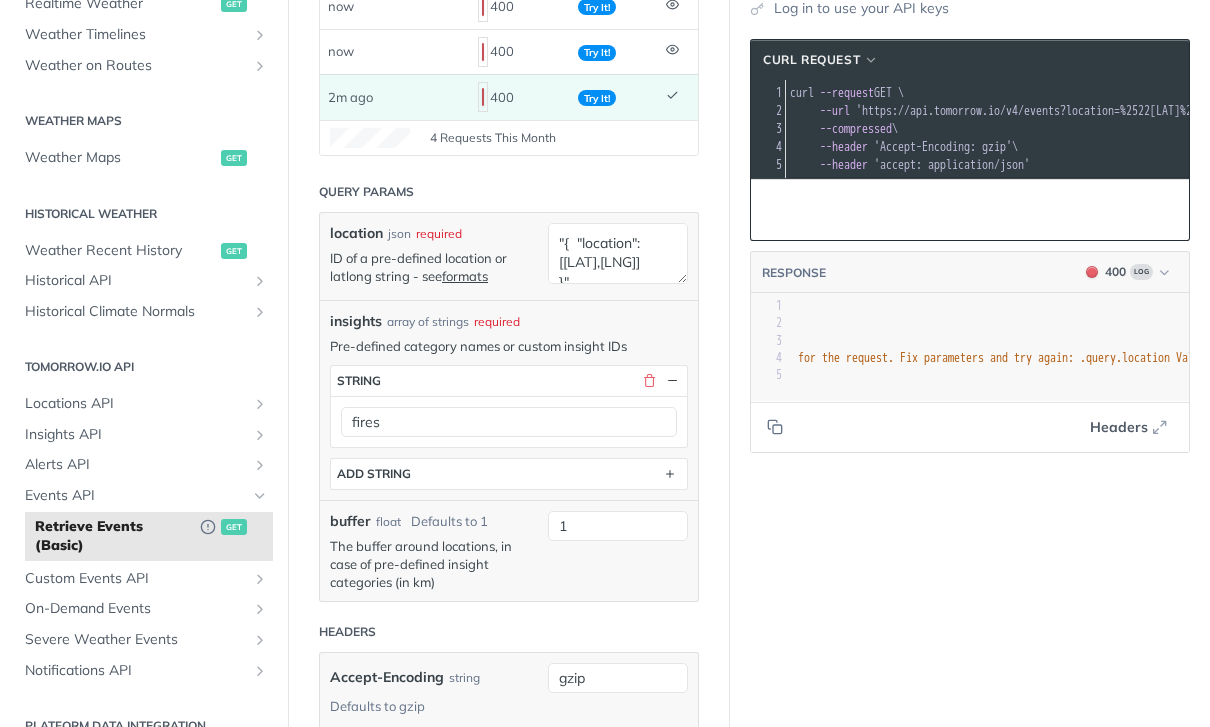 click on "Headers" at bounding box center [1119, 427] 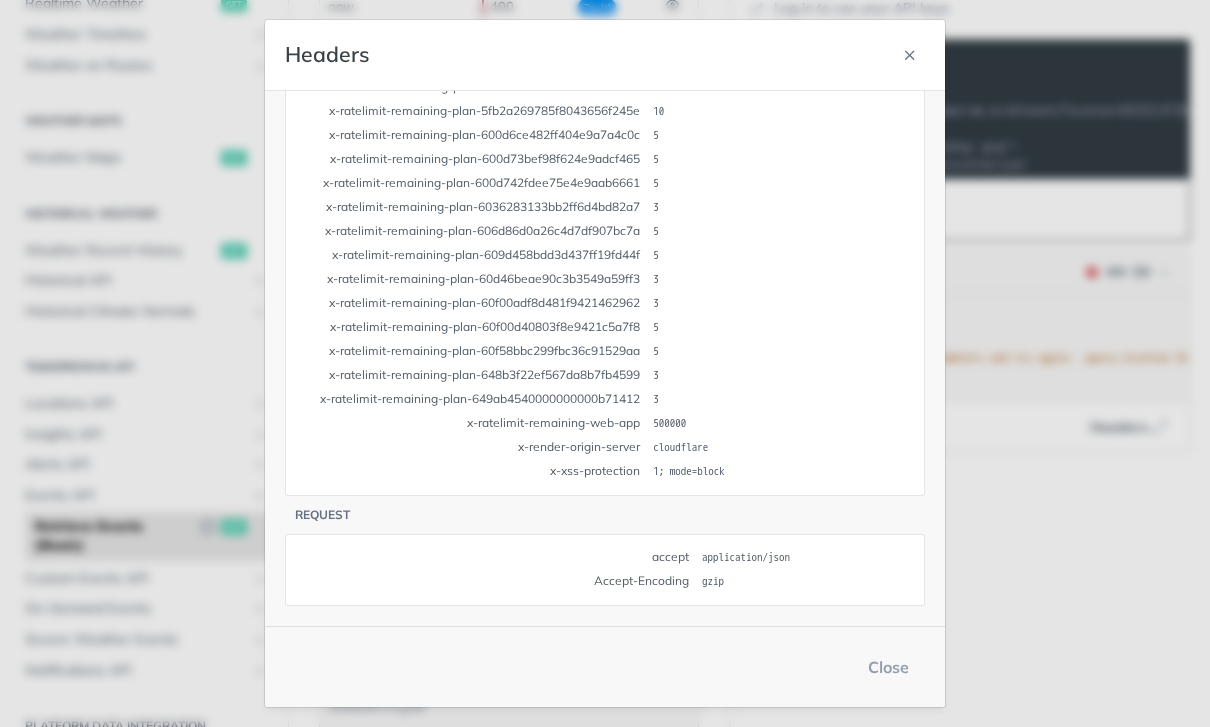 scroll, scrollTop: 971, scrollLeft: 0, axis: vertical 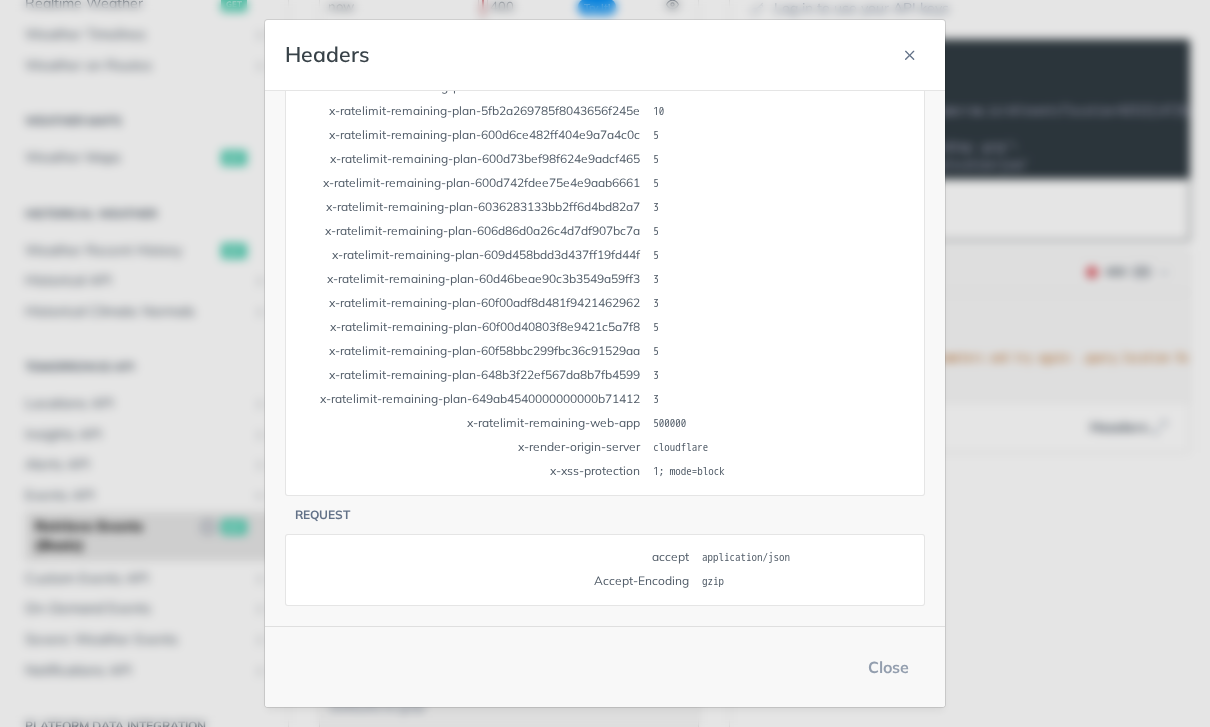 click on "gzip" at bounding box center (806, 582) 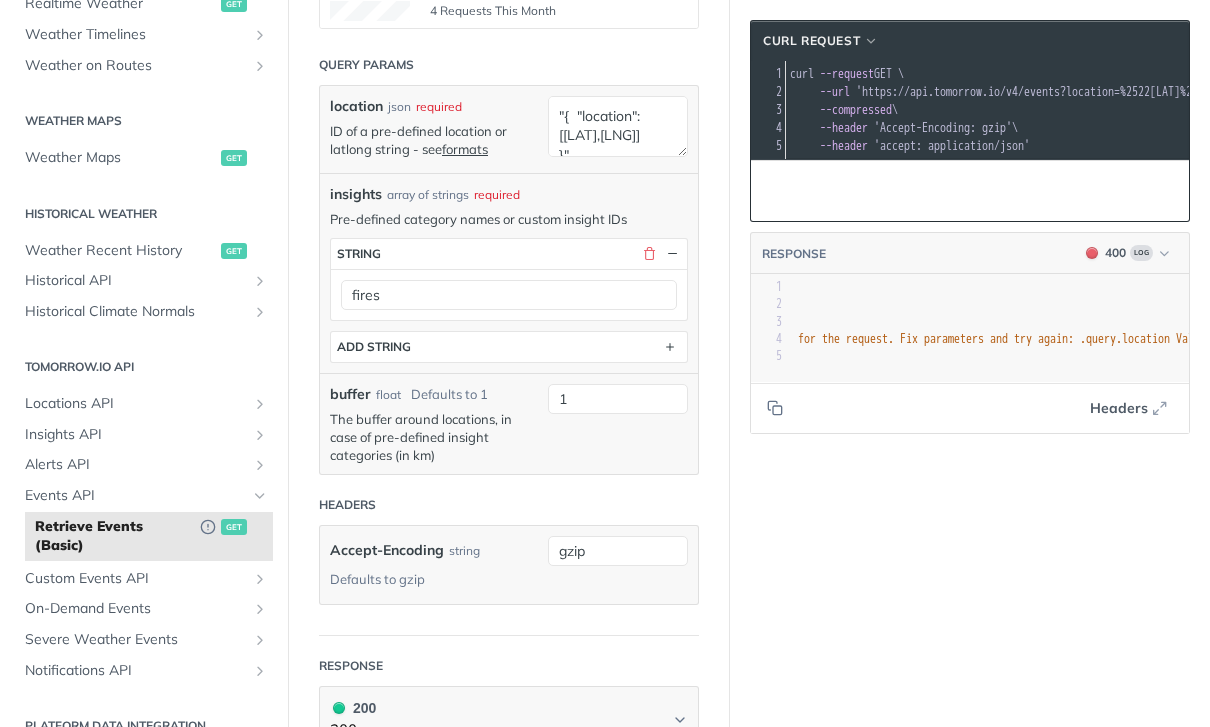 scroll, scrollTop: 484, scrollLeft: 0, axis: vertical 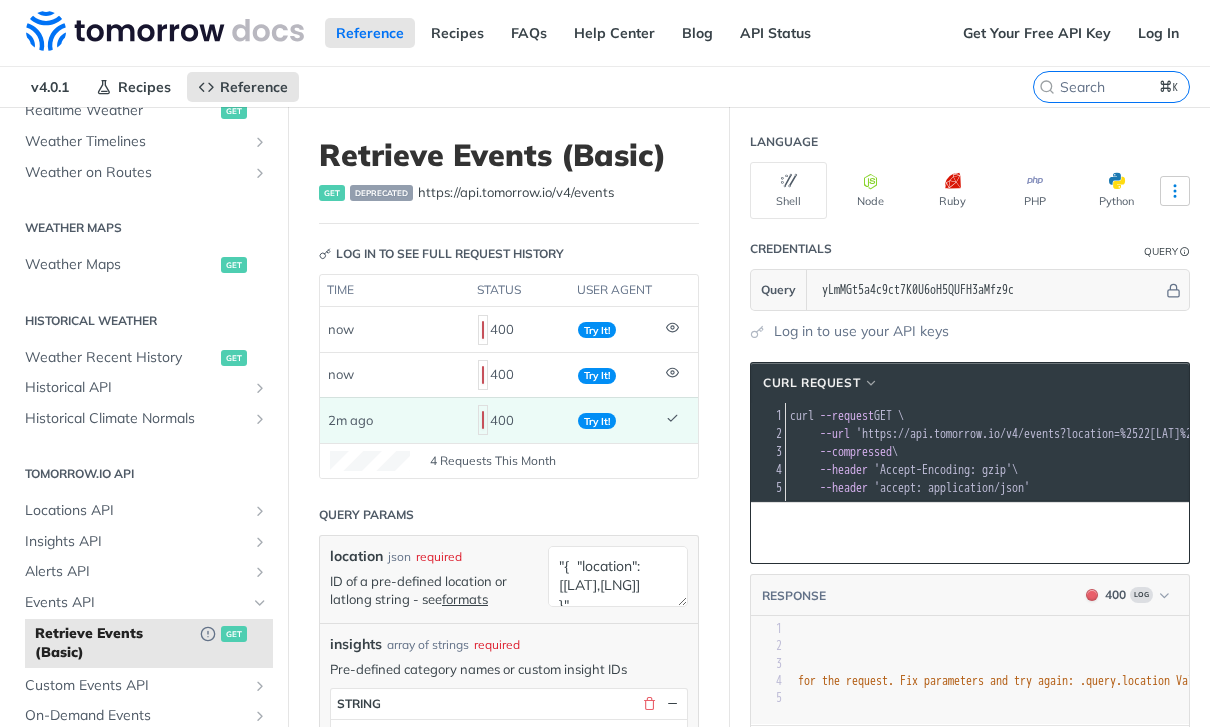 click 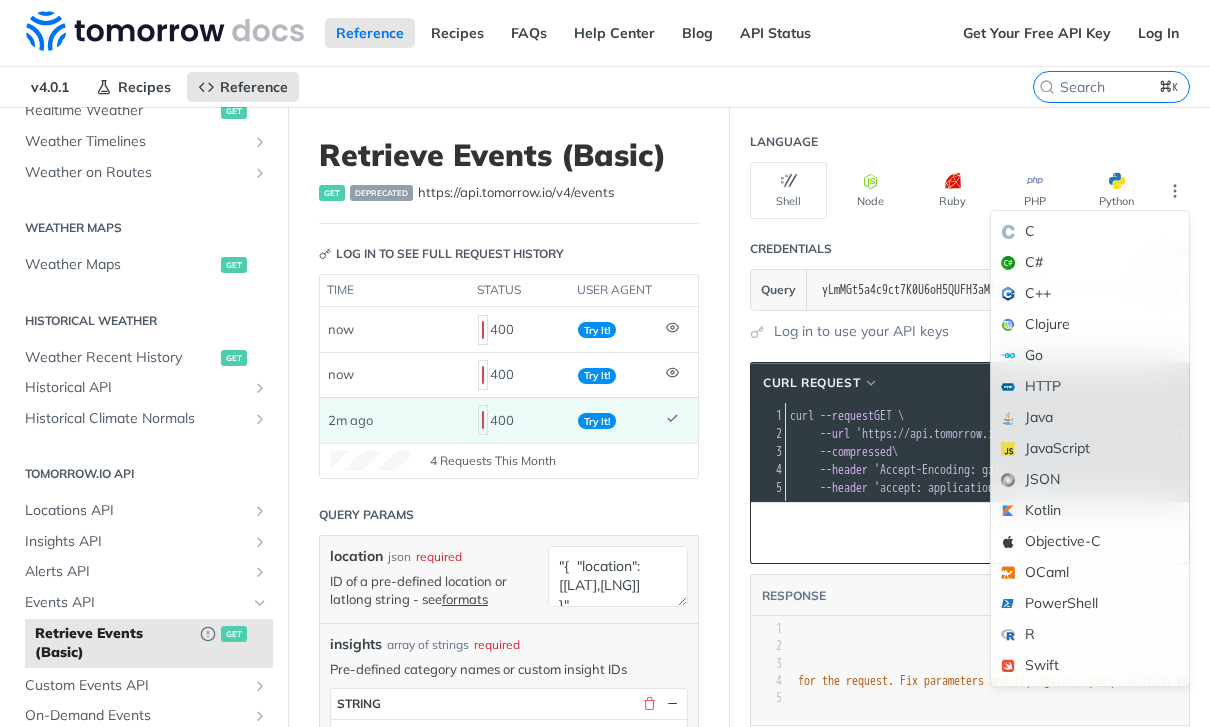 click on "Language Shell Node Ruby PHP Python C C# C++ Clojure Go HTTP Java JavaScript JSON Kotlin Objective-C OCaml PowerShell R Swift Credentials Query Query [API_KEY] Log in to use your API keys cURL Request xxxxxxxxxx 1 curl   --request  GET \ 2       --url   'https://api.tomorrow.io/v4/events?location=%2522[LAT]%252C-[LNG]%2522&insights=fires&buffer=1&apikey=[API_KEY]'  \ 3       --compressed  \ 4       --header   'Accept-Encoding: gzip'  \ 5       --header   'accept: application/json' Replay Request RESPONSE 400 Log xxxxxxxxxx 39 5 1 { 2    "code" :  400002 , 3    "type" :  "Invalid Query Parameters" , 4    "message" :  "The entries provided as query parameters were not valid for the request. Fix parameters and try again: .query.location ValidationError: Location should be a location id, or \"lat,lon\" value =  \"value\" failed custom validation because \"[0]\" must be a number" 5 } Headers" at bounding box center [970, 905] 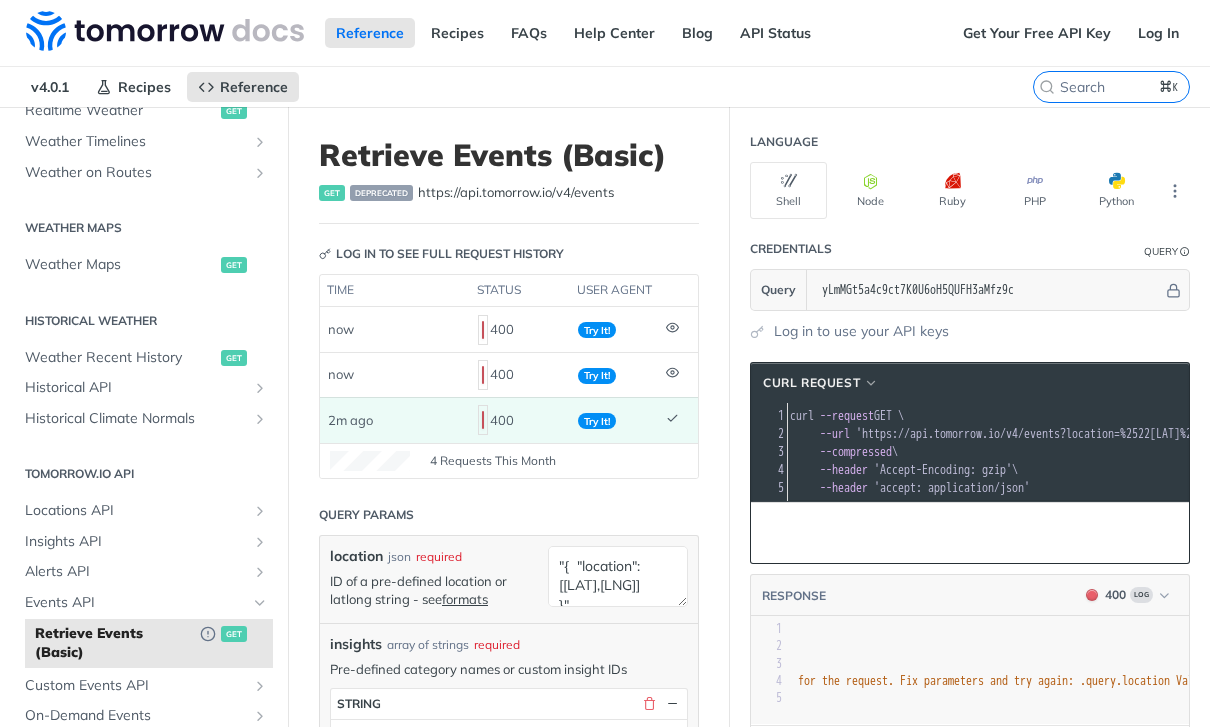 scroll, scrollTop: 0, scrollLeft: 51, axis: horizontal 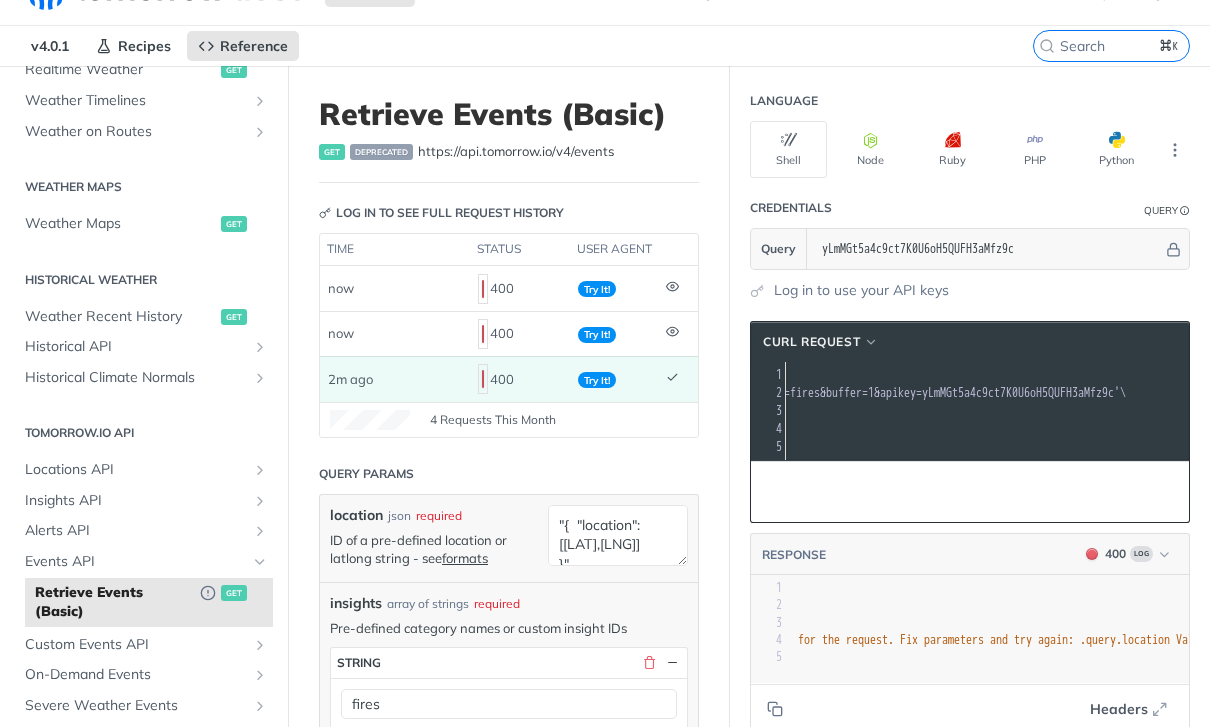click on "ADD    string" at bounding box center [509, 756] 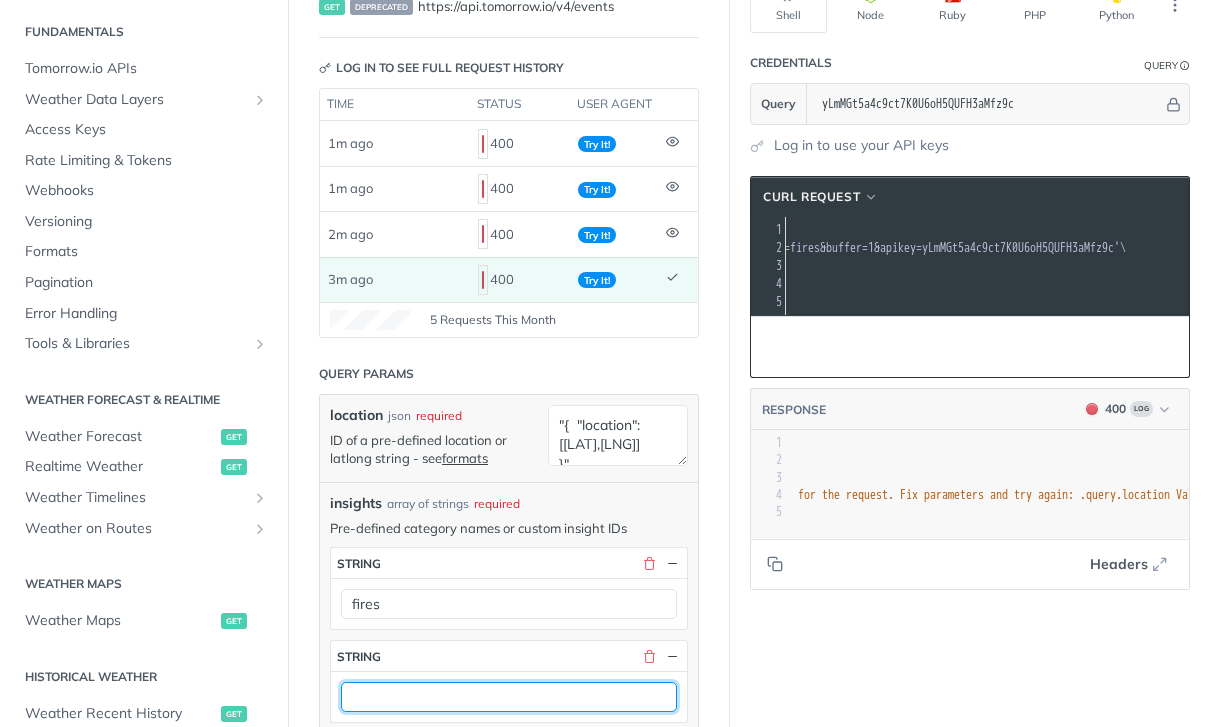 click on "Query Params location json required ID of a pre-defined location or latlong string - see  formats "location": [[LAT],[LNG]] insights array of strings required Pre-defined category names or custom insight IDs insights *   string fires   string ADD    string buffer float Defaults to 1 The buffer around locations, in case of pre-defined insight categories (in km) 1 Headers Accept-Encoding string Defaults to gzip gzip" at bounding box center (509, 696) 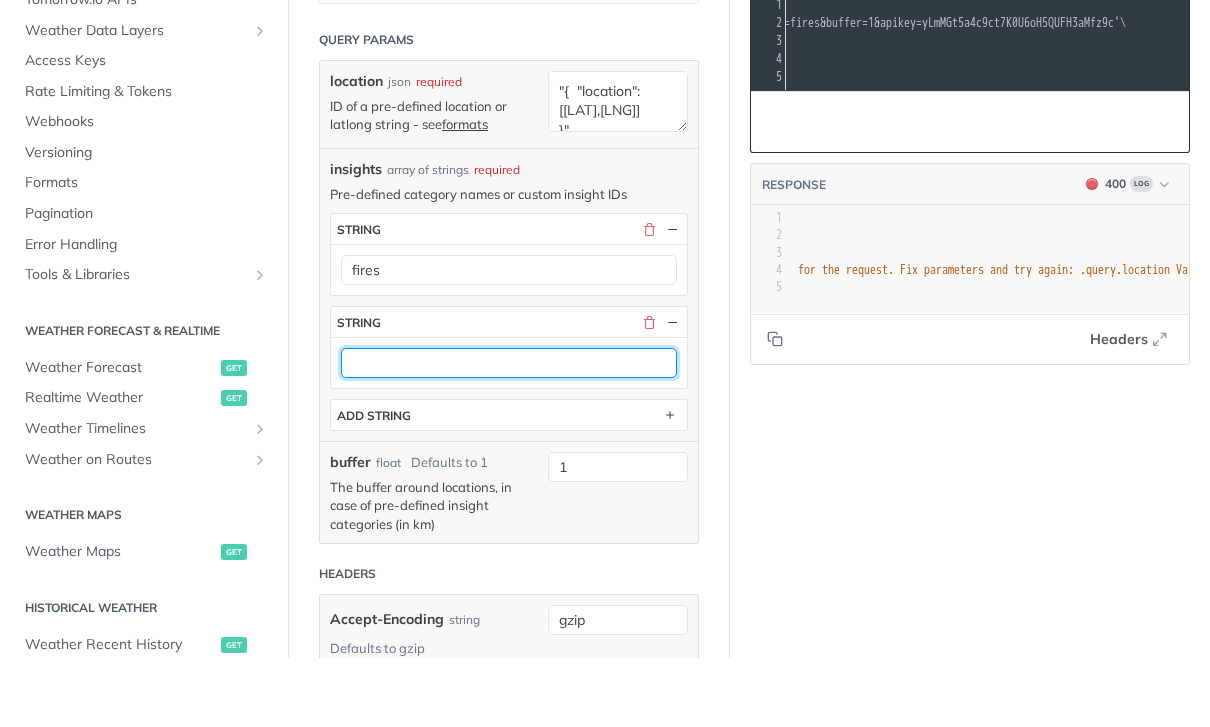 paste on "thunderstorm" 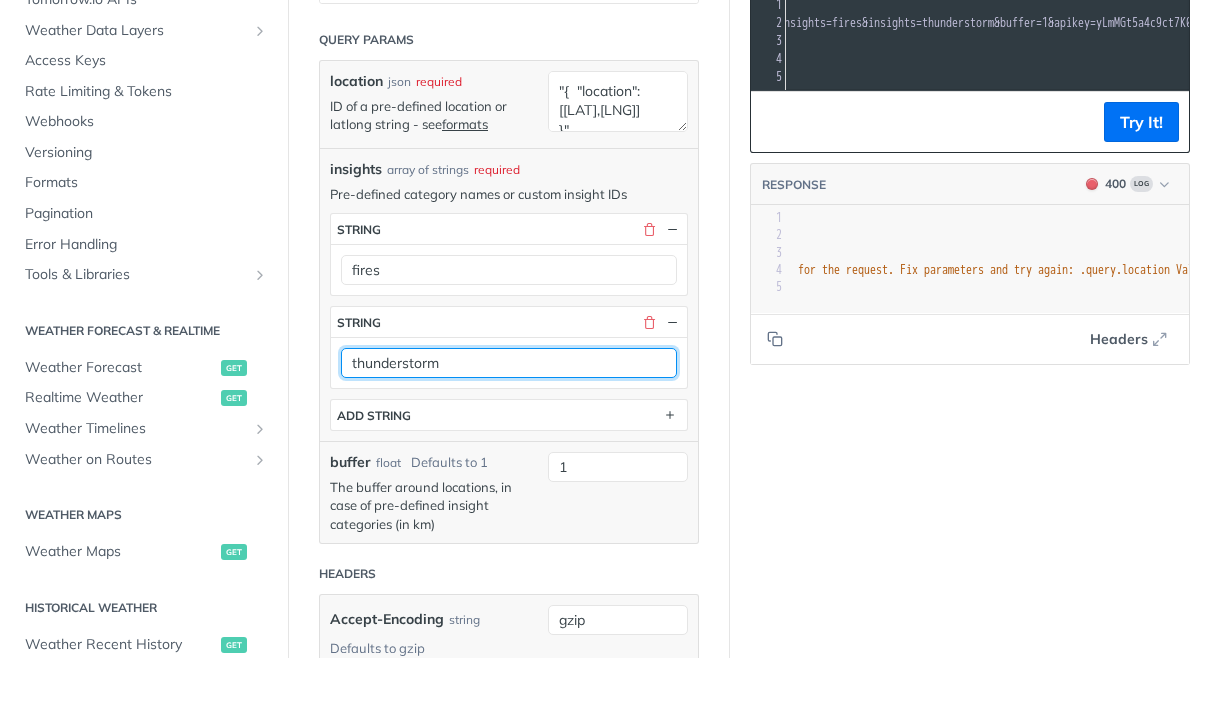 type on "thunderstorm" 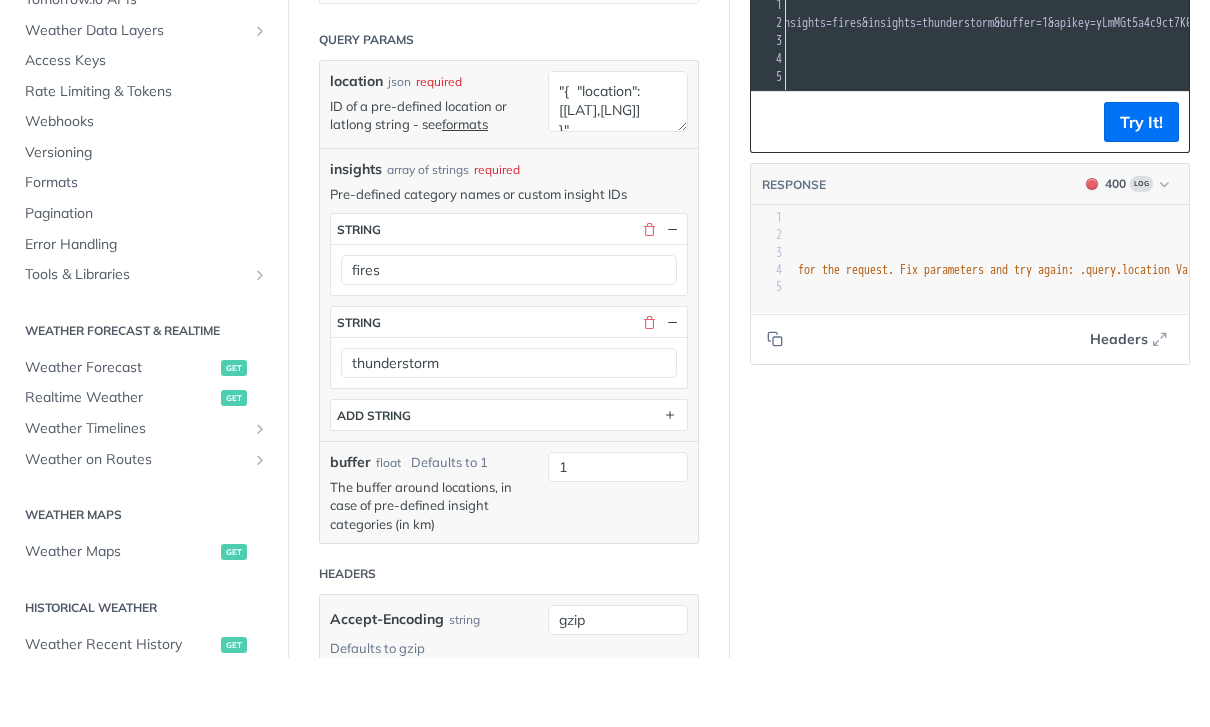 click on "Language Shell Node Ruby PHP Python Credentials Query Query [API_KEY] Log in to use your API keys cURL Request xxxxxxxxxx 1 curl   --request  GET \ 2       --url   'https://api.tomorrow.io/v4/events?location=%22location%22%3A%20[[LAT],[LNG]]&insights=fires&insights=thunderstorm&buffer=1&apikey=[API_KEY]'  \ 3       --compressed  \ 4       --header   'Accept-Encoding: gzip'  \ 5       --header   'accept: application/json' 2       --url   'https://api.tomorrow.io/v4/events?location=%2522[LAT]%252C-[LNG]%2522&insights=fires&buffer=1&apikey=[API_KEY]'  \ Try It! RESPONSE 400 Log xxxxxxxxxx 39 5 1 { 2    "code" :  400002 , 3    "type" :  "Invalid Query Parameters" , 4    "message" :  5 } Headers" at bounding box center (970, 523) 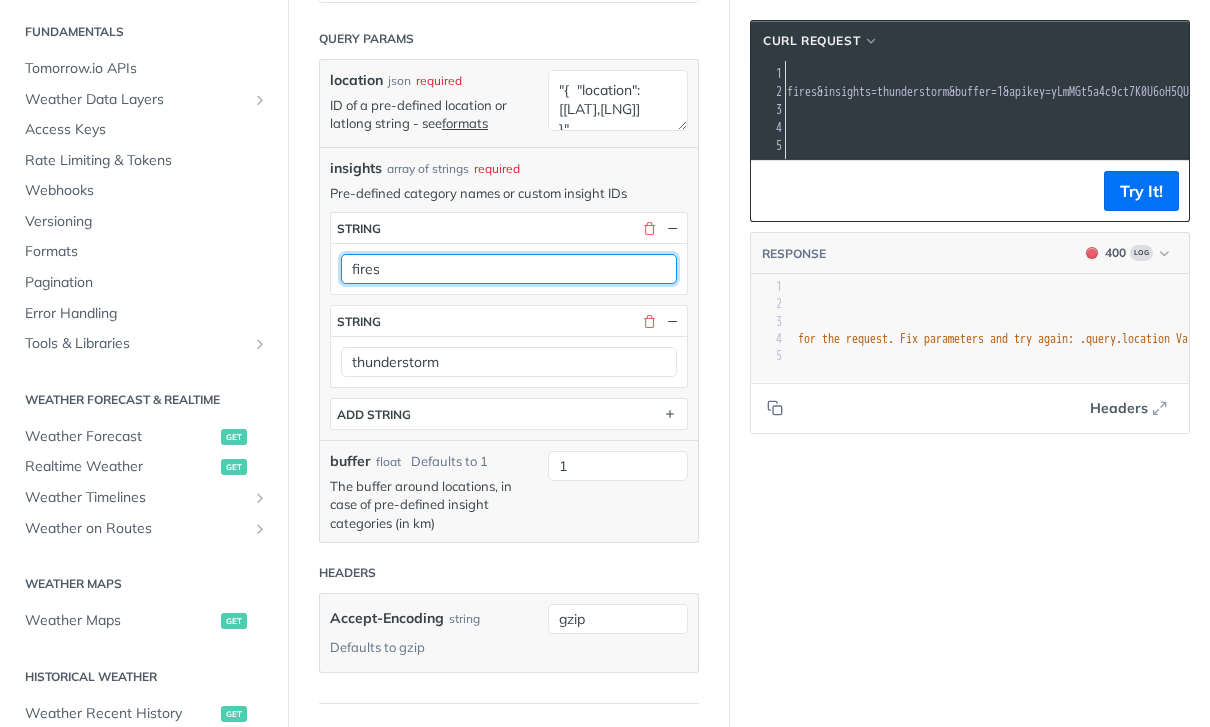 click on "fires" at bounding box center (509, 269) 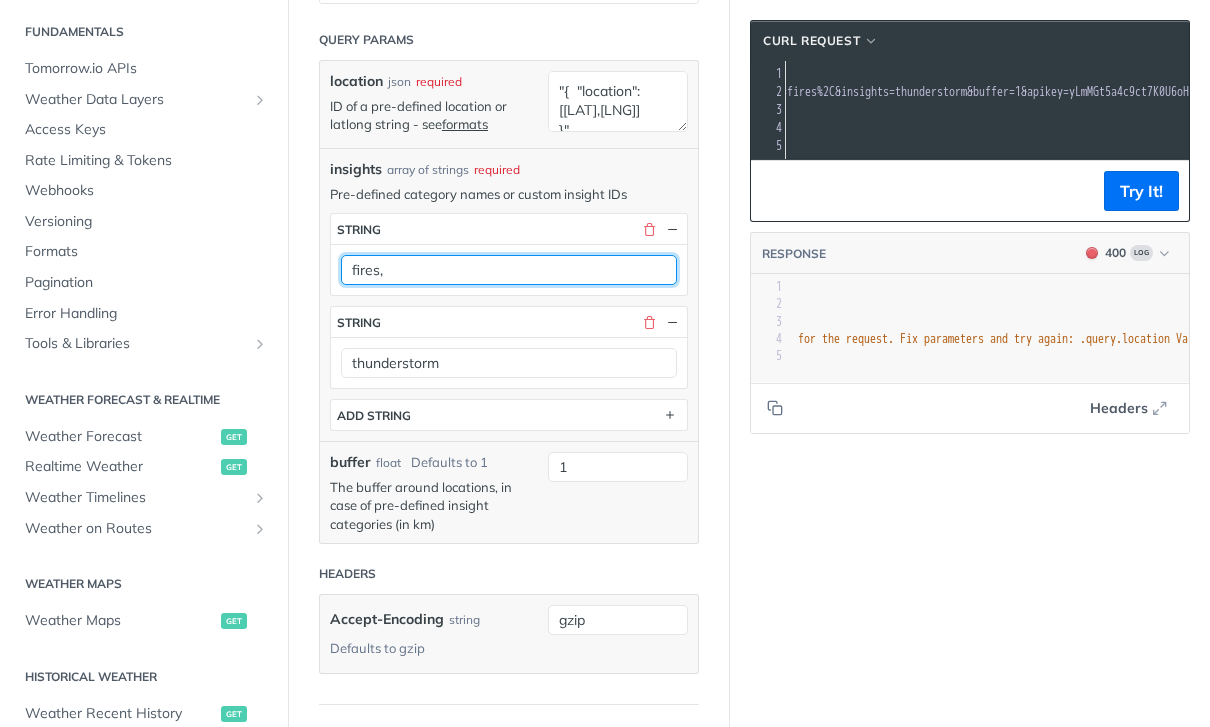 paste on "thunderstorm" 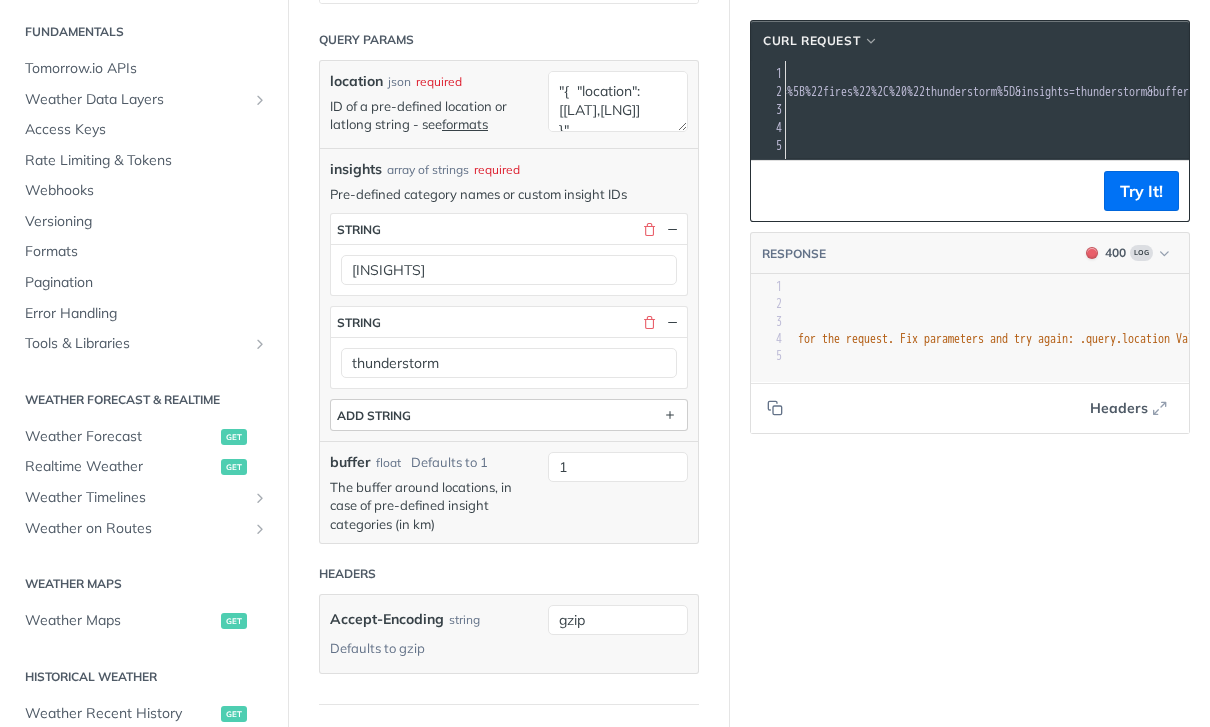 click at bounding box center [649, 322] 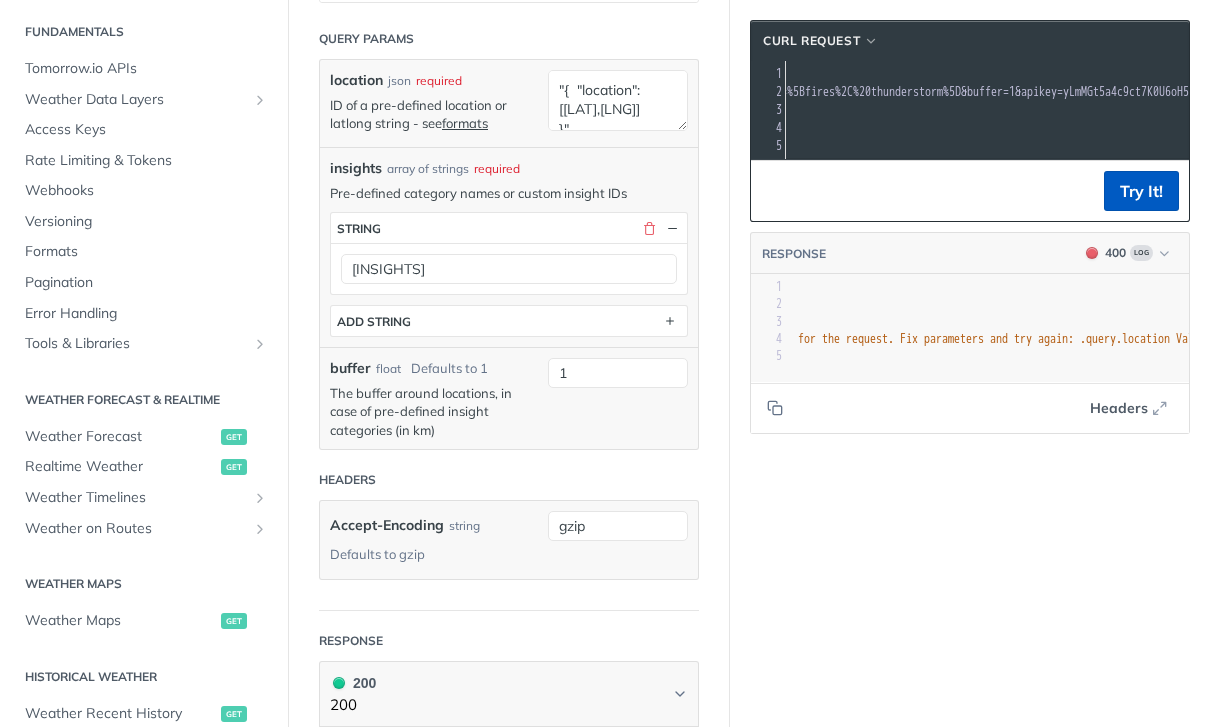 click on "Try It!" at bounding box center [1141, 191] 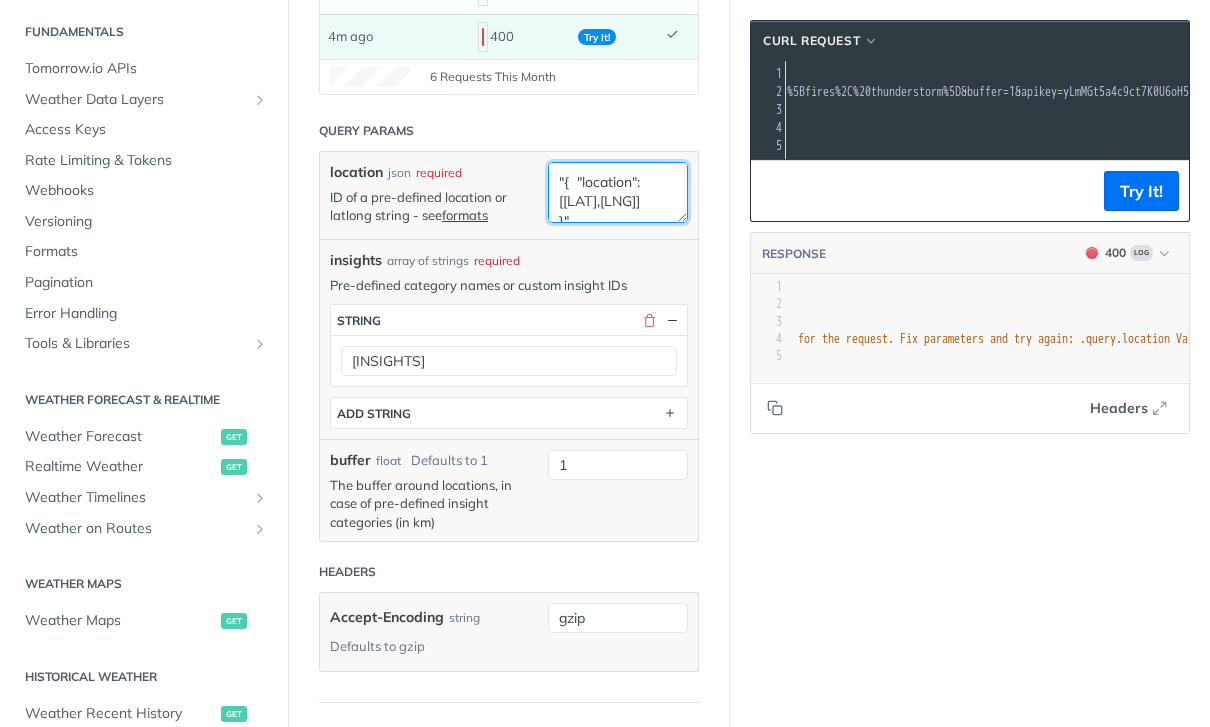 click on ""{  "location": [[LAT],[LNG]]
}"" at bounding box center [618, 192] 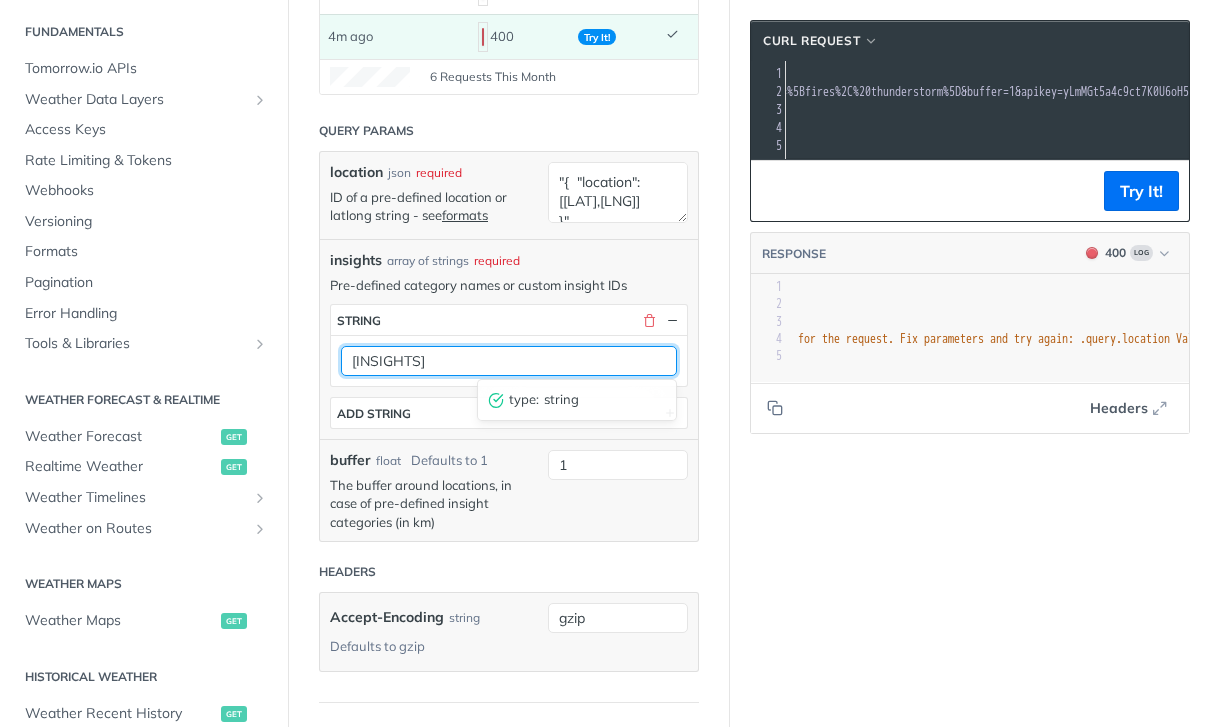 click on "[INSIGHTS]" at bounding box center [509, 361] 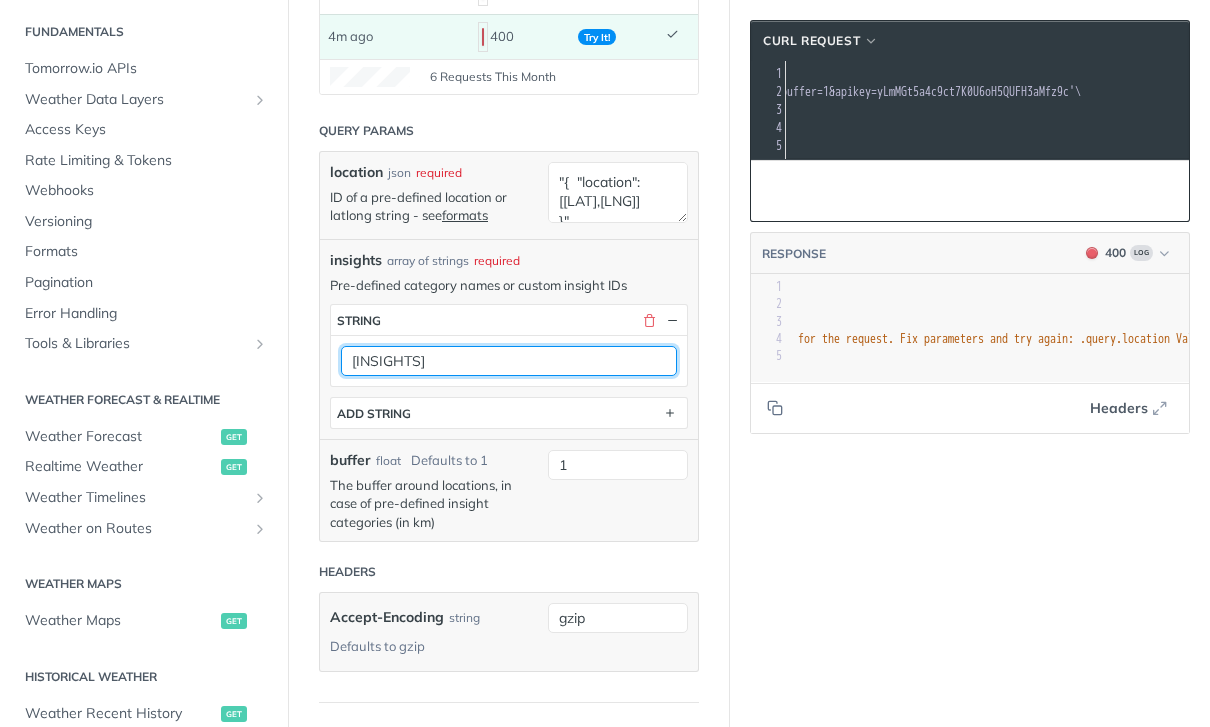 click on "[INSIGHTS]" at bounding box center [509, 361] 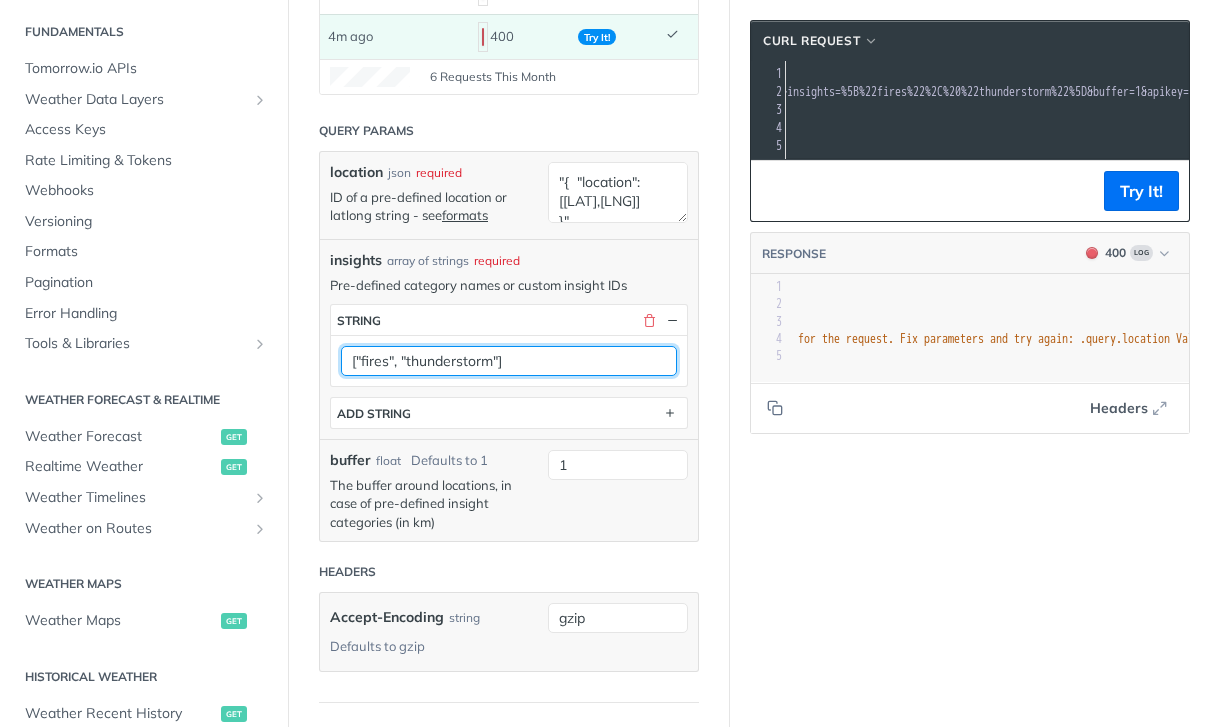 click on "["fires", "thunderstorm"]" at bounding box center [509, 361] 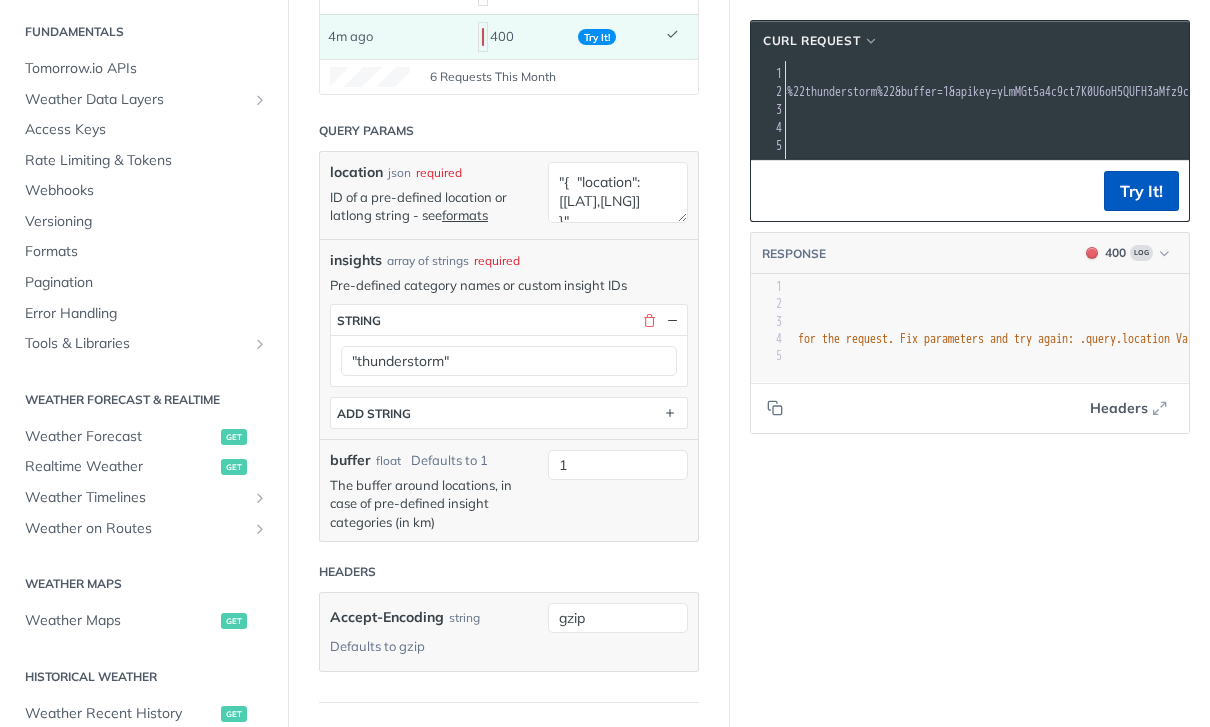 click on "Try It!" at bounding box center [1141, 191] 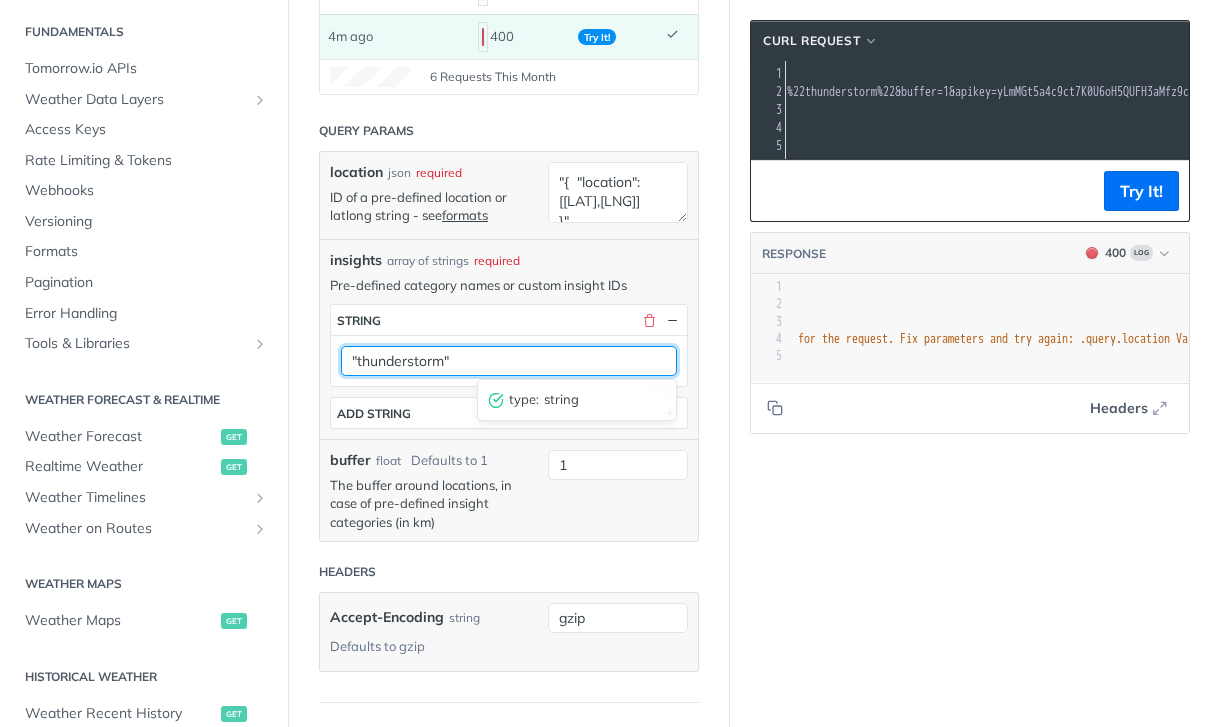 click on ""thunderstorm"" at bounding box center [509, 361] 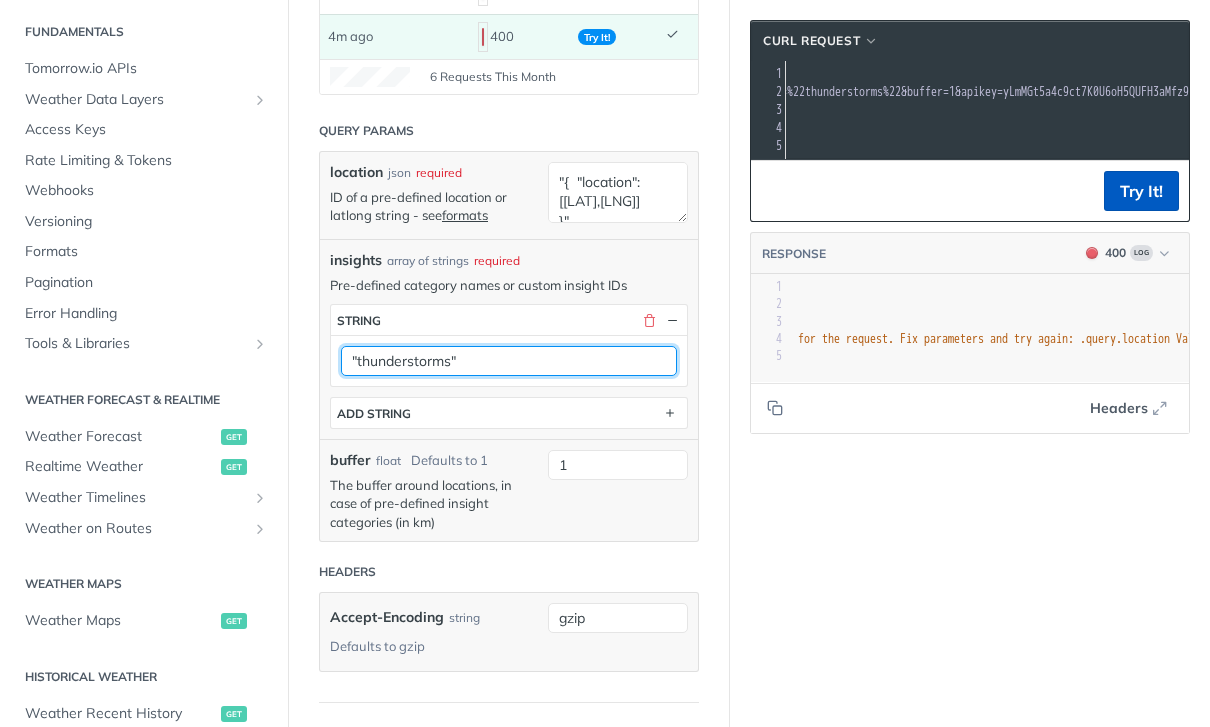 type on ""thunderstorms"" 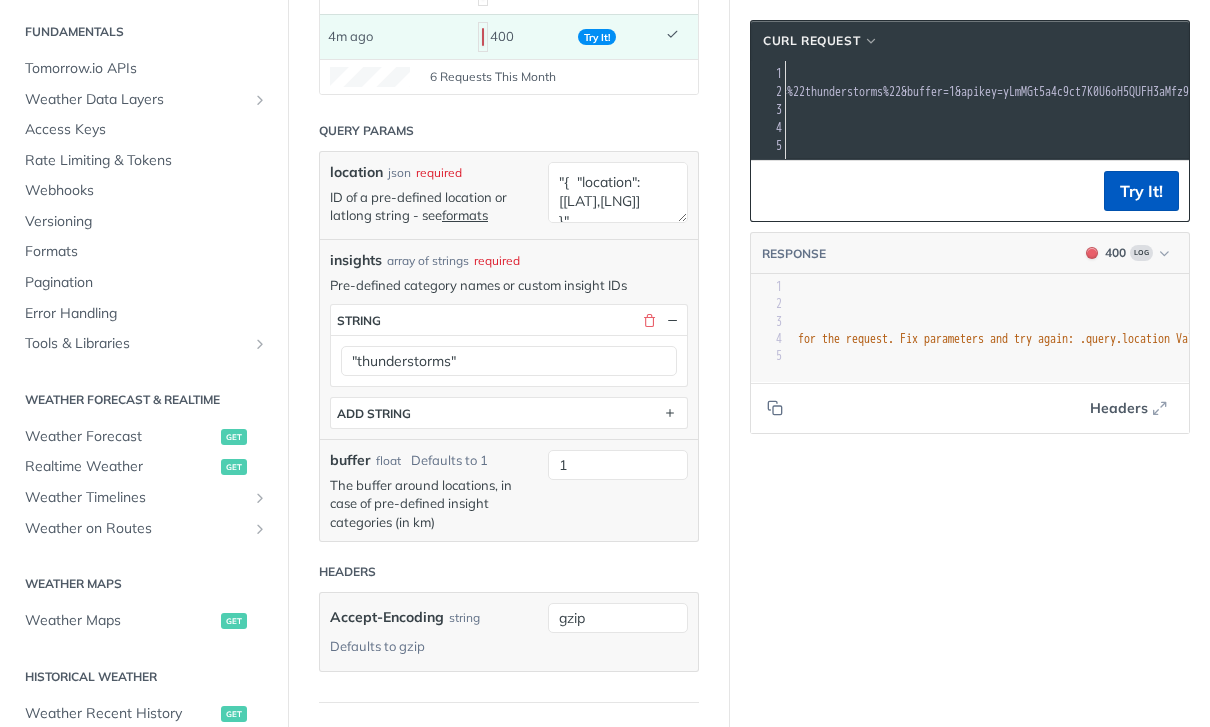click on "Try It!" at bounding box center (1141, 191) 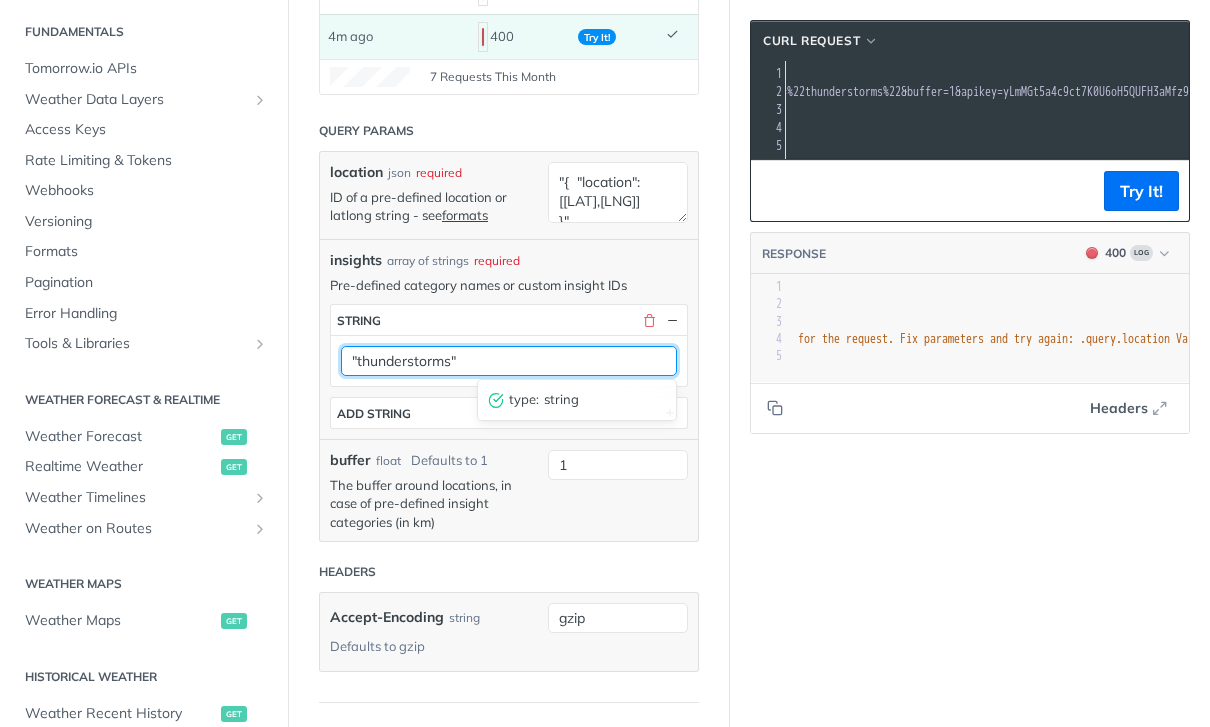 click on ""thunderstorms"" at bounding box center [509, 361] 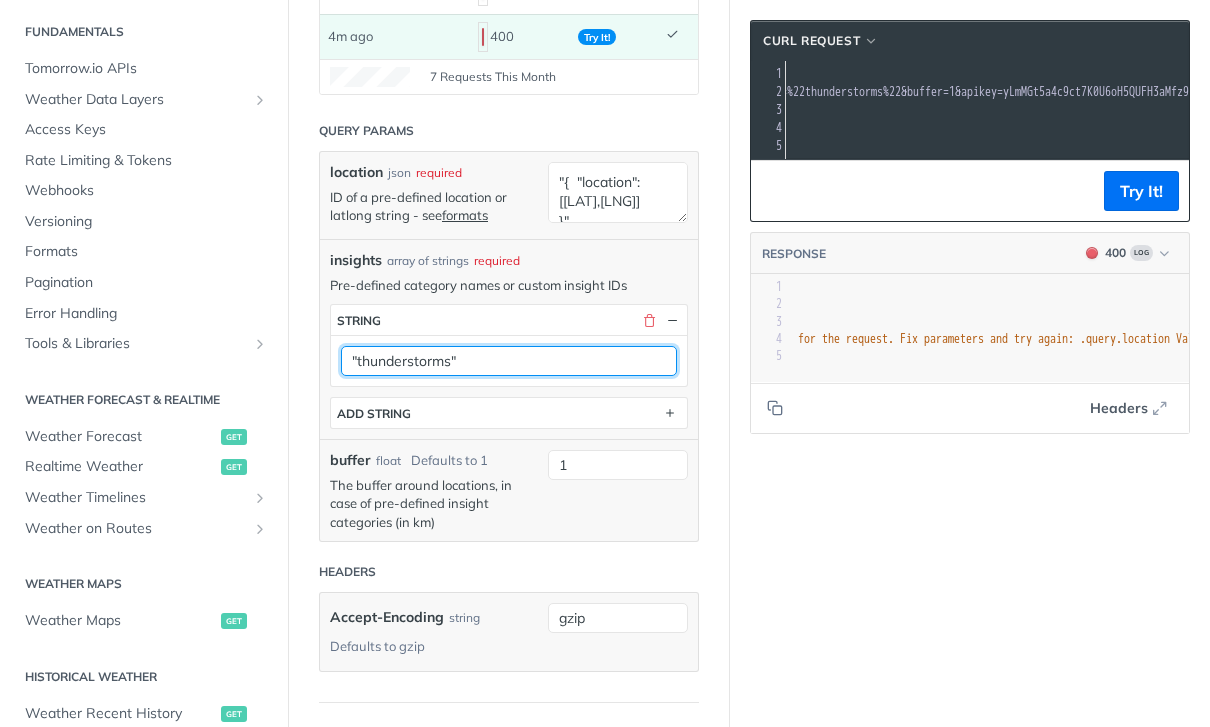 scroll, scrollTop: 0, scrollLeft: 475, axis: horizontal 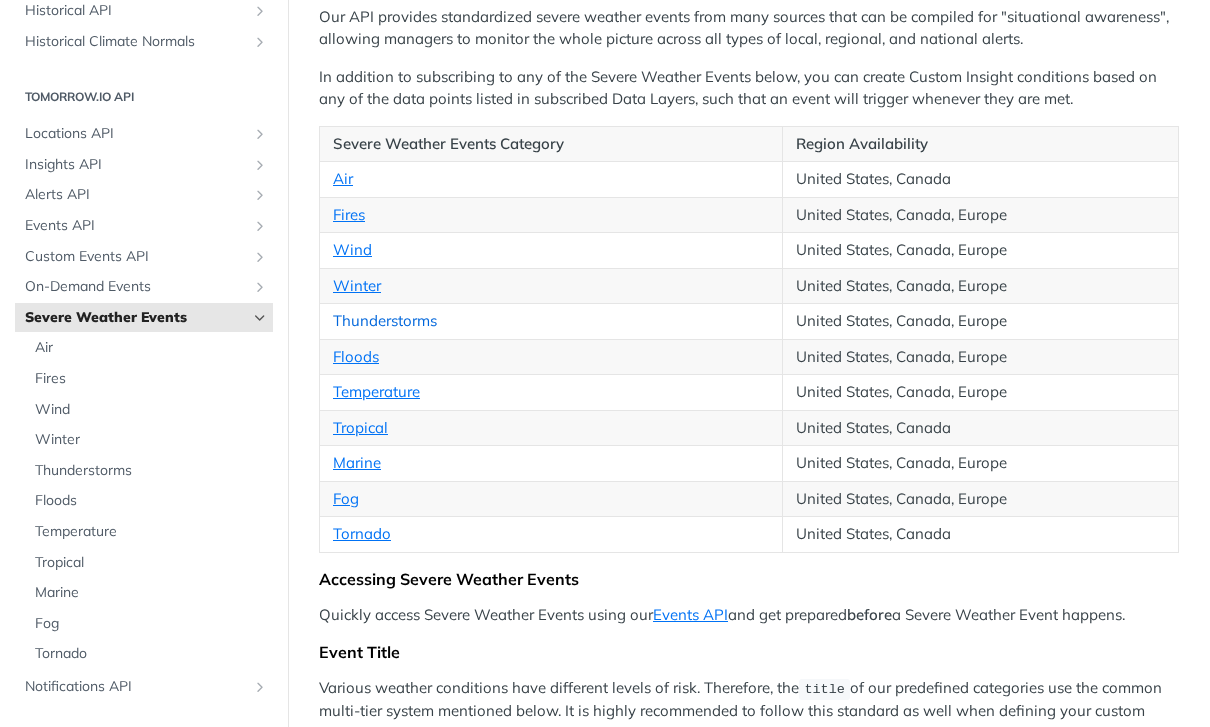 click on "Thunderstorms" at bounding box center [385, 320] 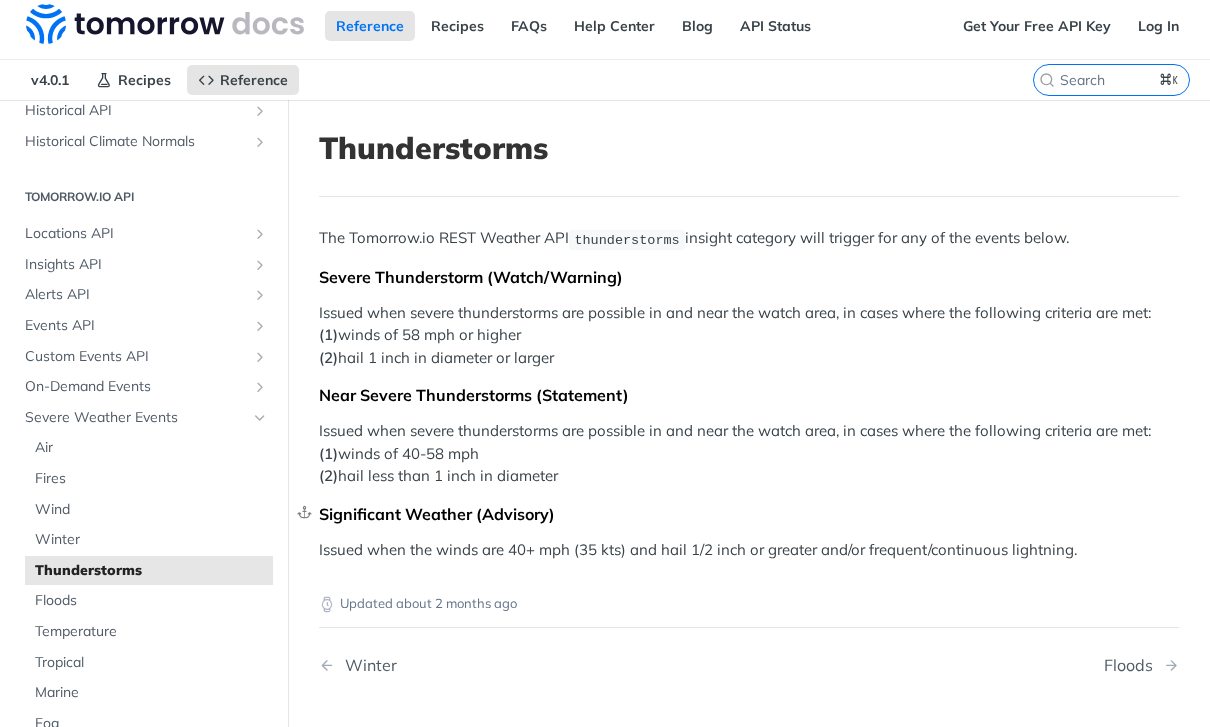 scroll, scrollTop: 7, scrollLeft: 0, axis: vertical 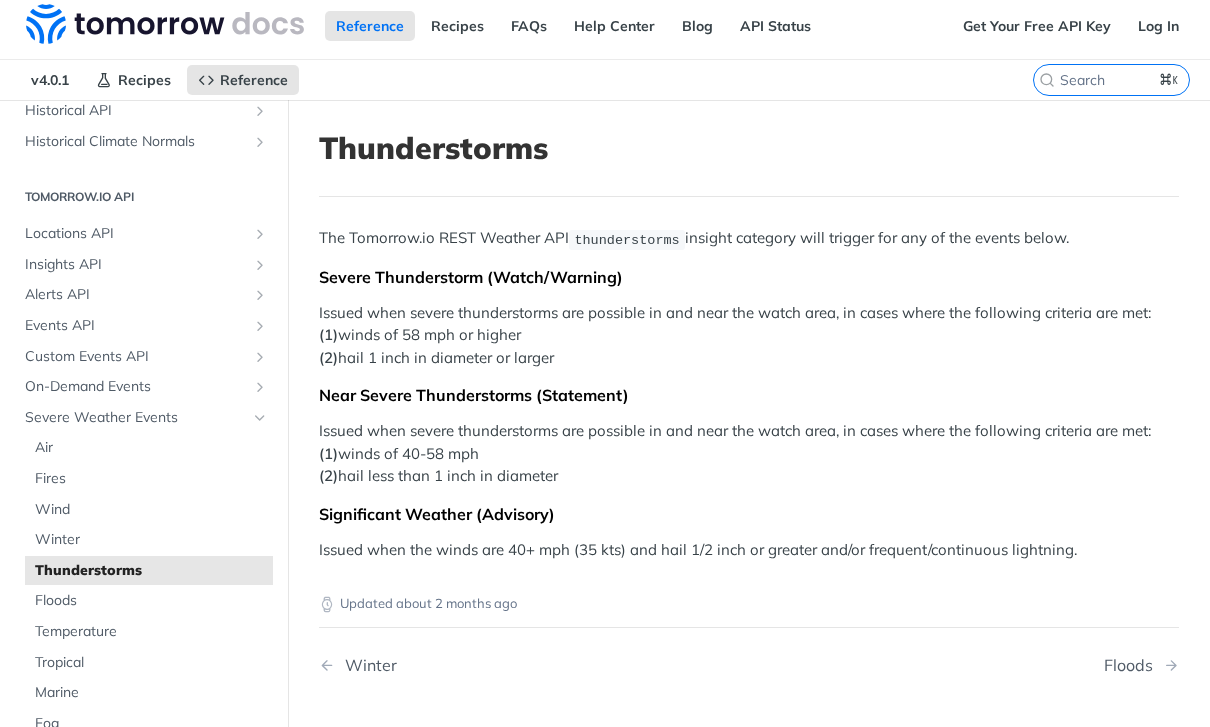 drag, startPoint x: 678, startPoint y: 235, endPoint x: 580, endPoint y: 239, distance: 98.0816 